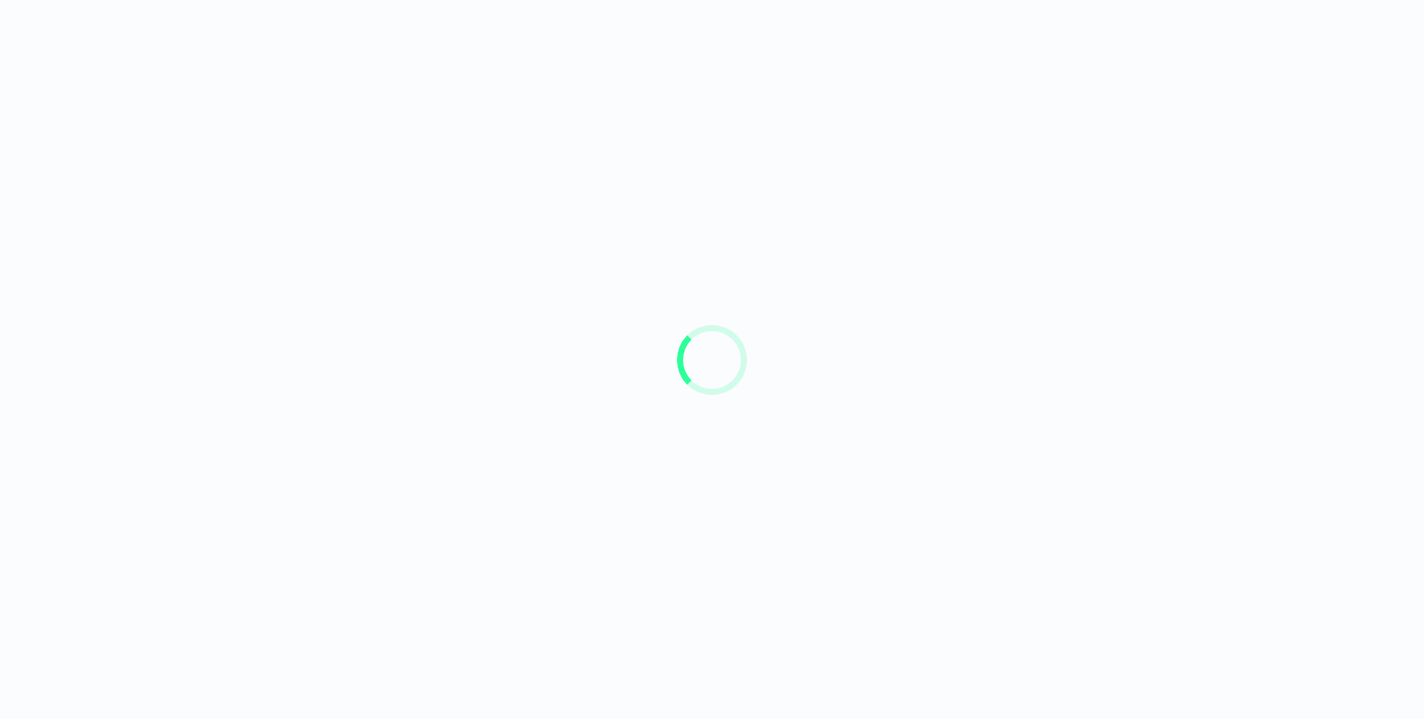scroll, scrollTop: 0, scrollLeft: 0, axis: both 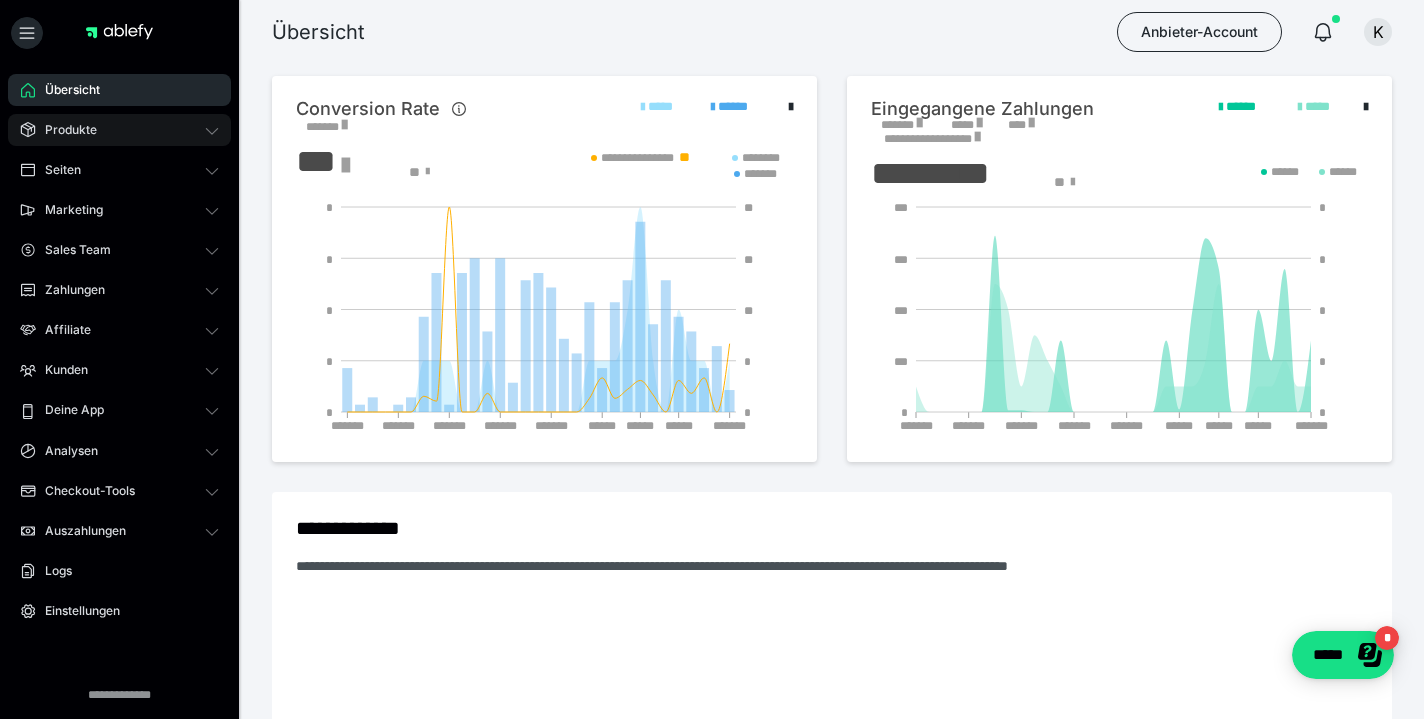 click on "Produkte" at bounding box center (119, 130) 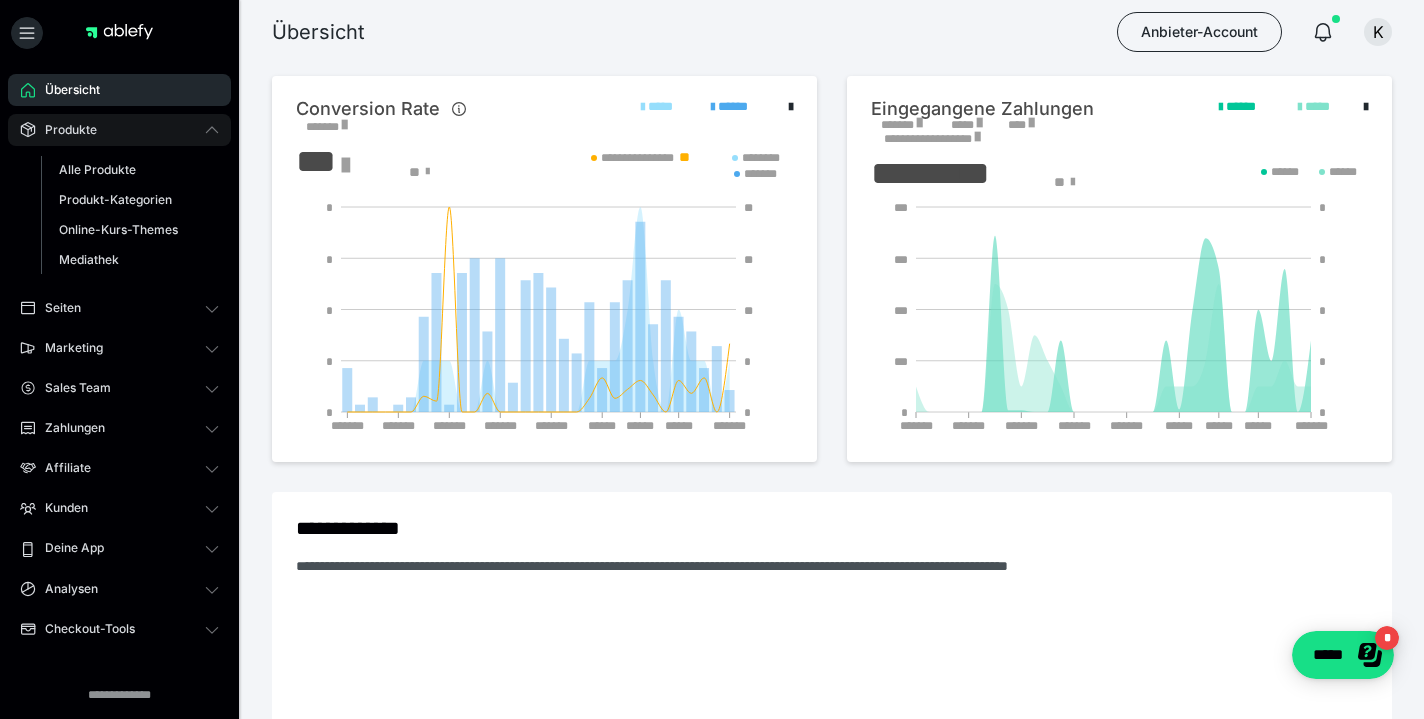 click on "Produkte" at bounding box center (119, 130) 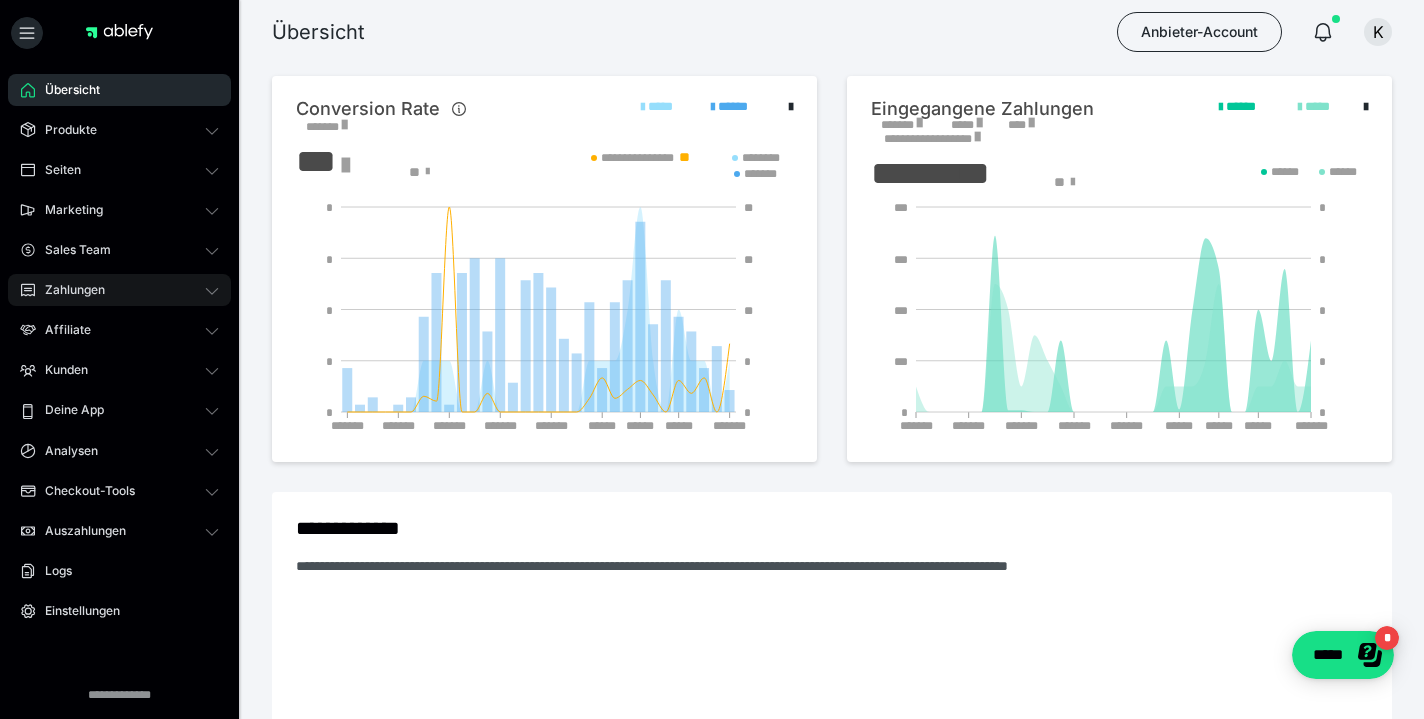 click on "Zahlungen" at bounding box center [119, 290] 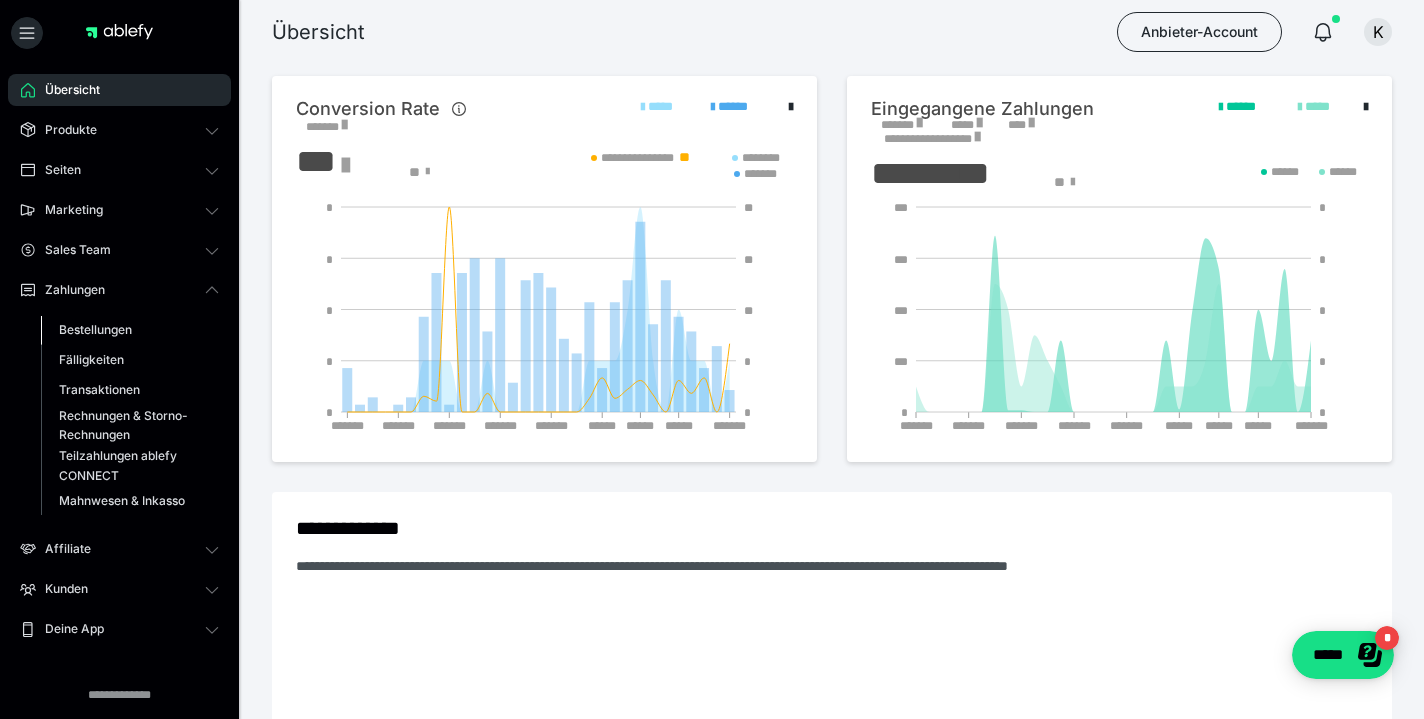 click on "Bestellungen" at bounding box center (95, 329) 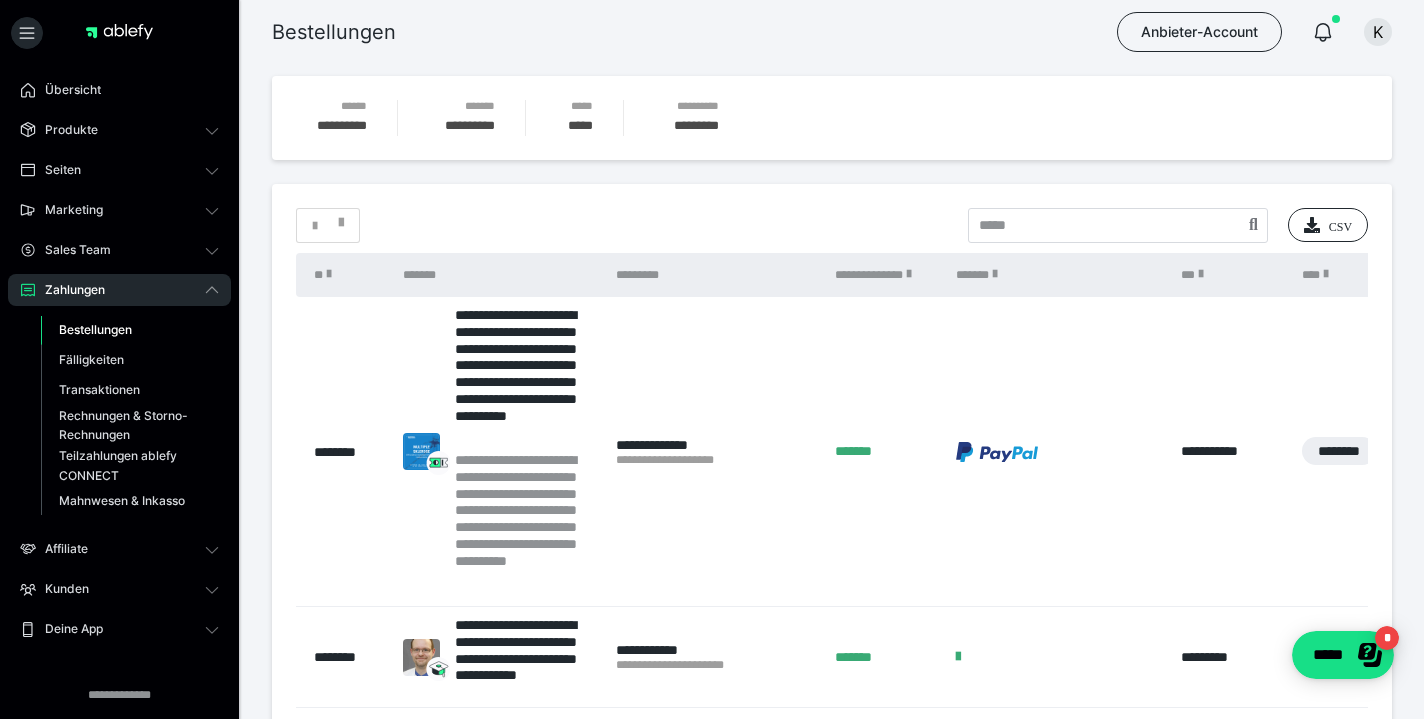 scroll, scrollTop: 0, scrollLeft: 0, axis: both 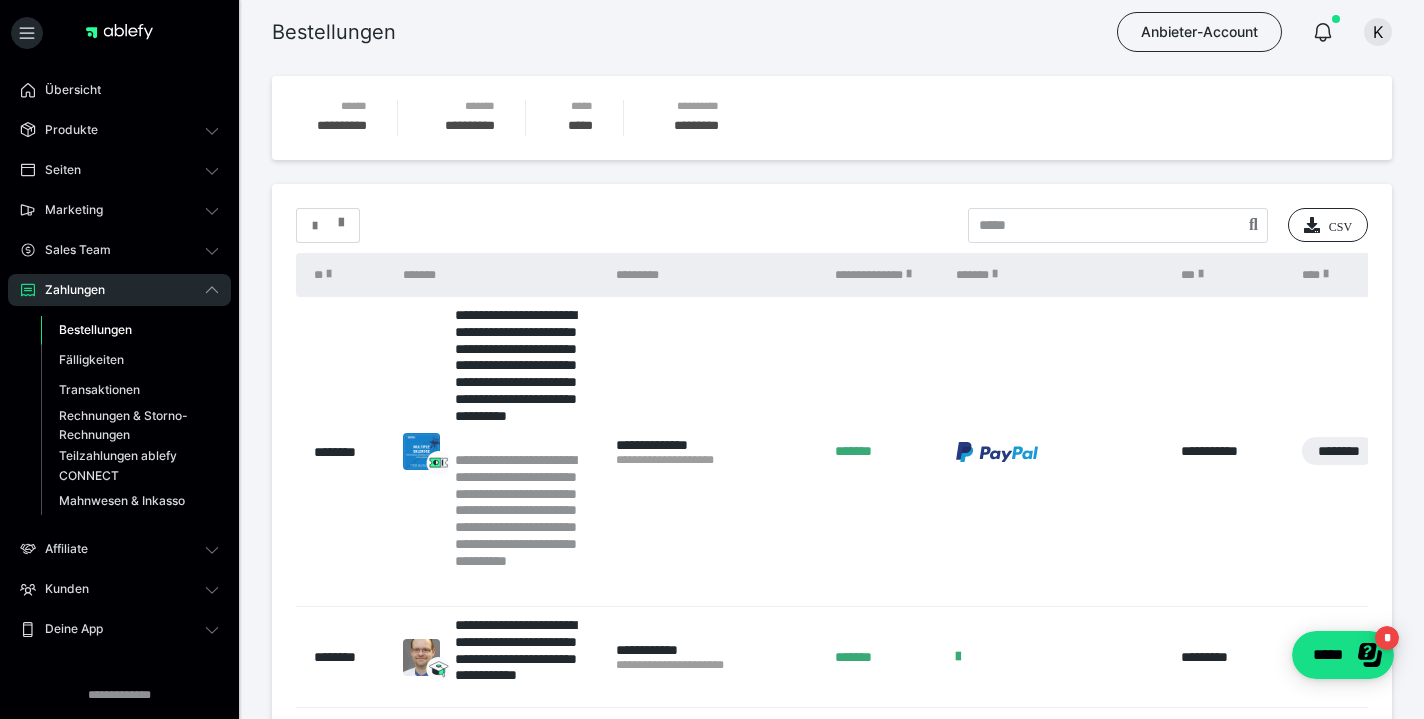click at bounding box center [341, 218] 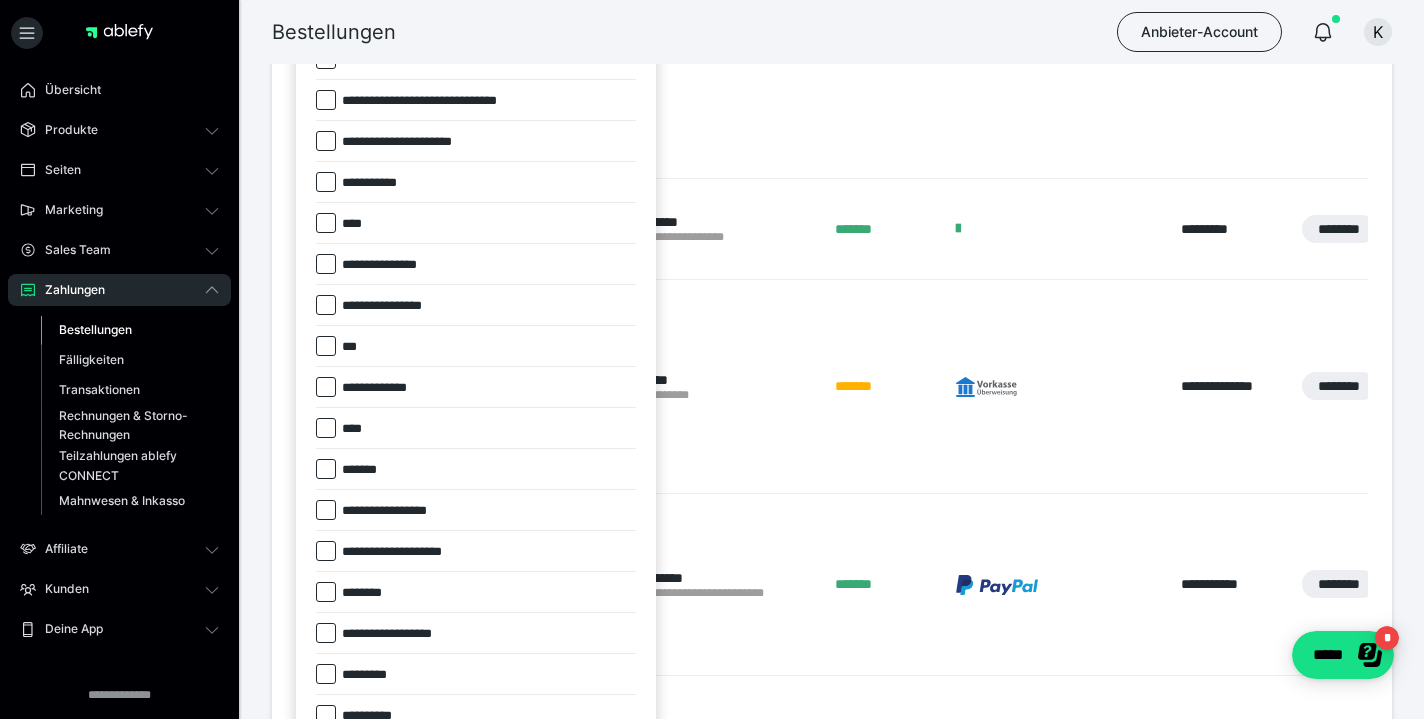 scroll, scrollTop: 444, scrollLeft: 0, axis: vertical 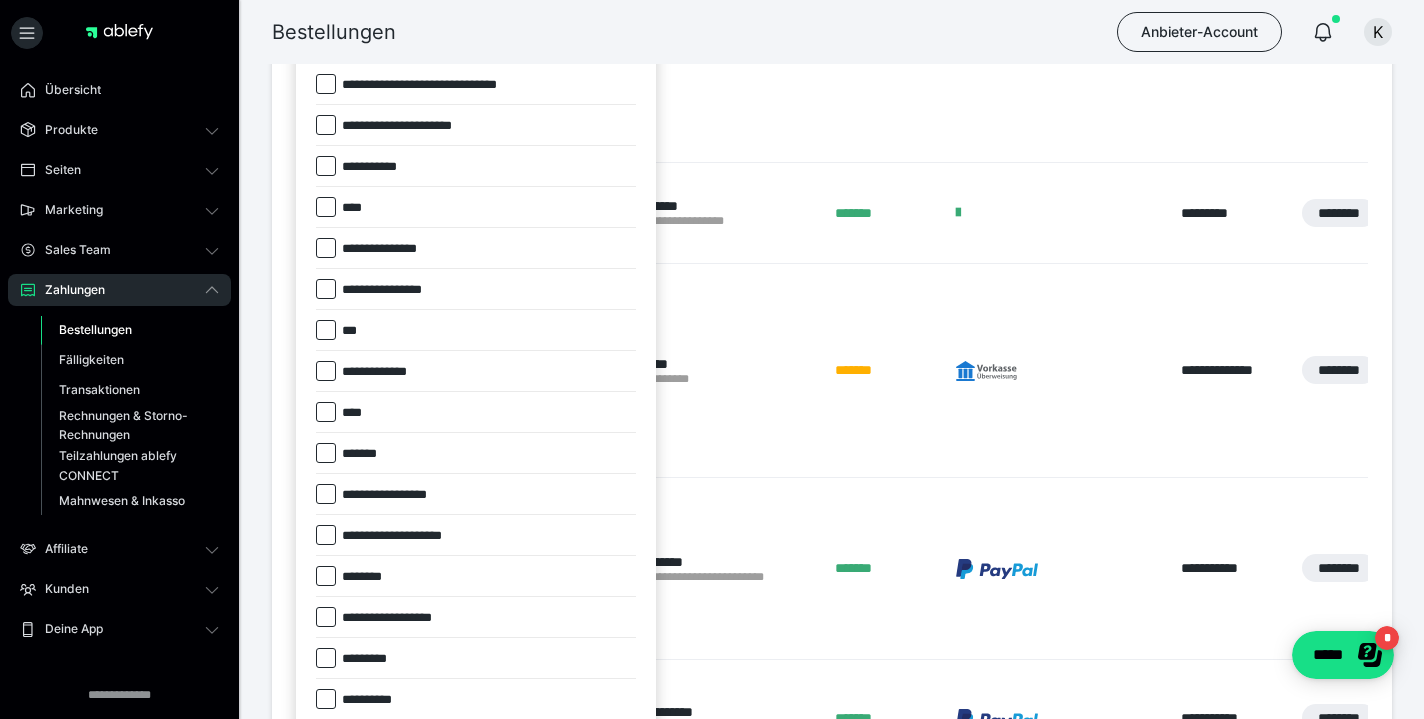 click on "*******" at bounding box center (476, 453) 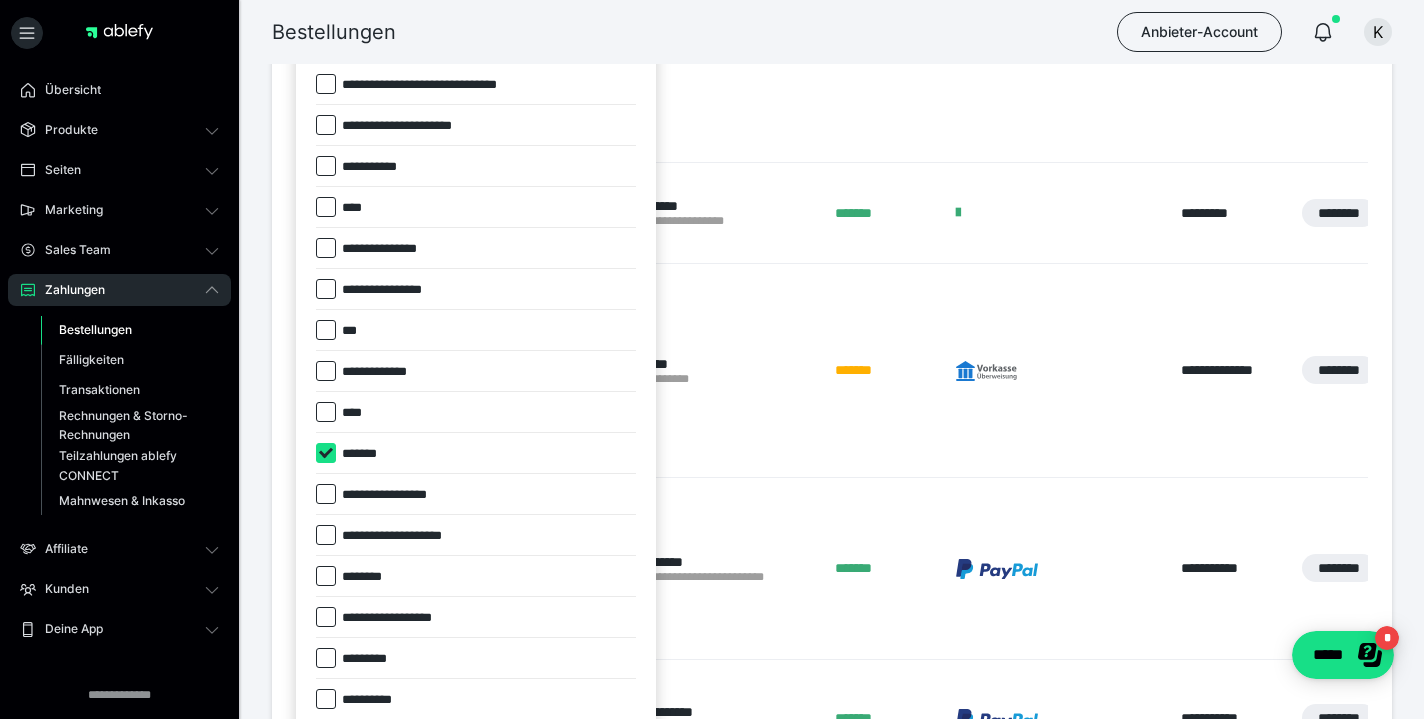 checkbox on "****" 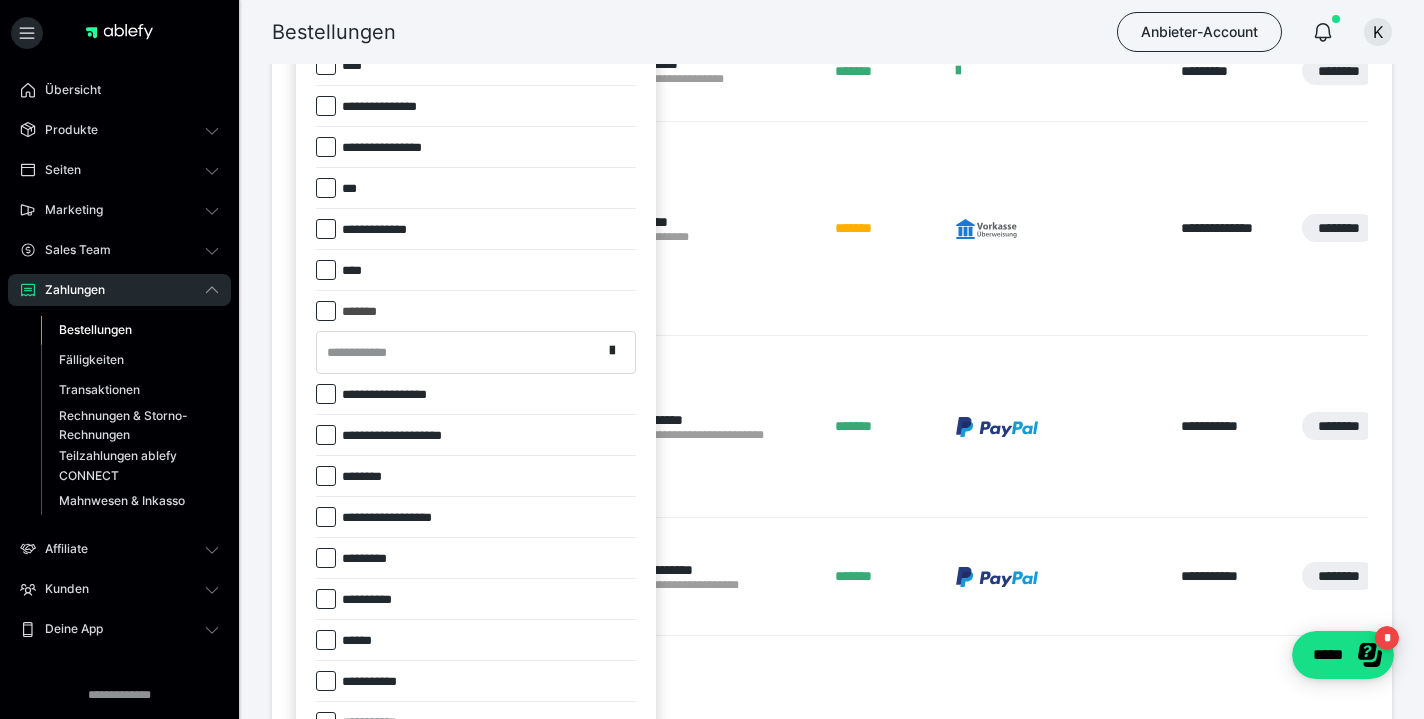 scroll, scrollTop: 594, scrollLeft: 0, axis: vertical 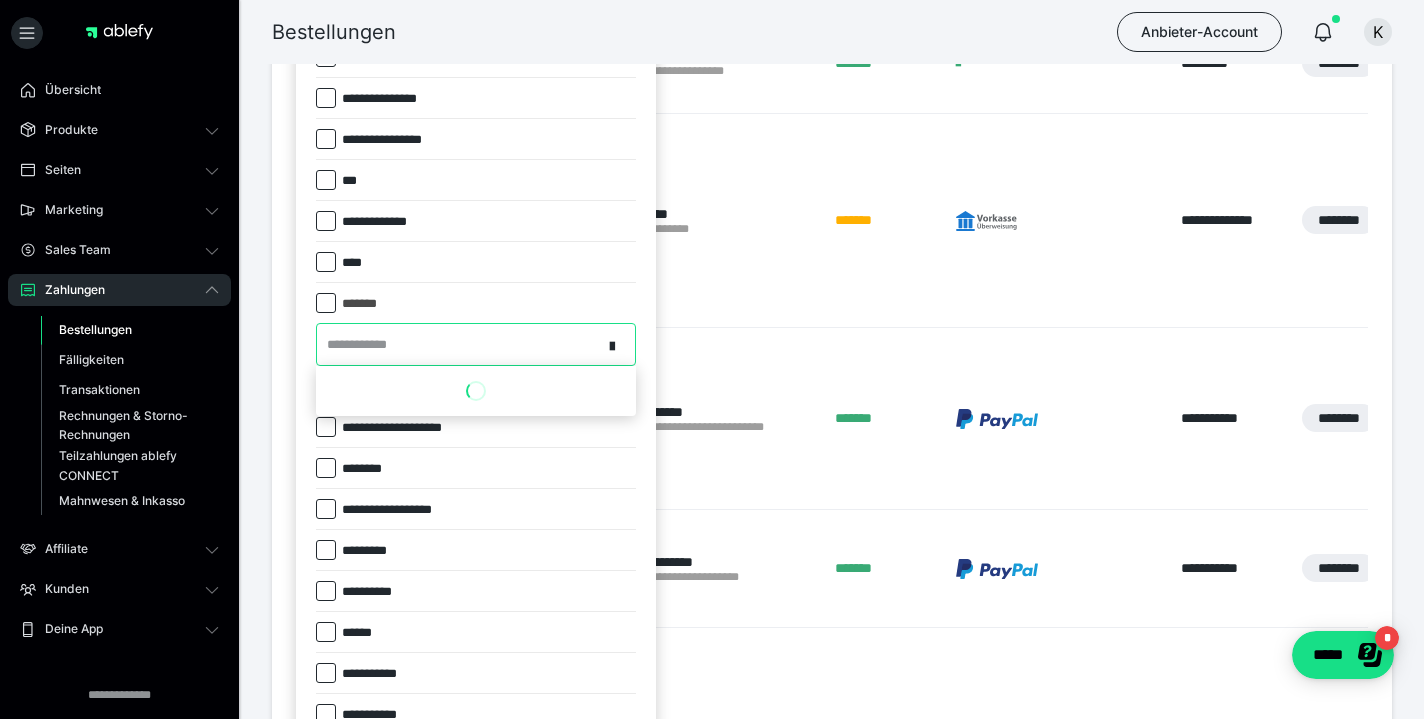 click on "**********" at bounding box center (363, 345) 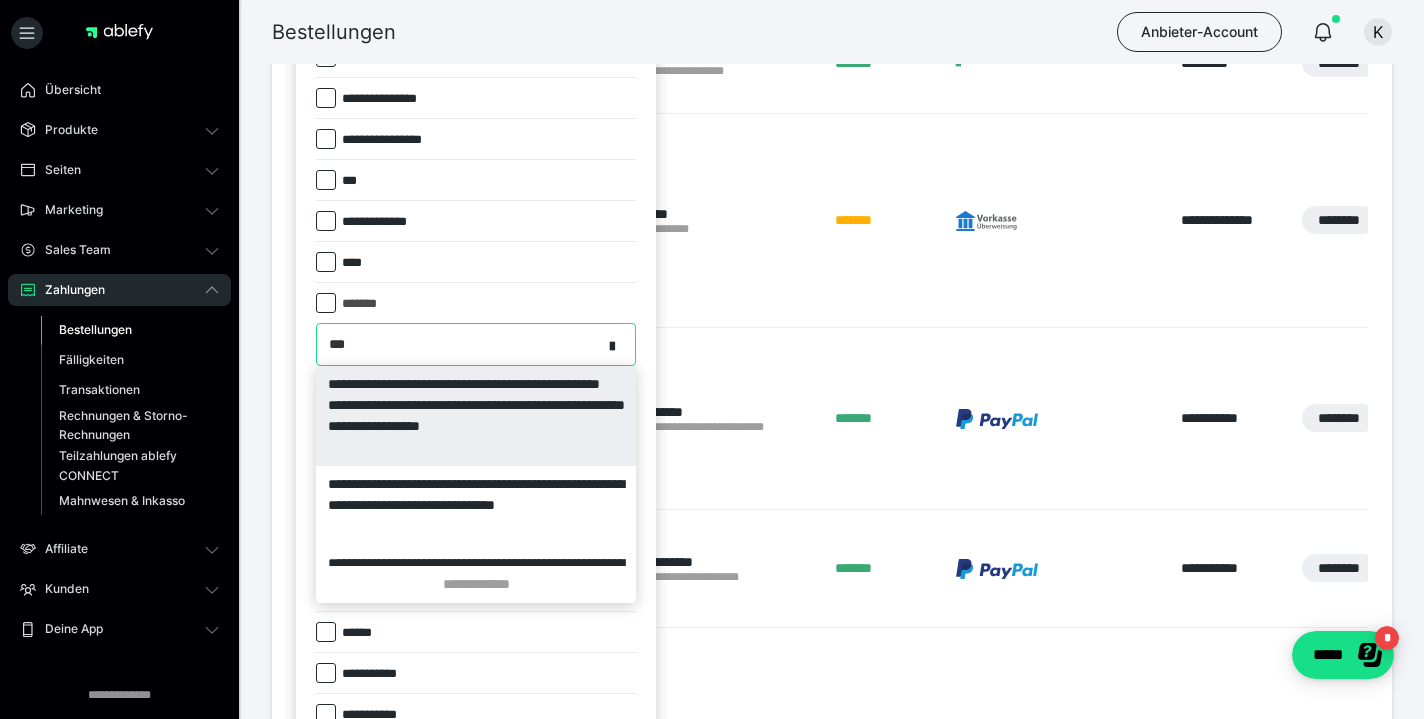 type on "****" 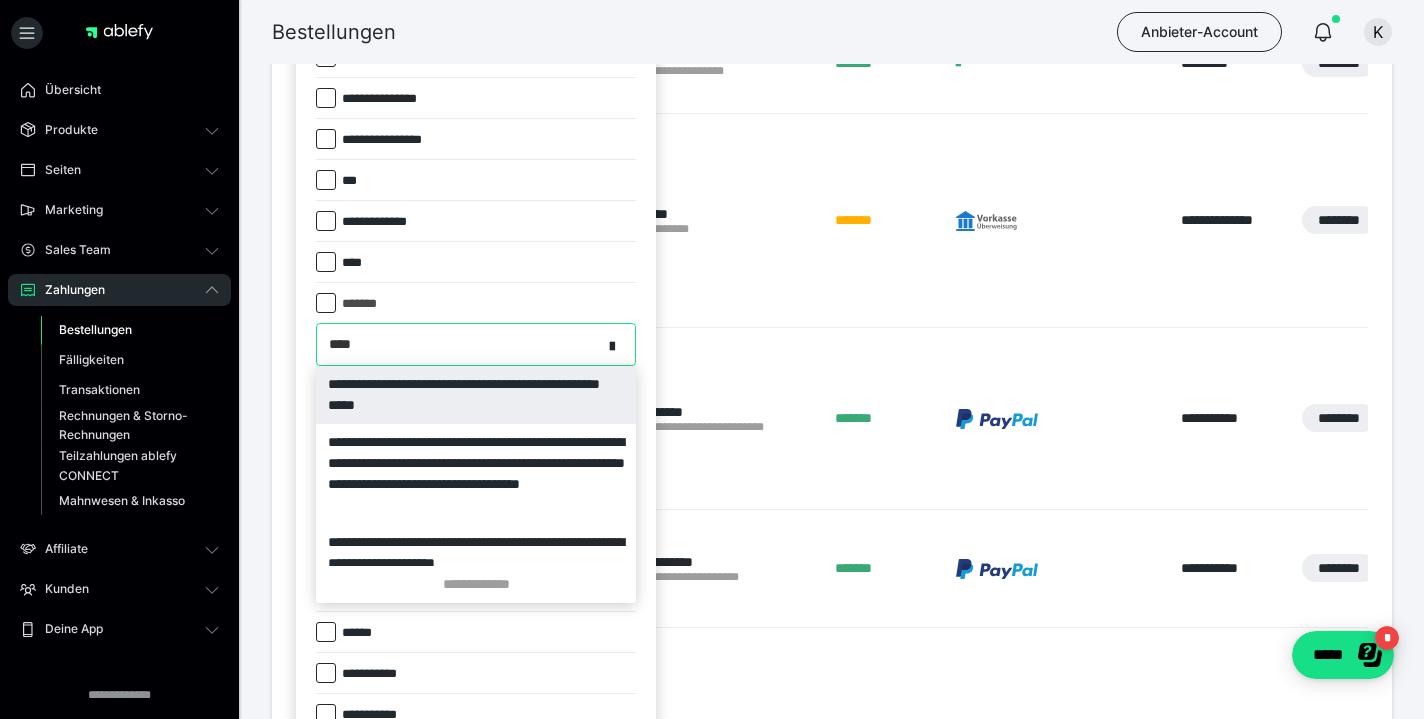click on "**********" at bounding box center [476, 395] 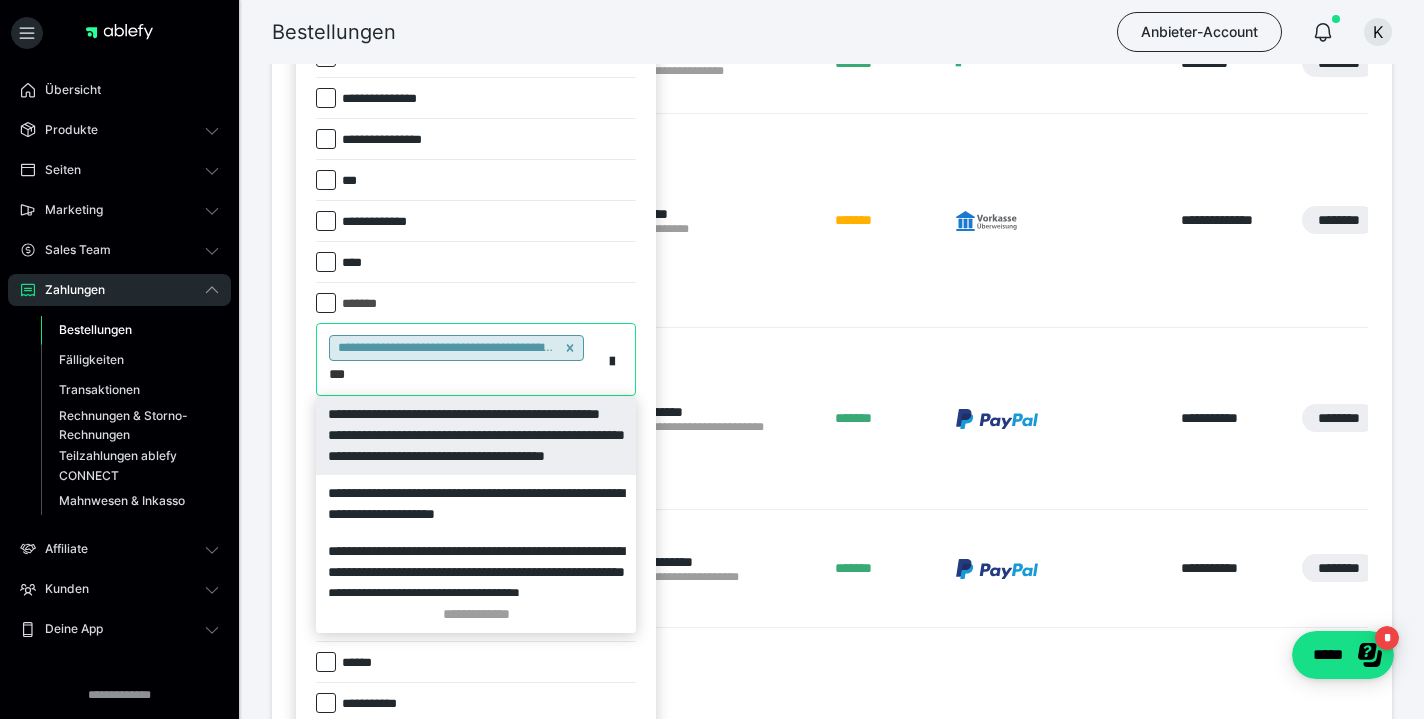 type on "****" 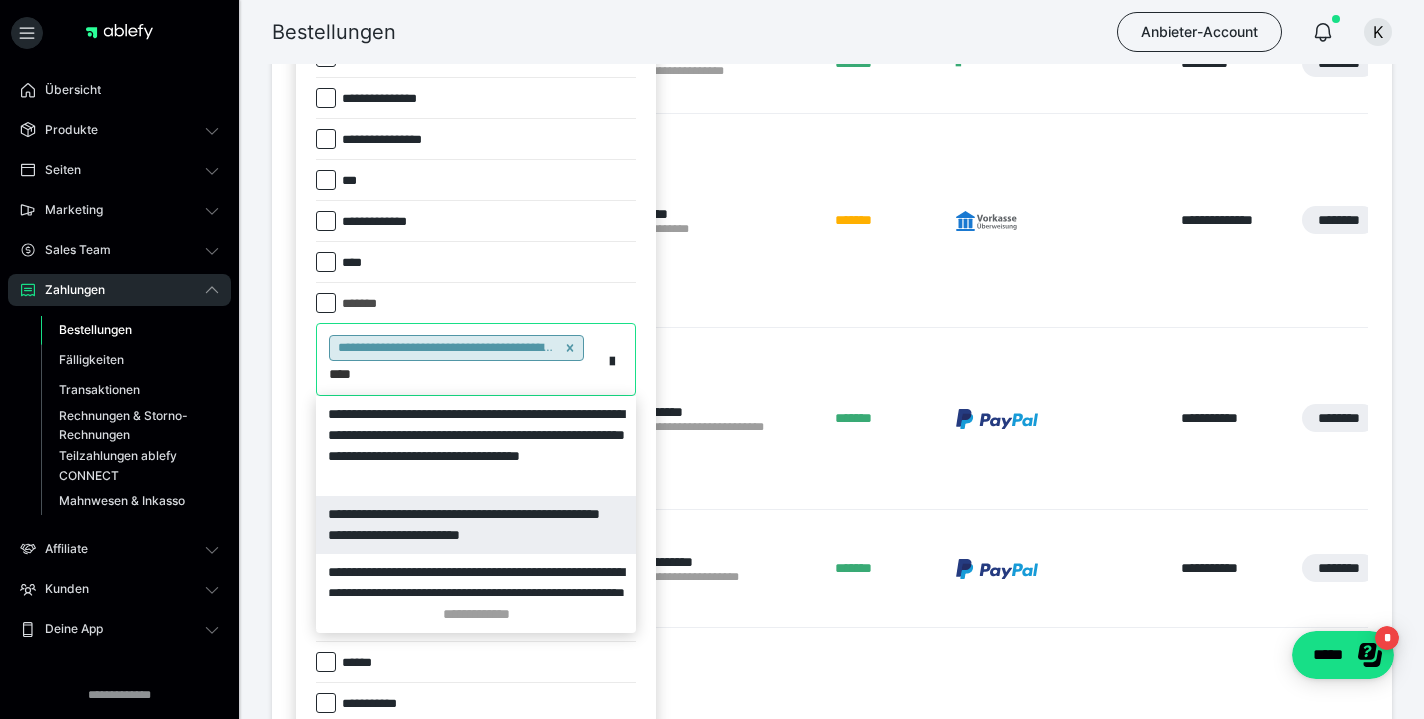 click on "**********" at bounding box center [476, 525] 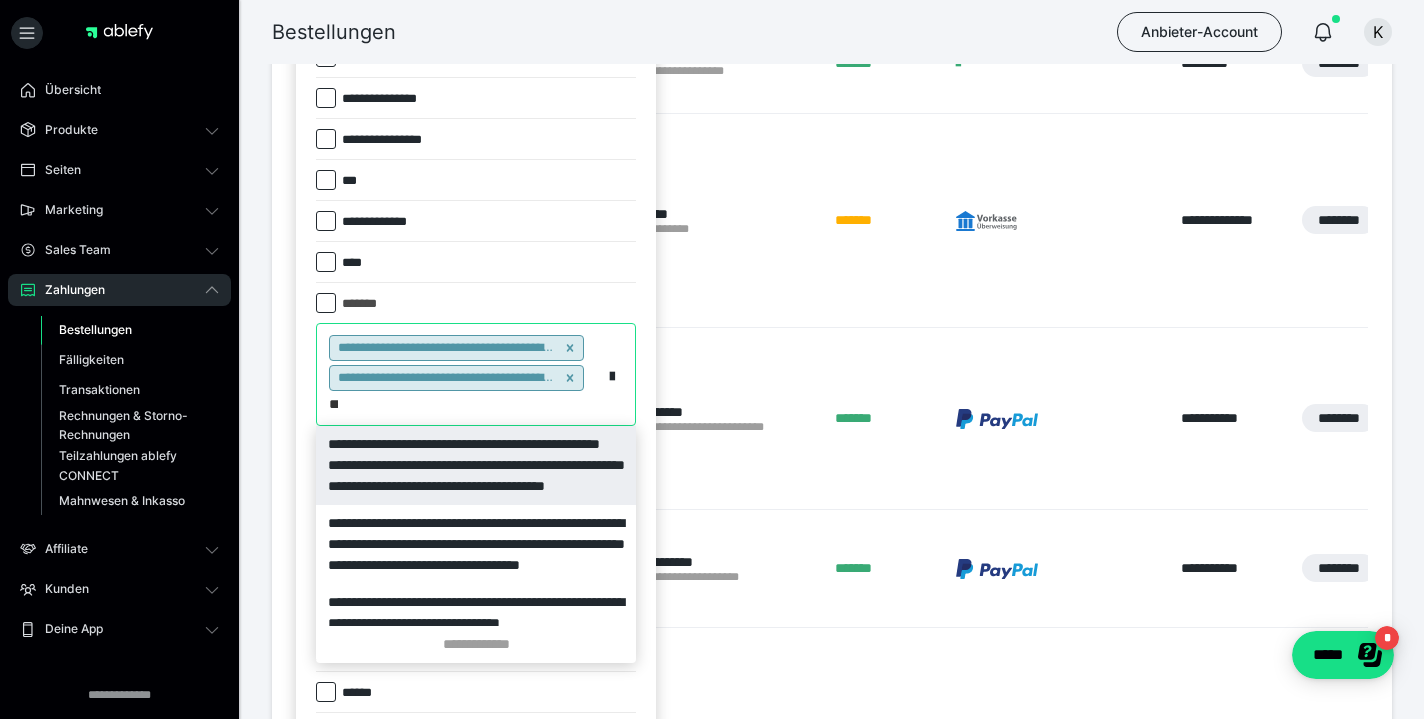 type on "****" 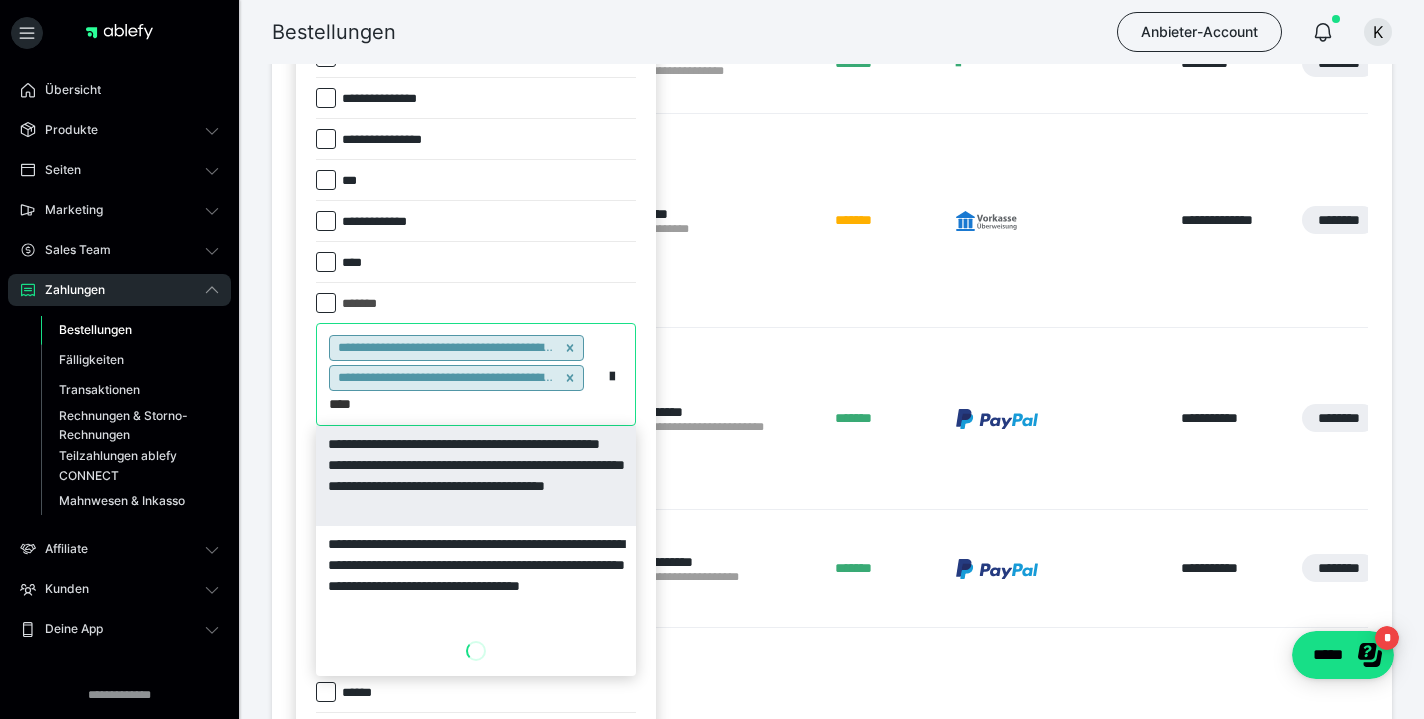 scroll, scrollTop: 35, scrollLeft: 0, axis: vertical 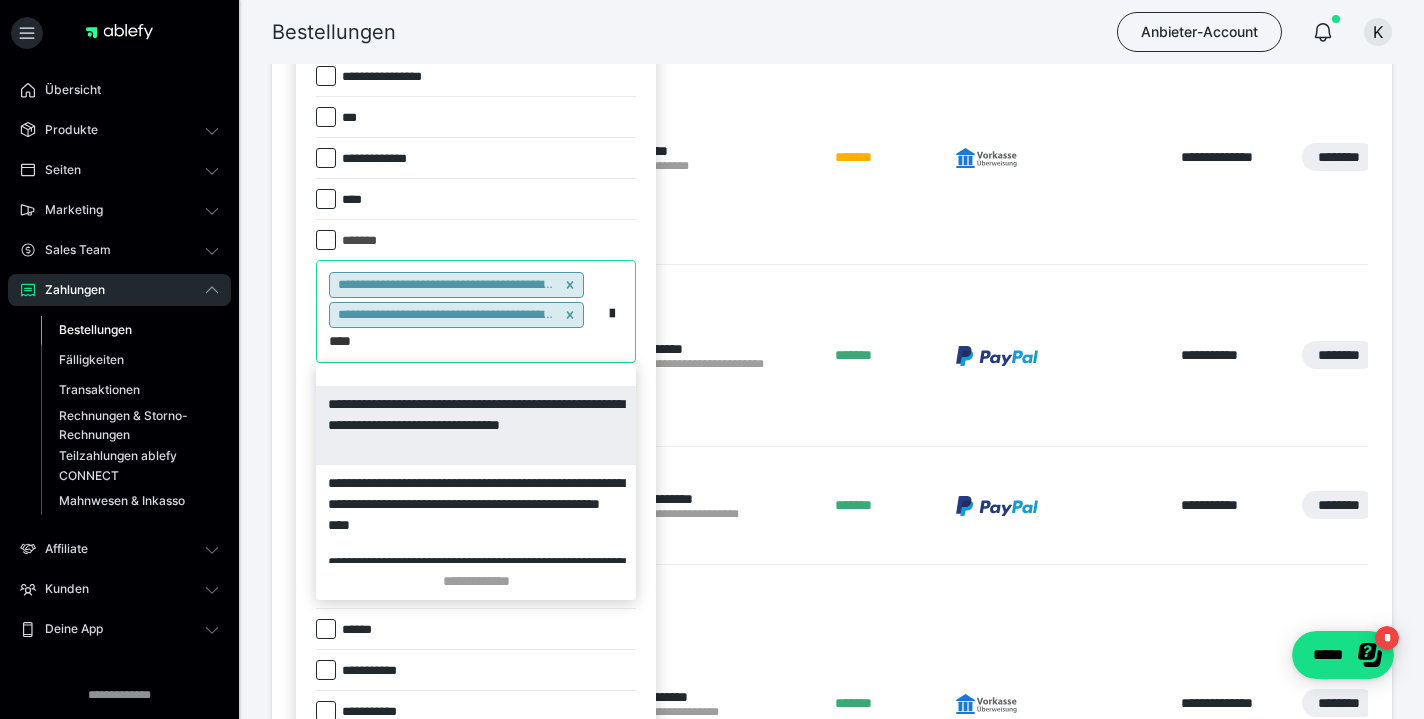 click on "**********" at bounding box center (476, 425) 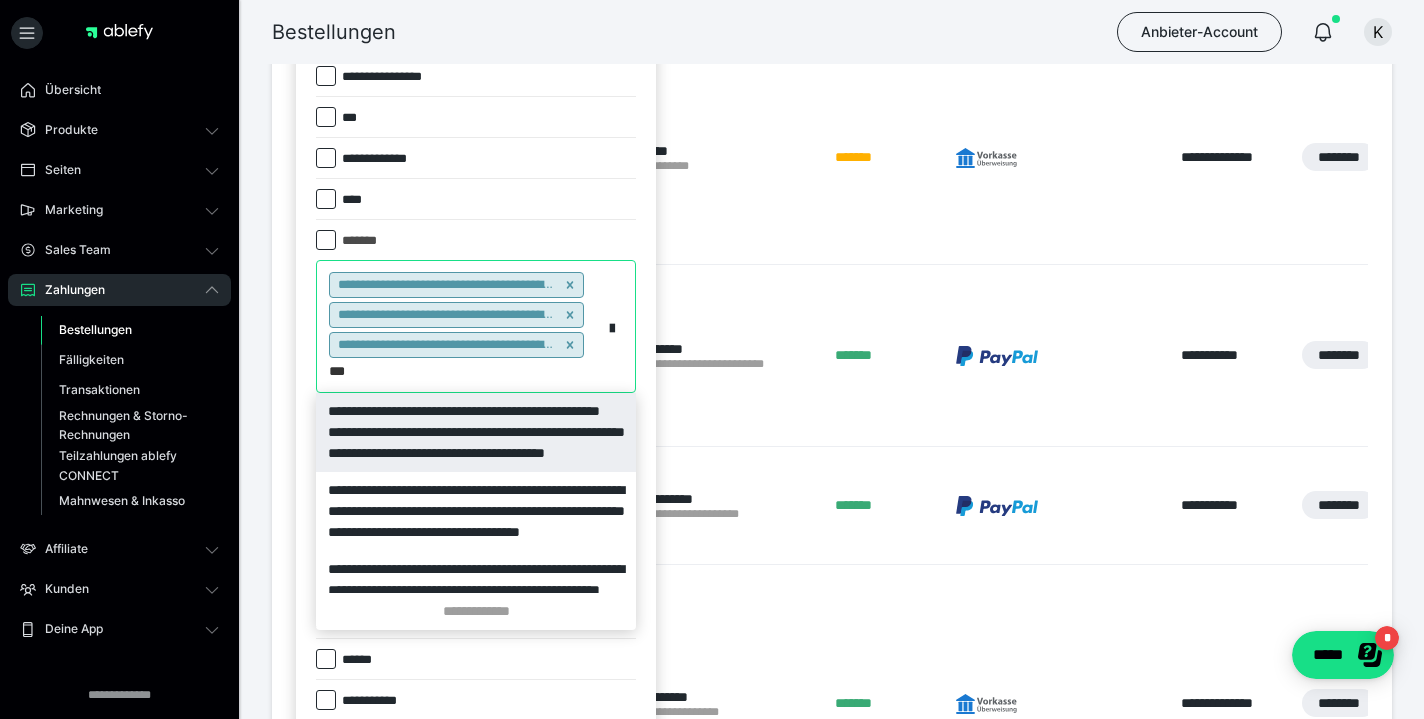 type on "****" 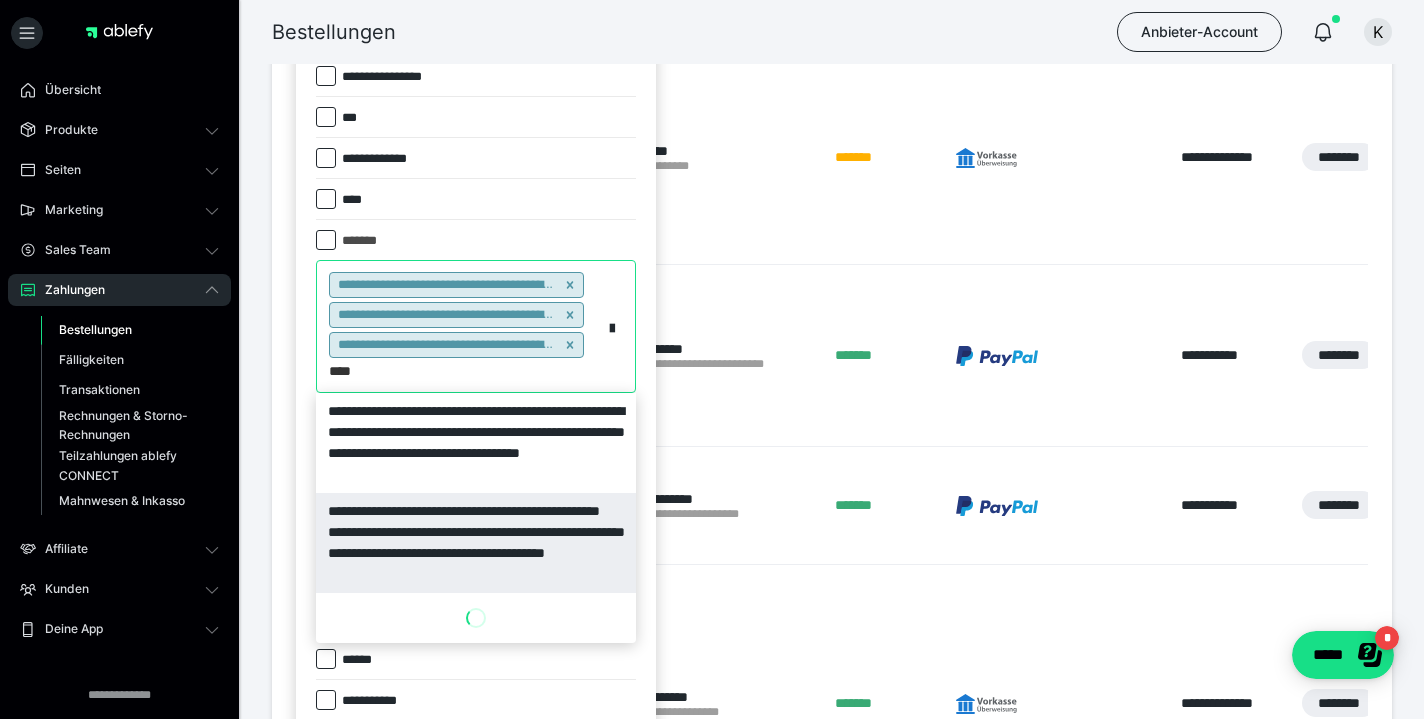 scroll, scrollTop: 33, scrollLeft: 0, axis: vertical 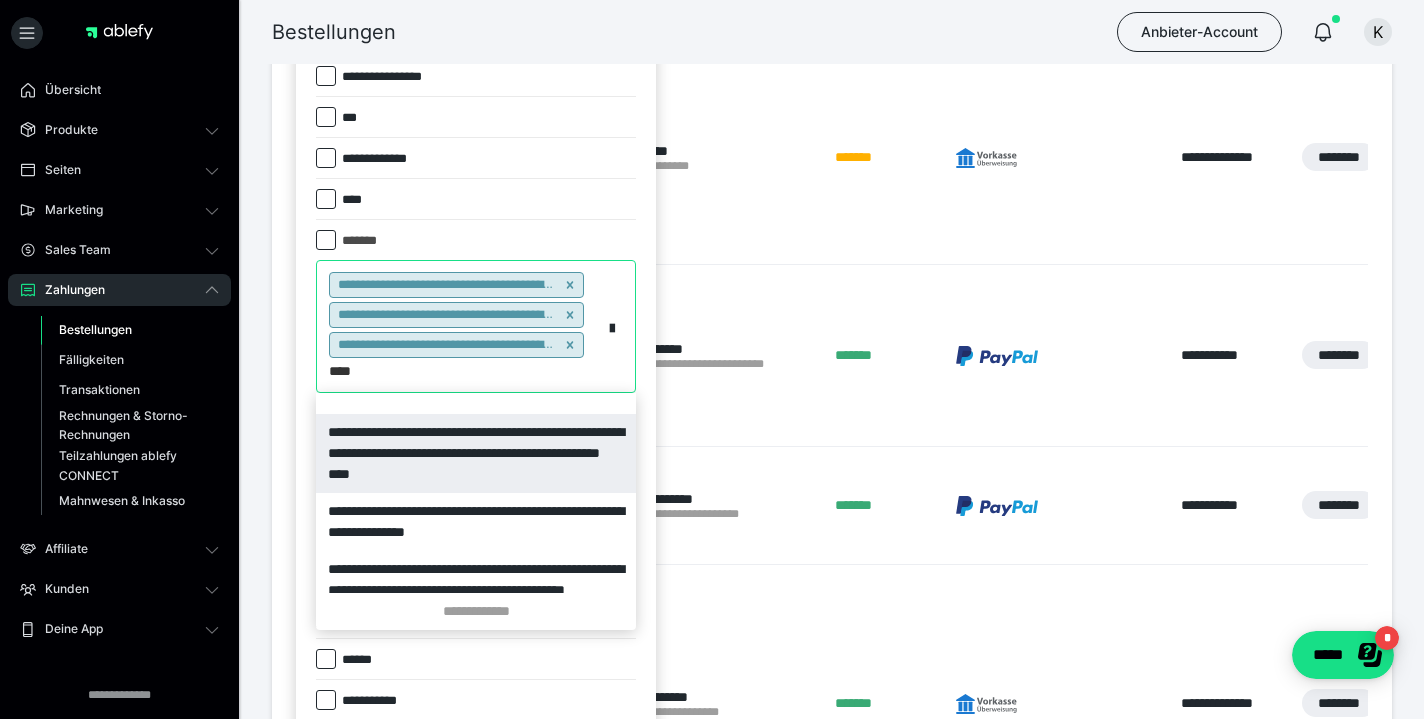 click on "**********" at bounding box center [476, 453] 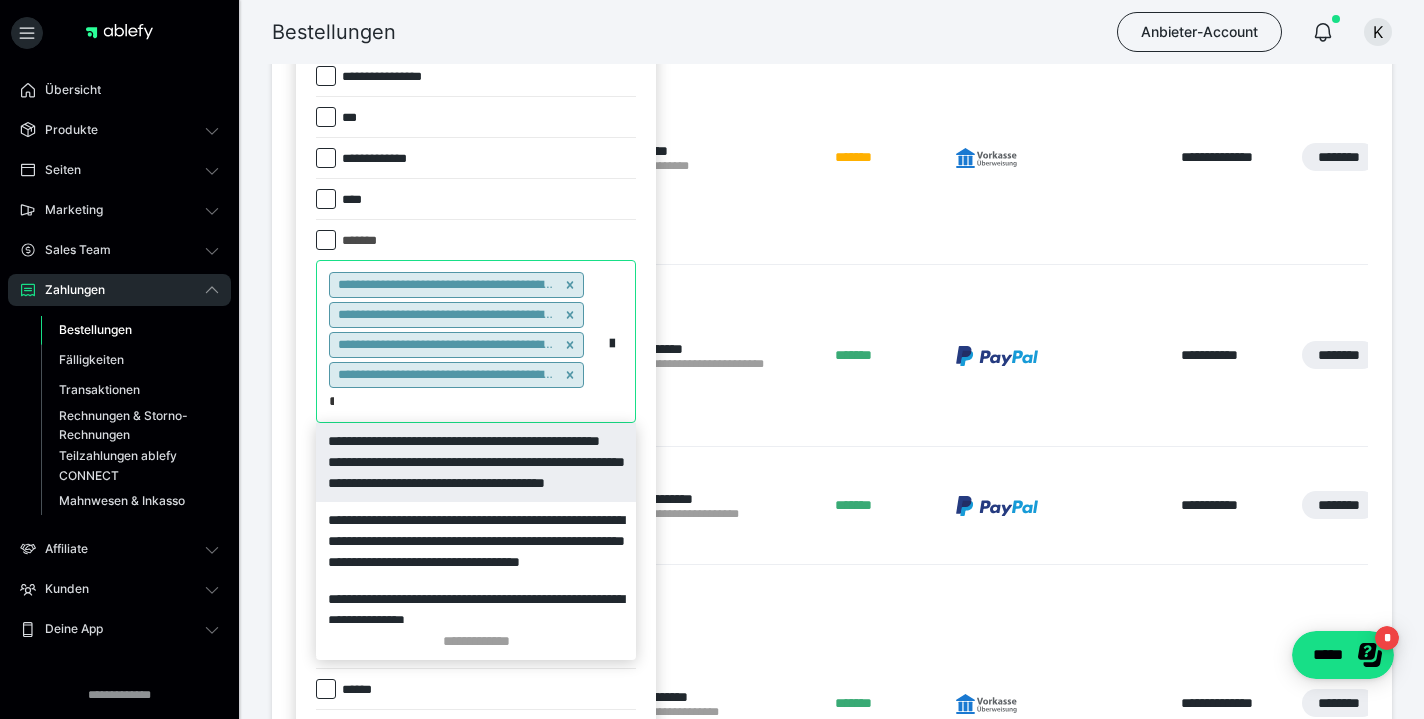 type on "****" 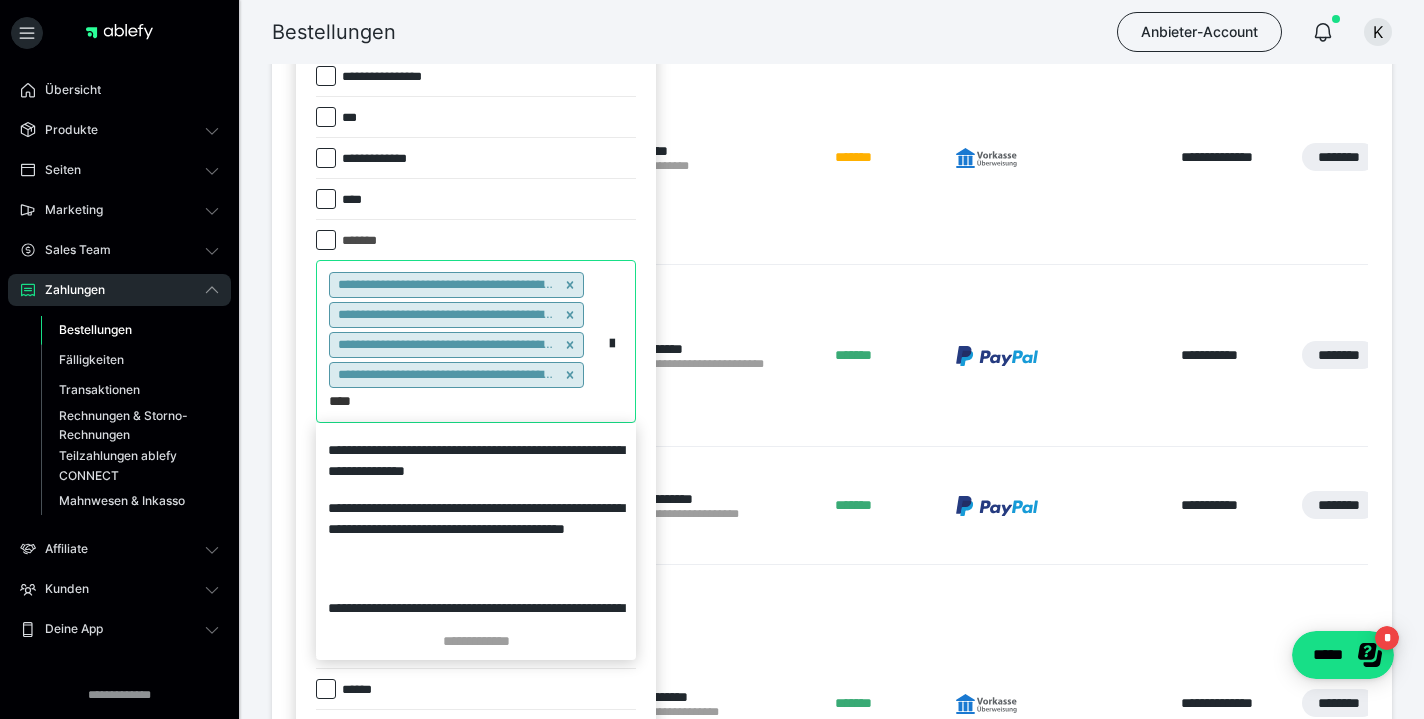 scroll, scrollTop: 202, scrollLeft: 0, axis: vertical 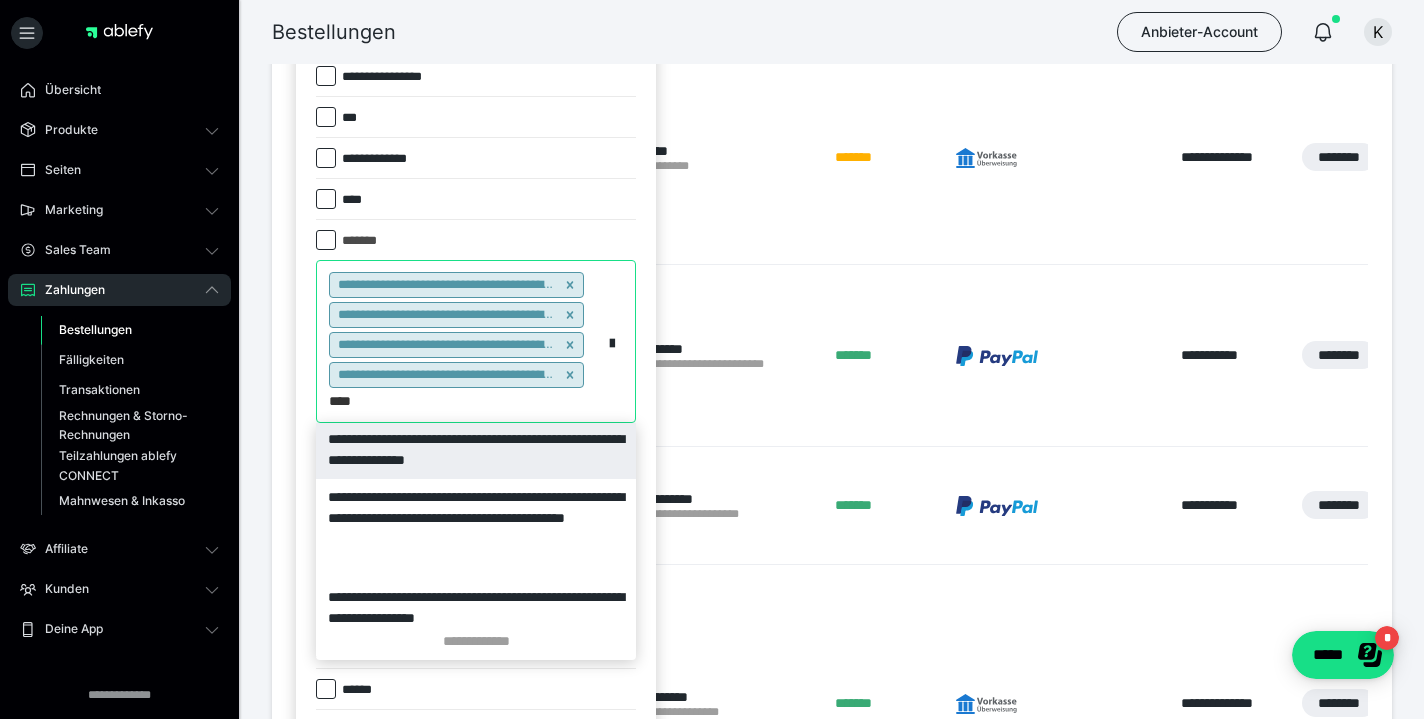 click on "**********" at bounding box center (476, 450) 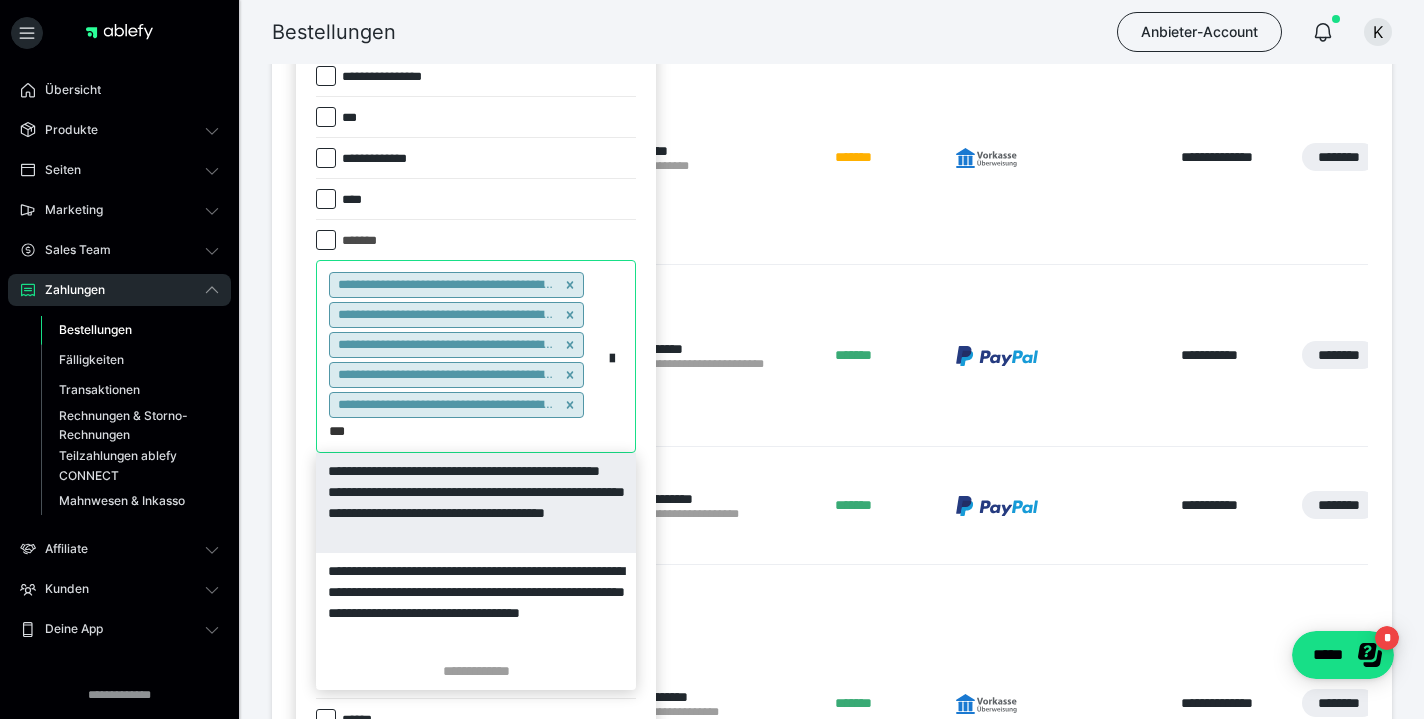 type on "****" 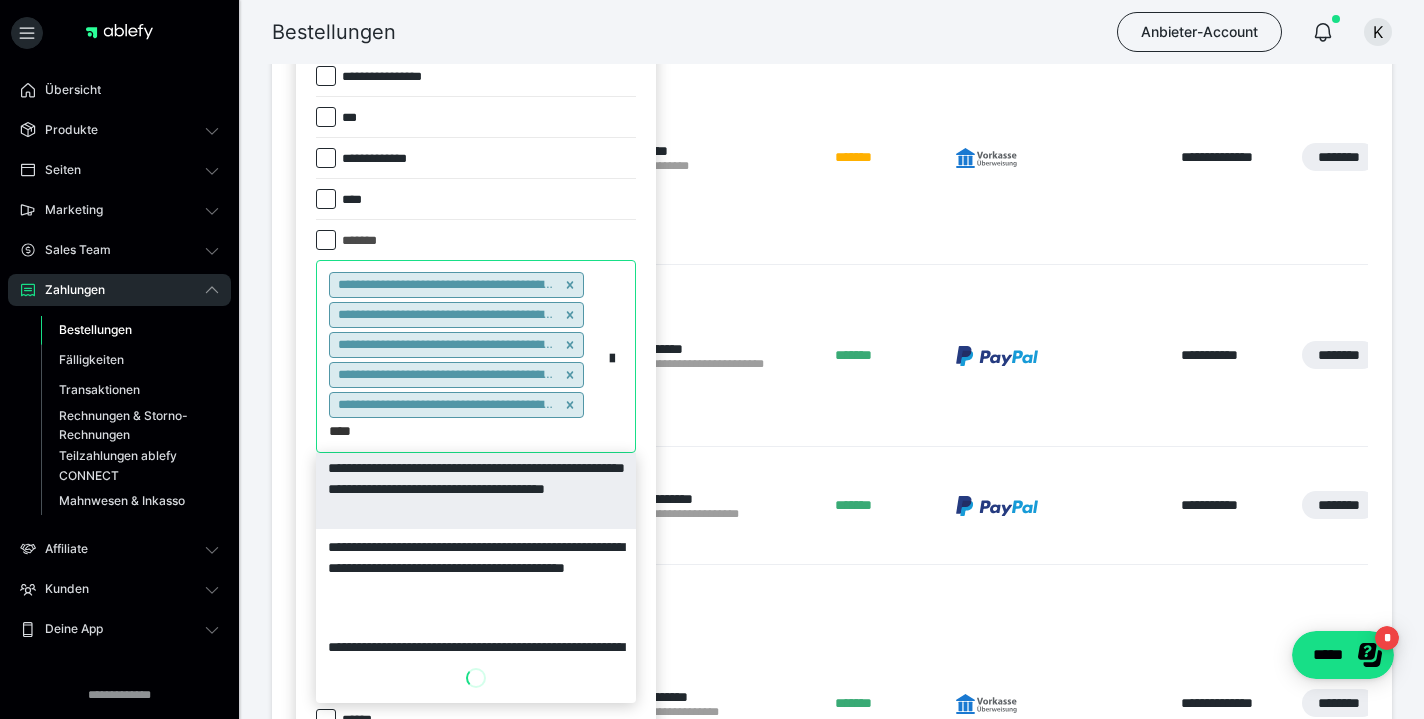 scroll, scrollTop: 156, scrollLeft: 0, axis: vertical 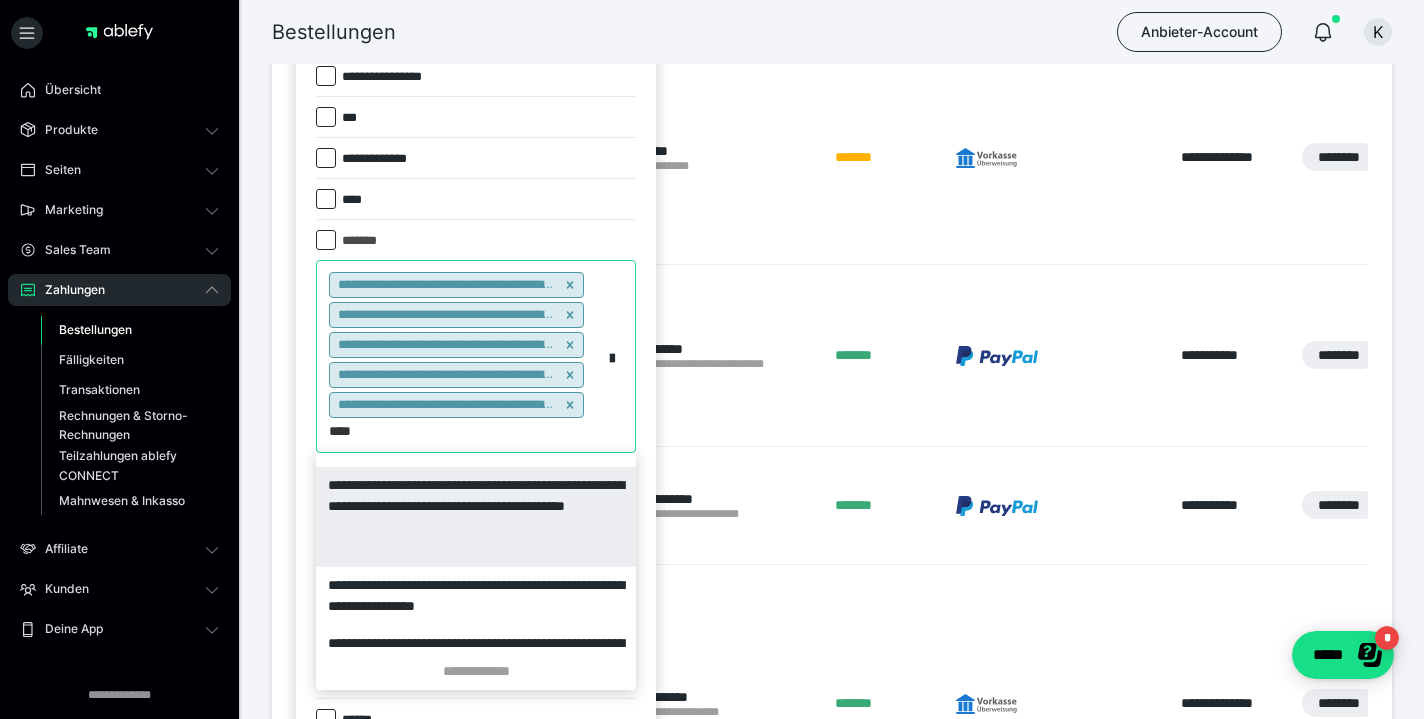 click on "**********" at bounding box center (476, 517) 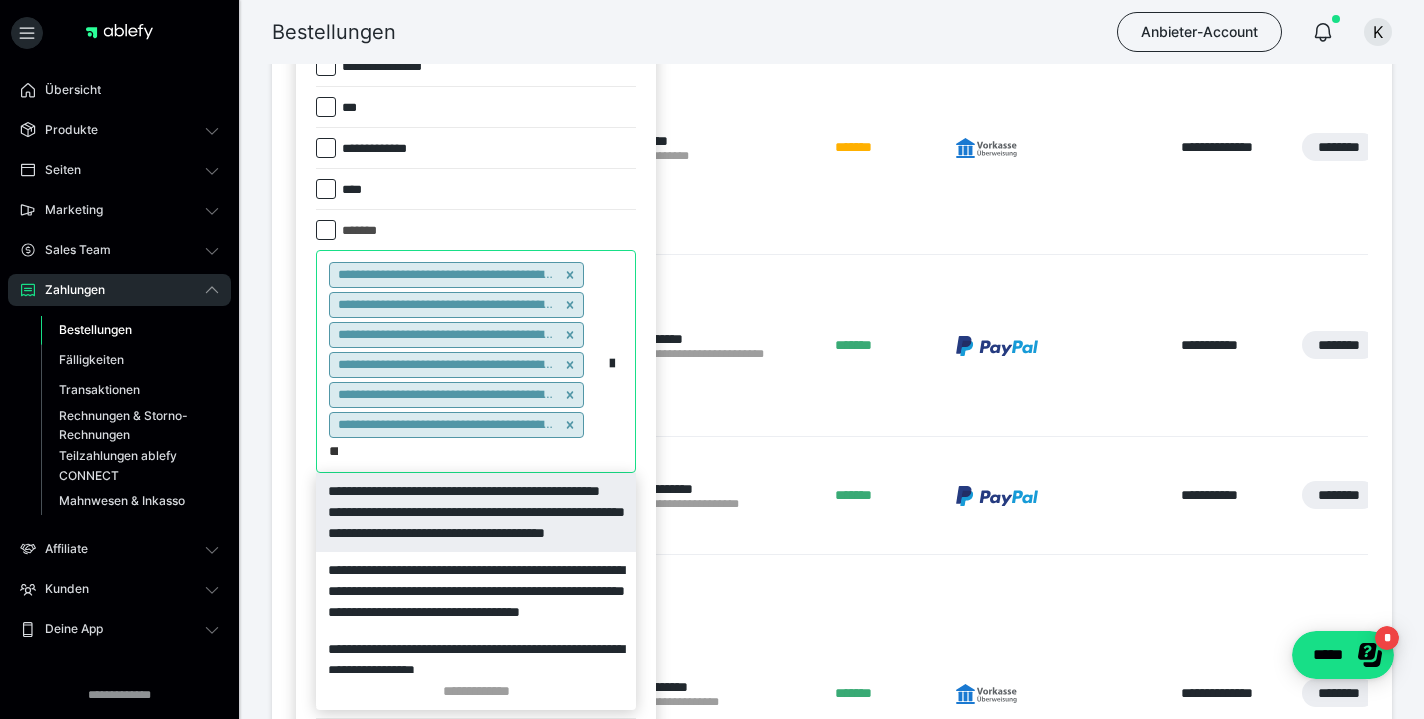 type on "****" 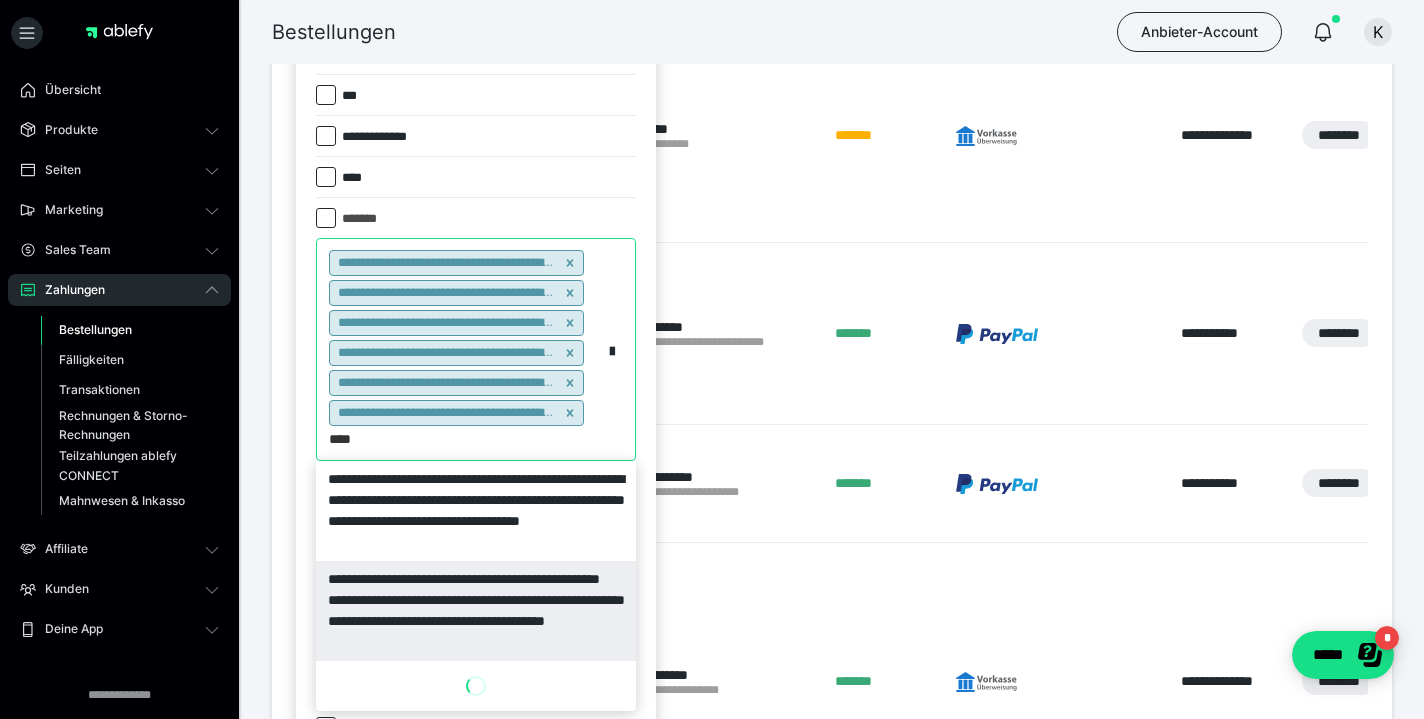 scroll, scrollTop: 680, scrollLeft: 0, axis: vertical 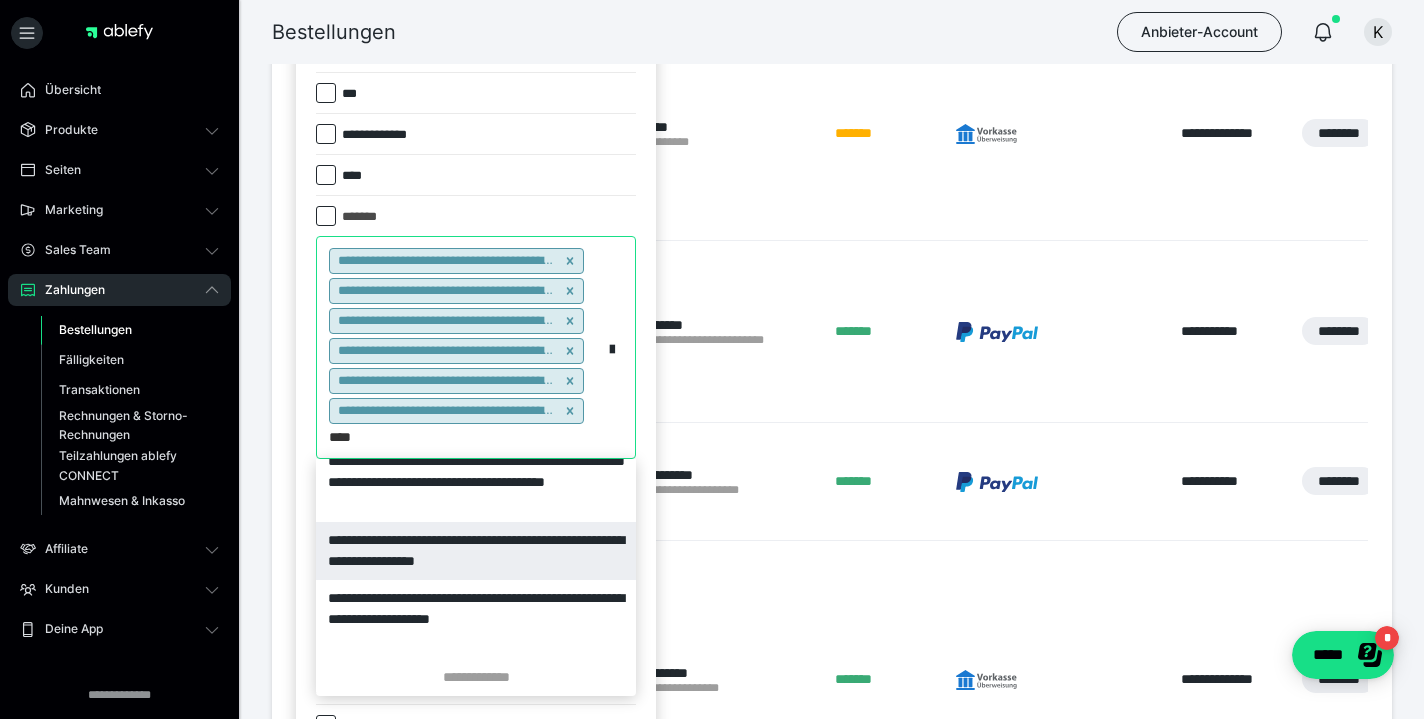 click on "**********" at bounding box center [476, 551] 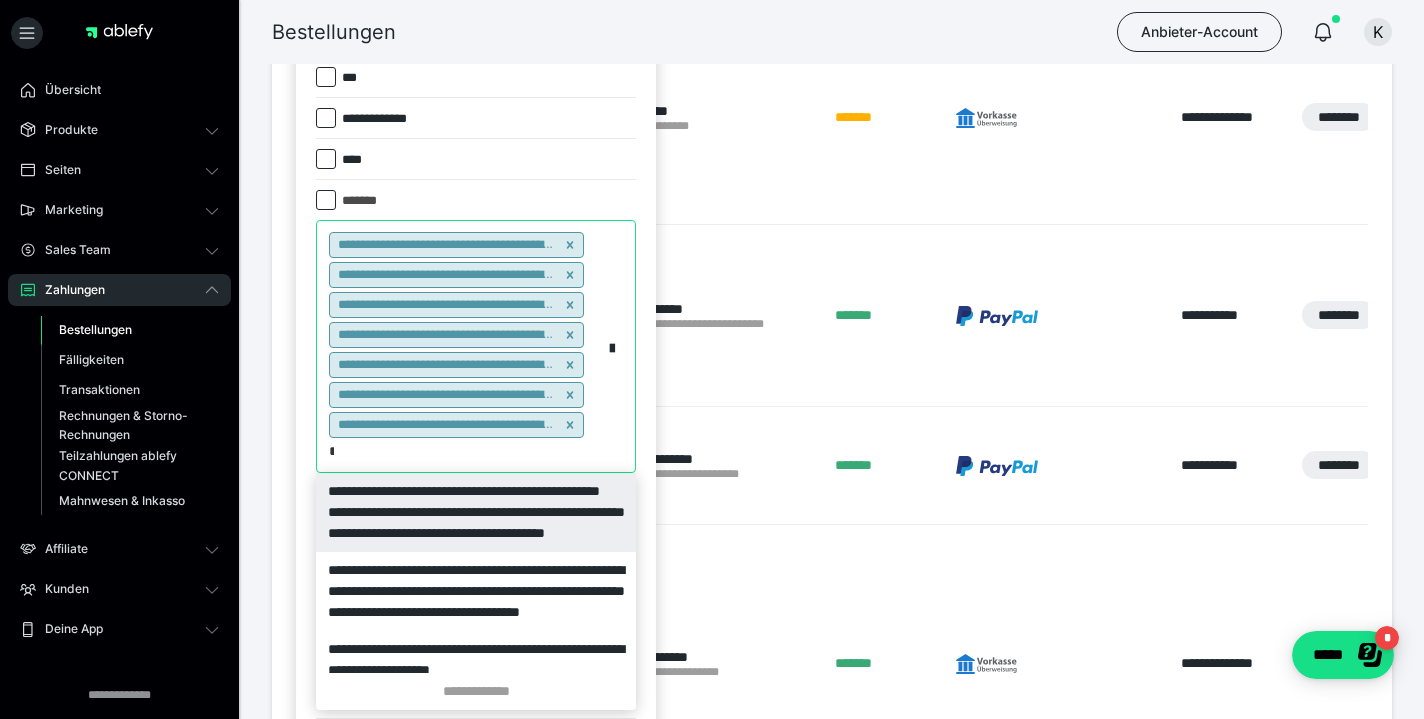 type on "****" 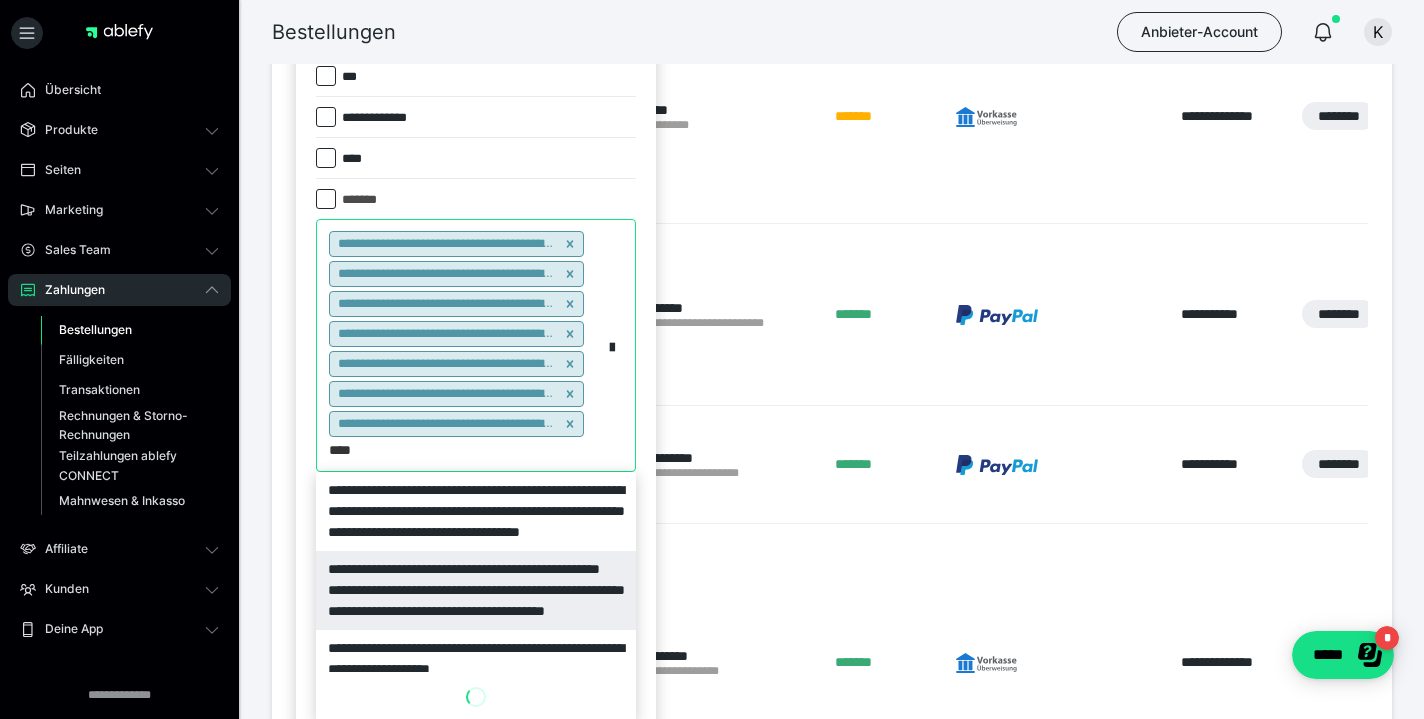 scroll, scrollTop: 710, scrollLeft: 0, axis: vertical 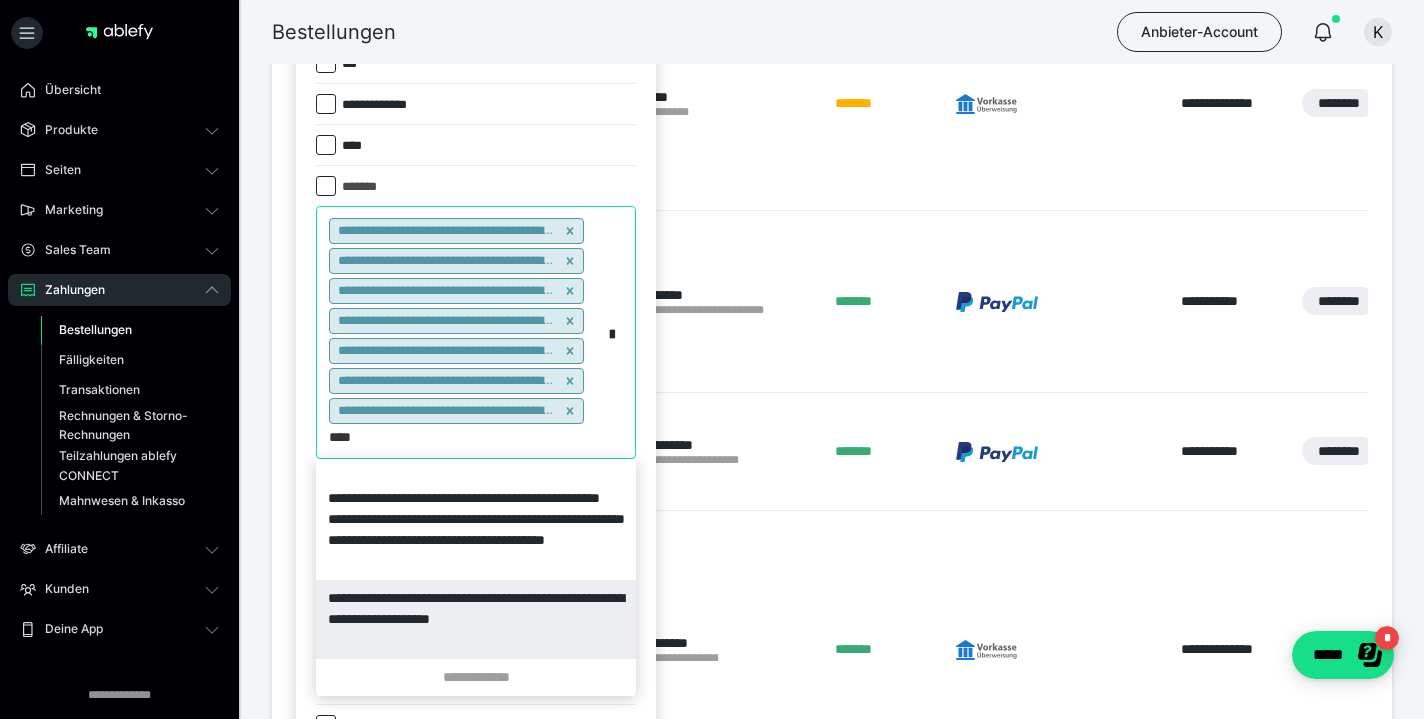click on "**********" at bounding box center [476, 619] 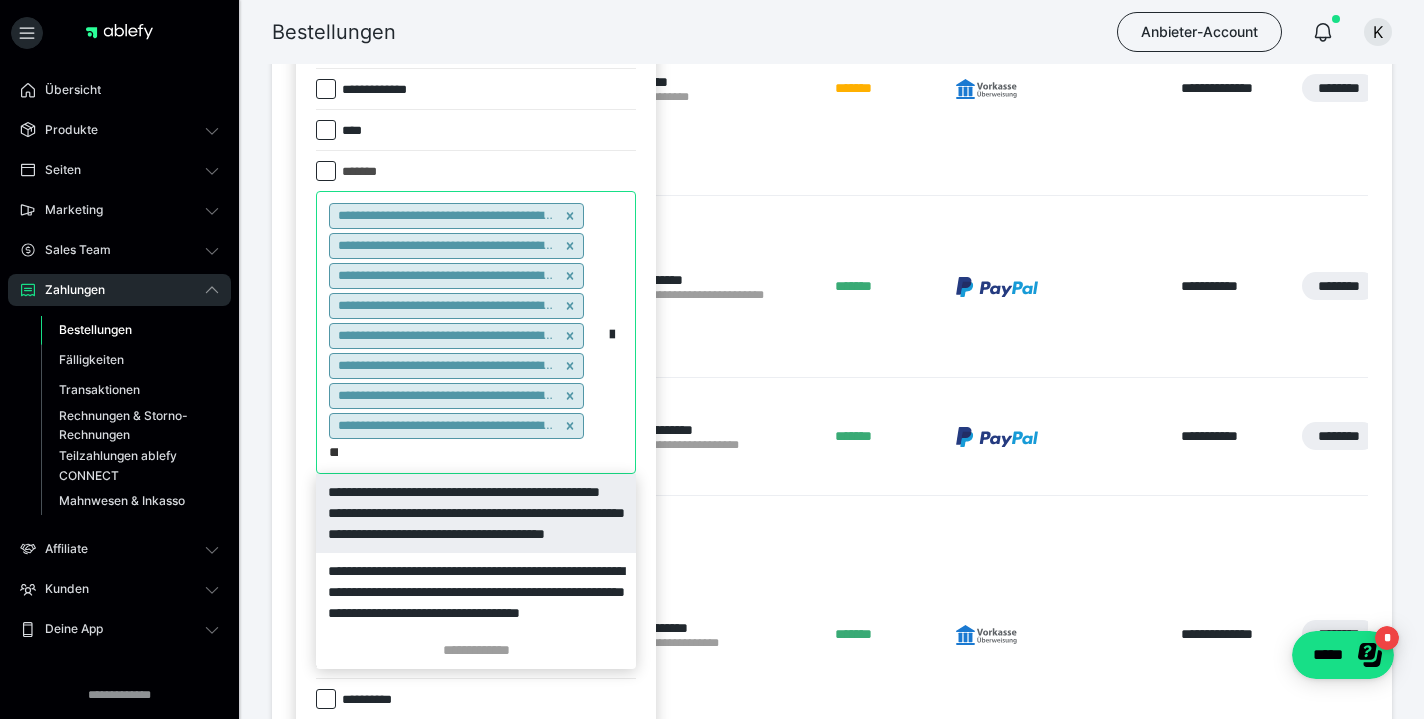 type on "****" 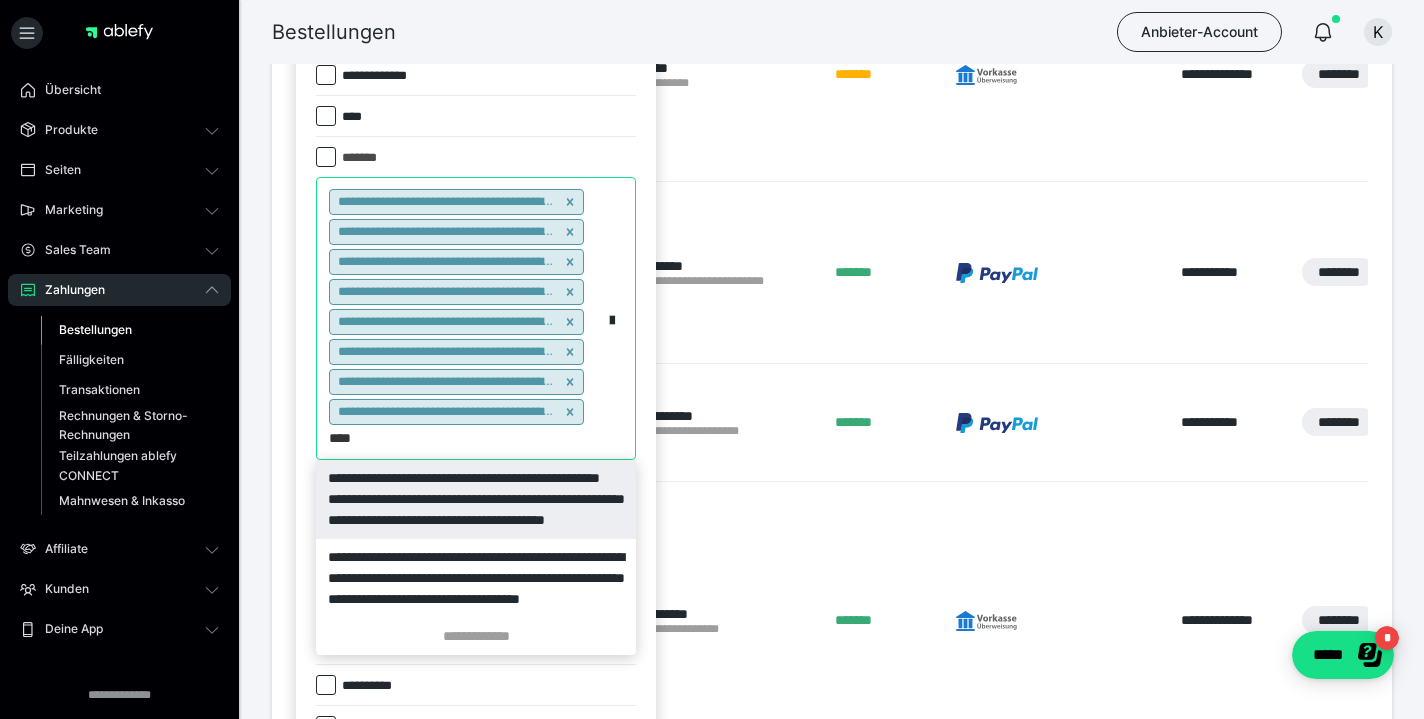 scroll, scrollTop: 741, scrollLeft: 0, axis: vertical 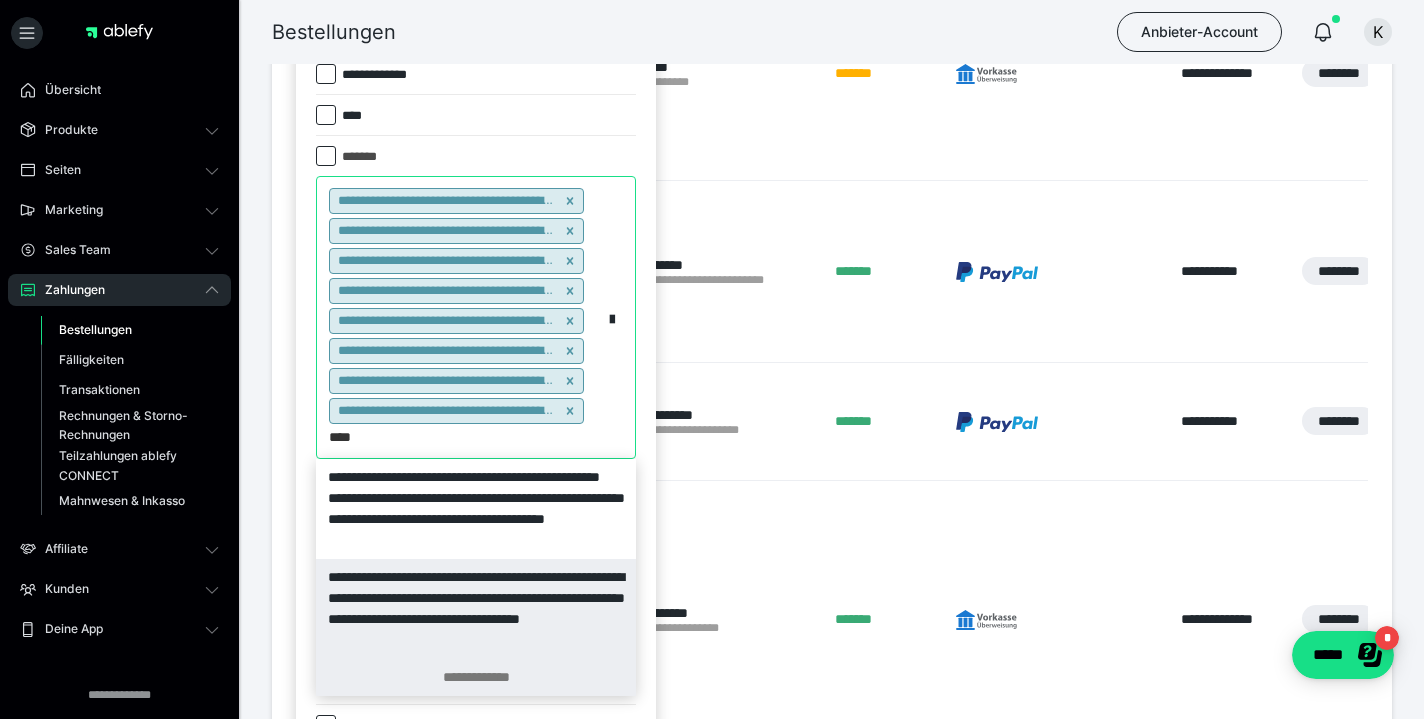 click on "**********" at bounding box center [476, 677] 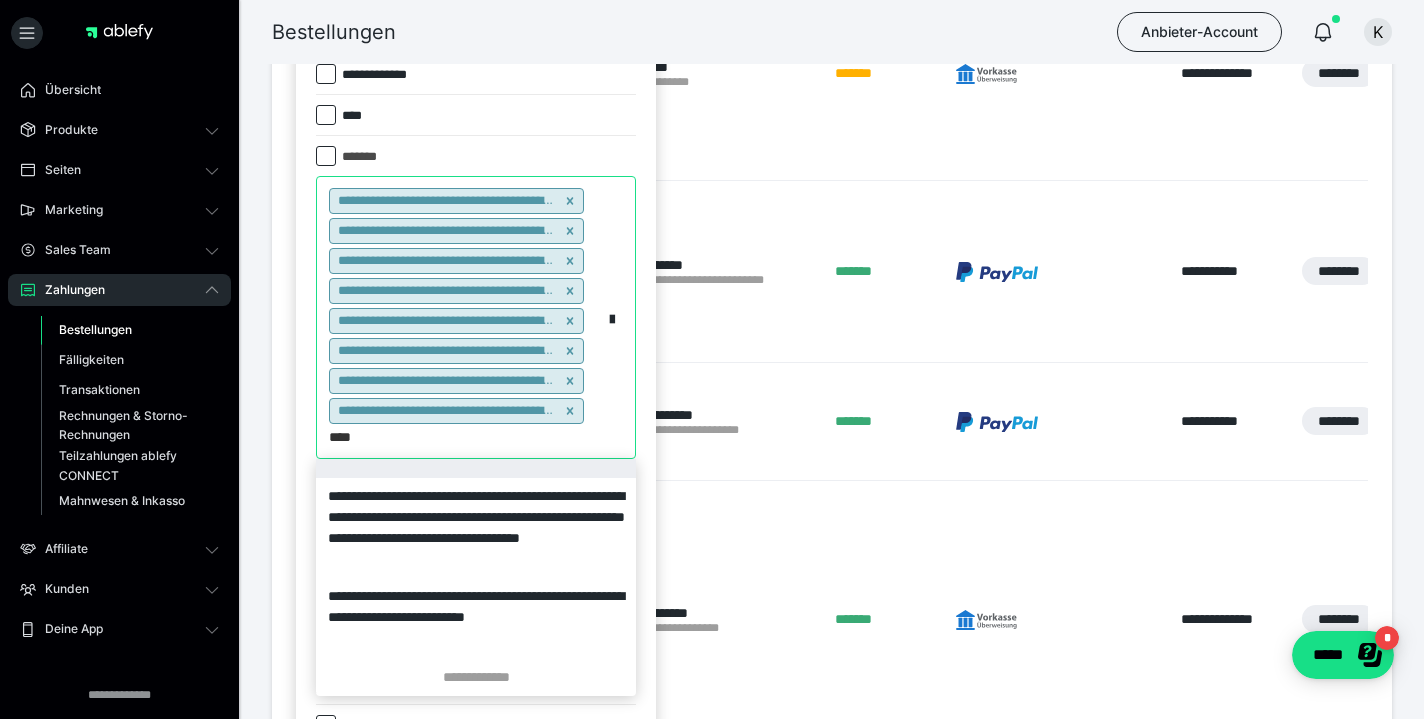 scroll, scrollTop: 82, scrollLeft: 0, axis: vertical 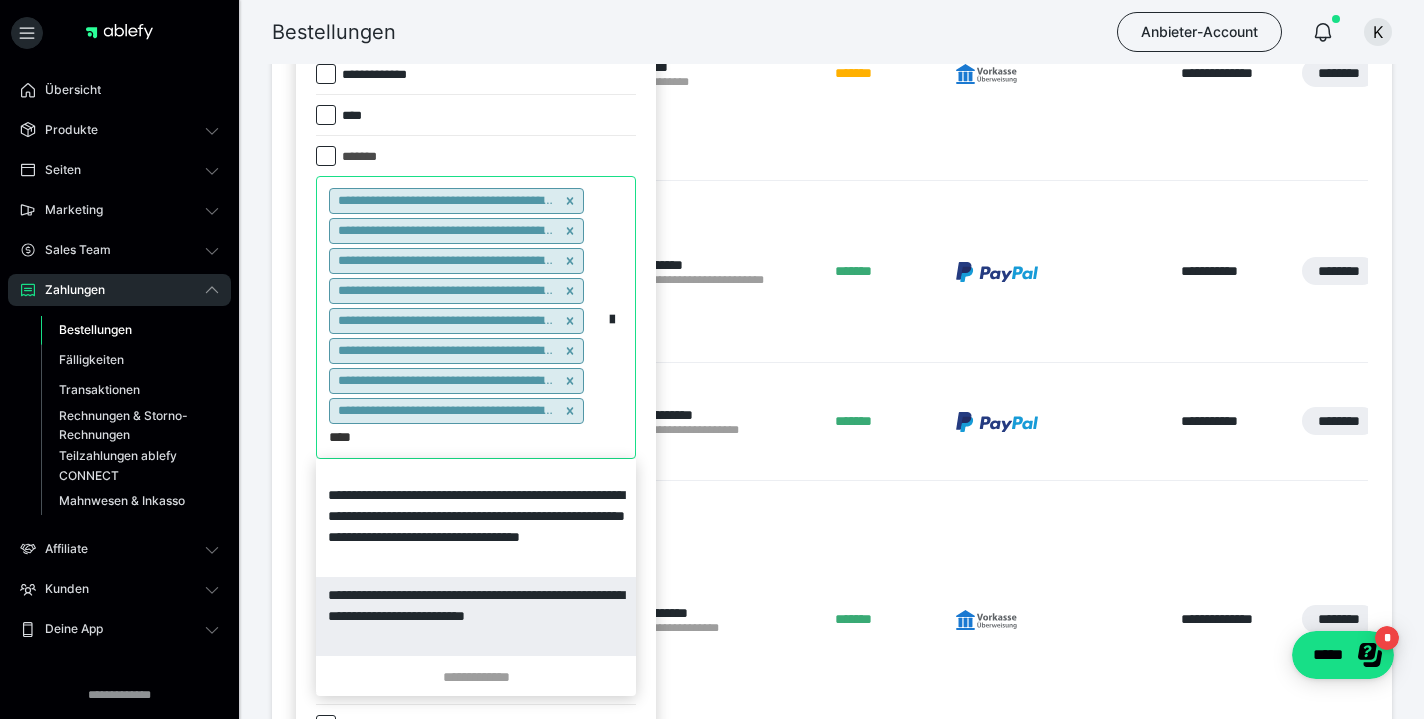 click on "**********" at bounding box center (476, 616) 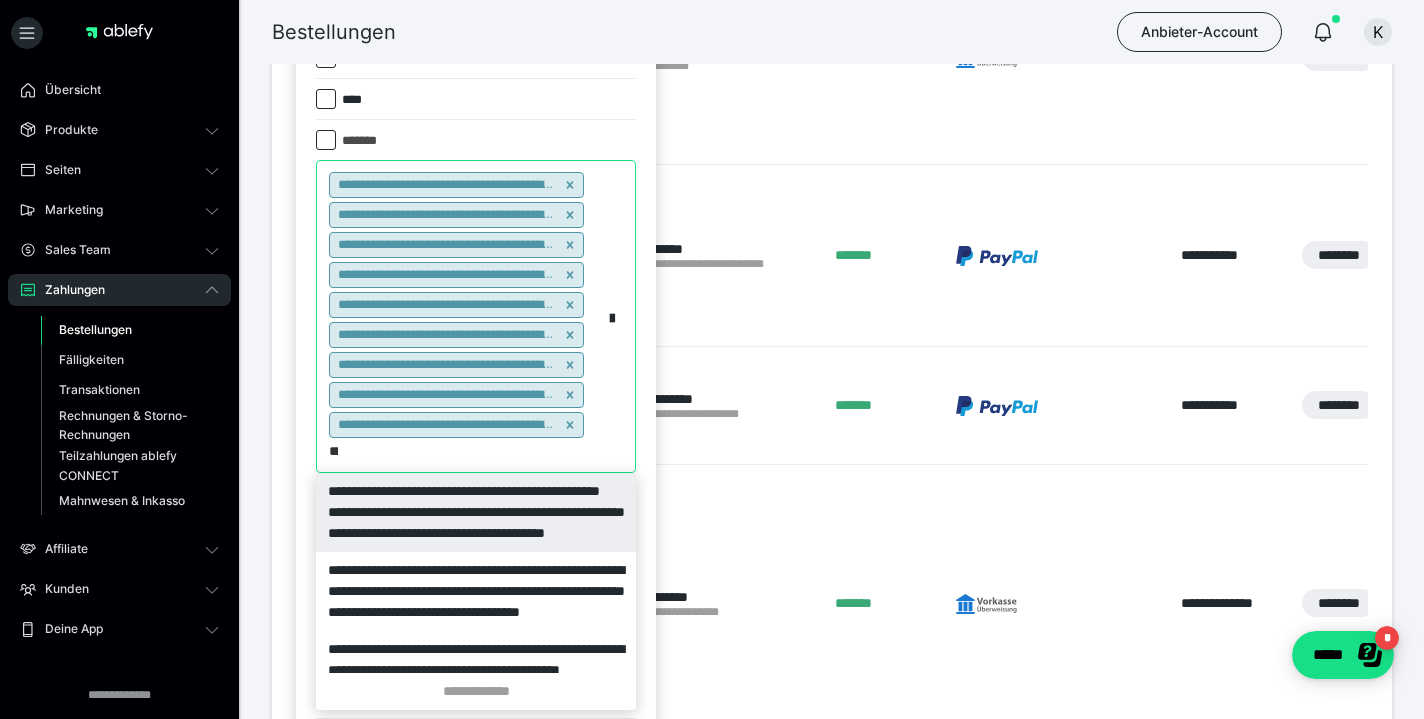 type on "****" 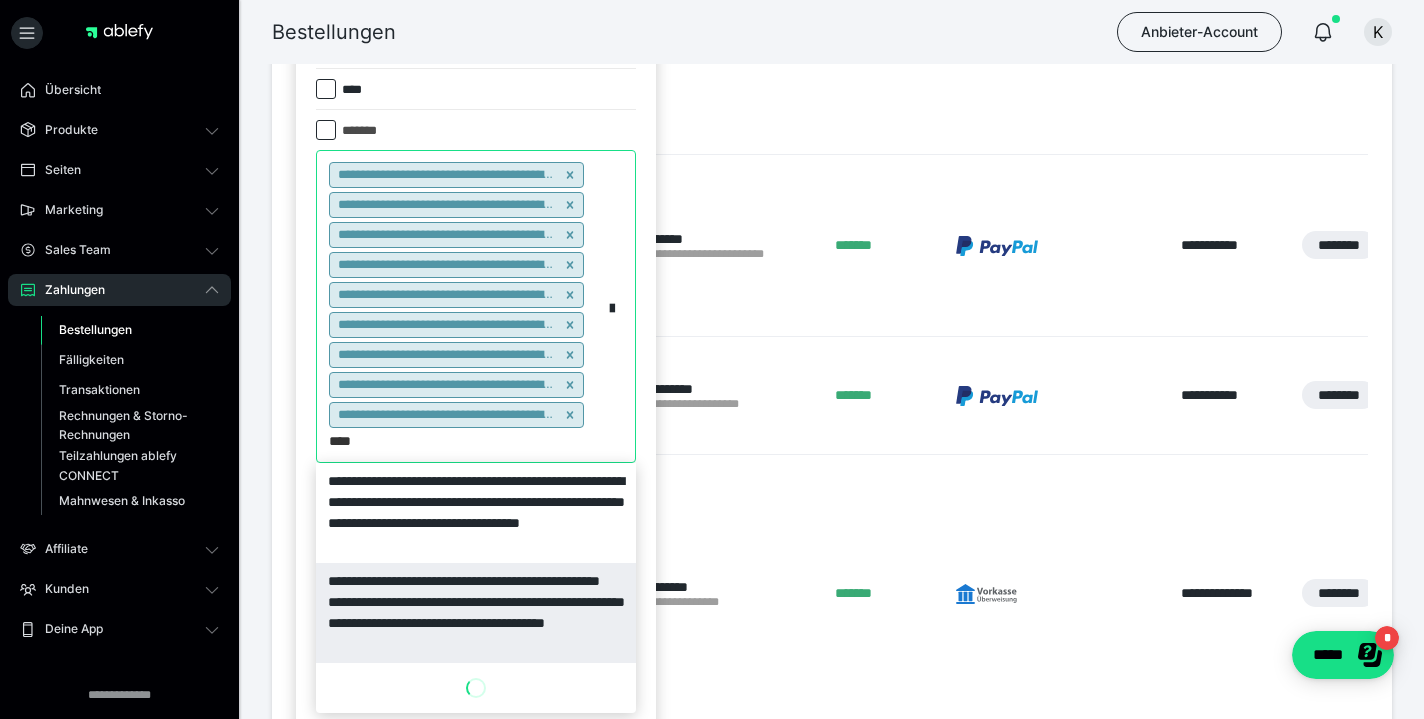 scroll, scrollTop: 769, scrollLeft: 0, axis: vertical 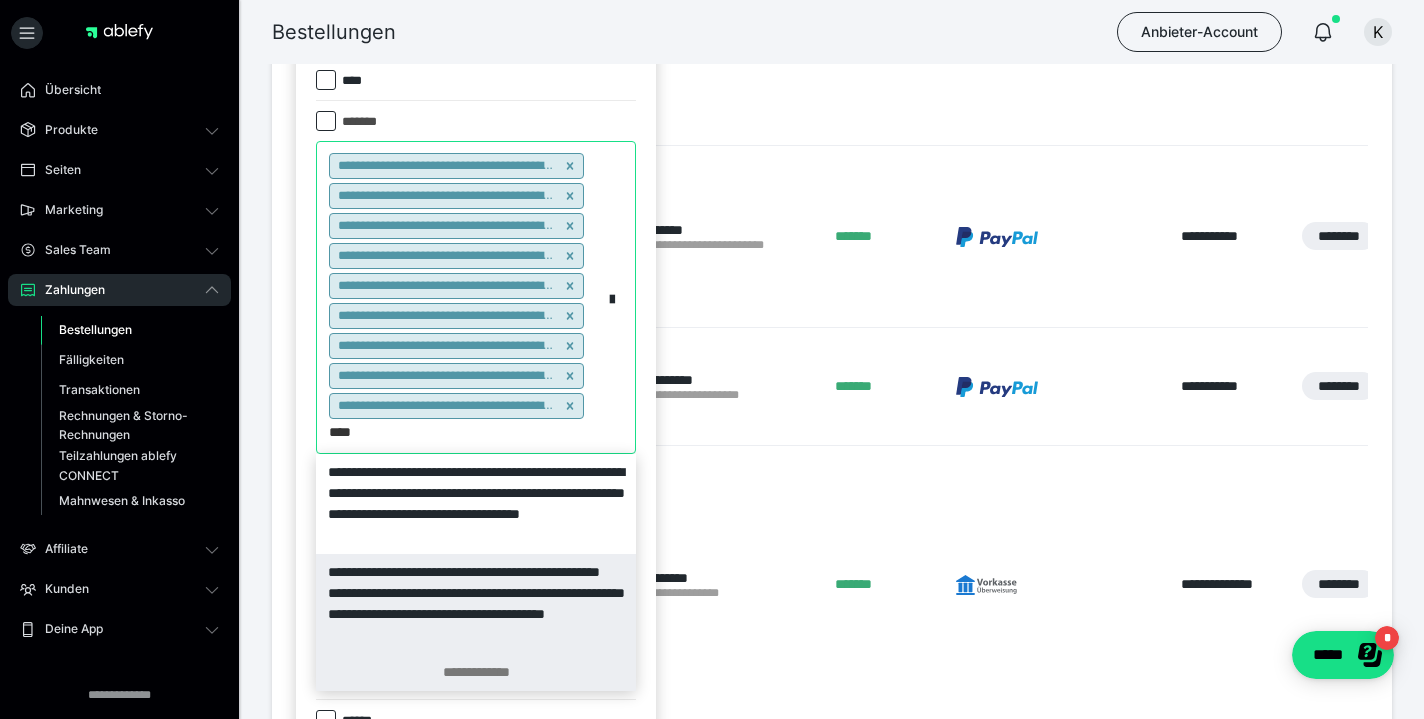 click on "**********" at bounding box center (476, 672) 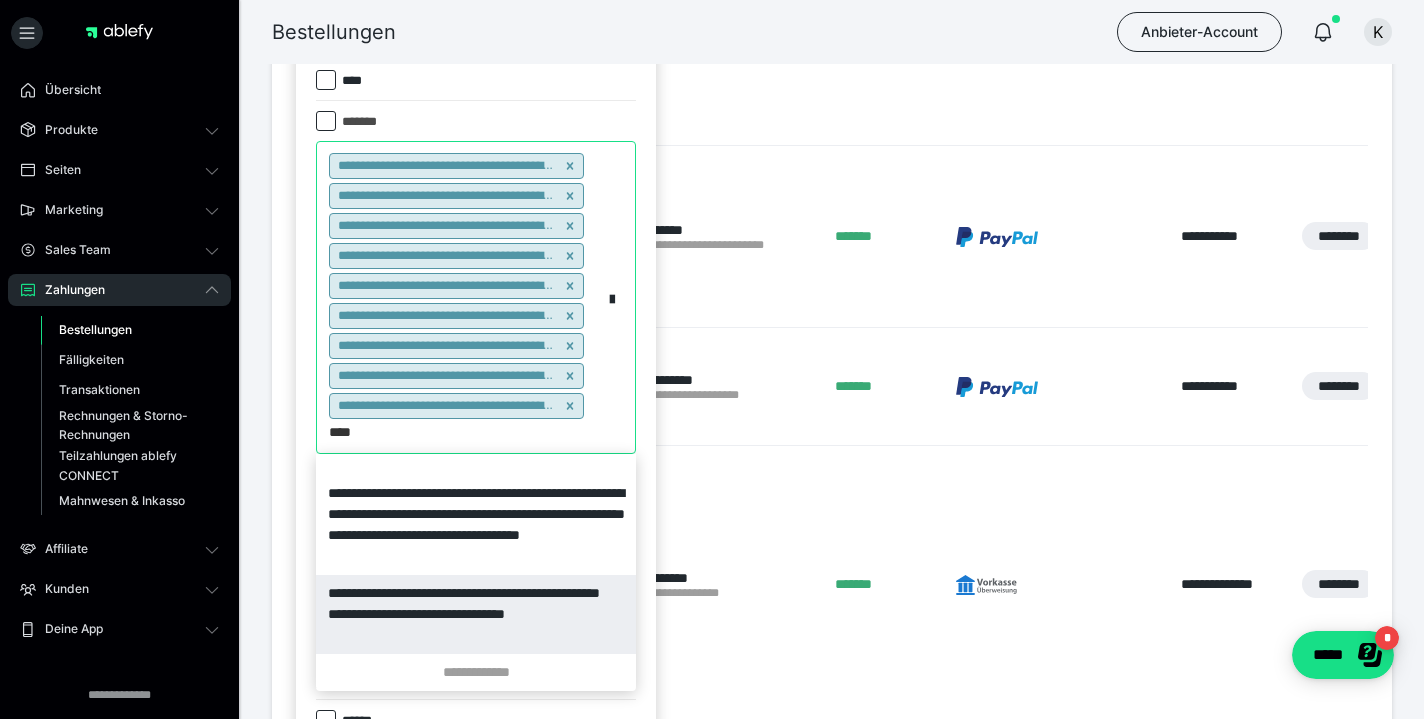 click on "**********" at bounding box center [476, 614] 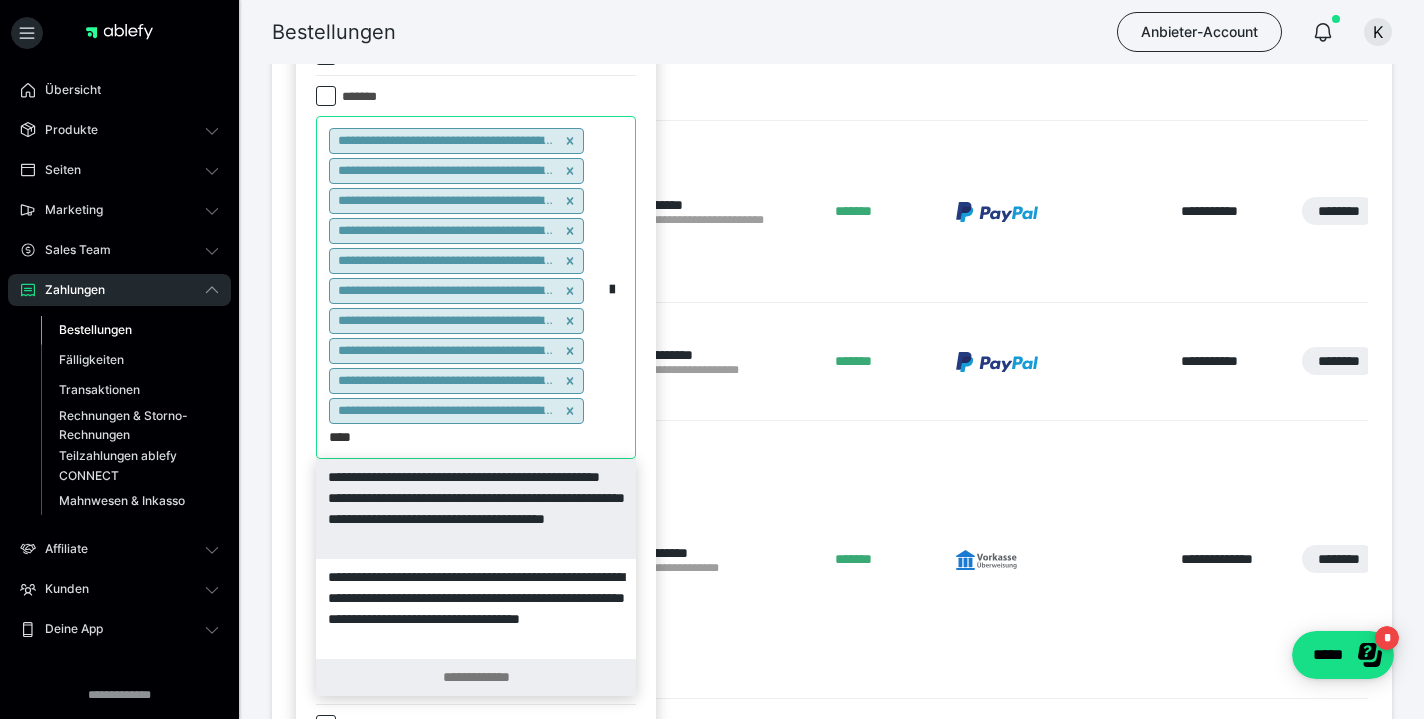 click on "**********" at bounding box center [476, 677] 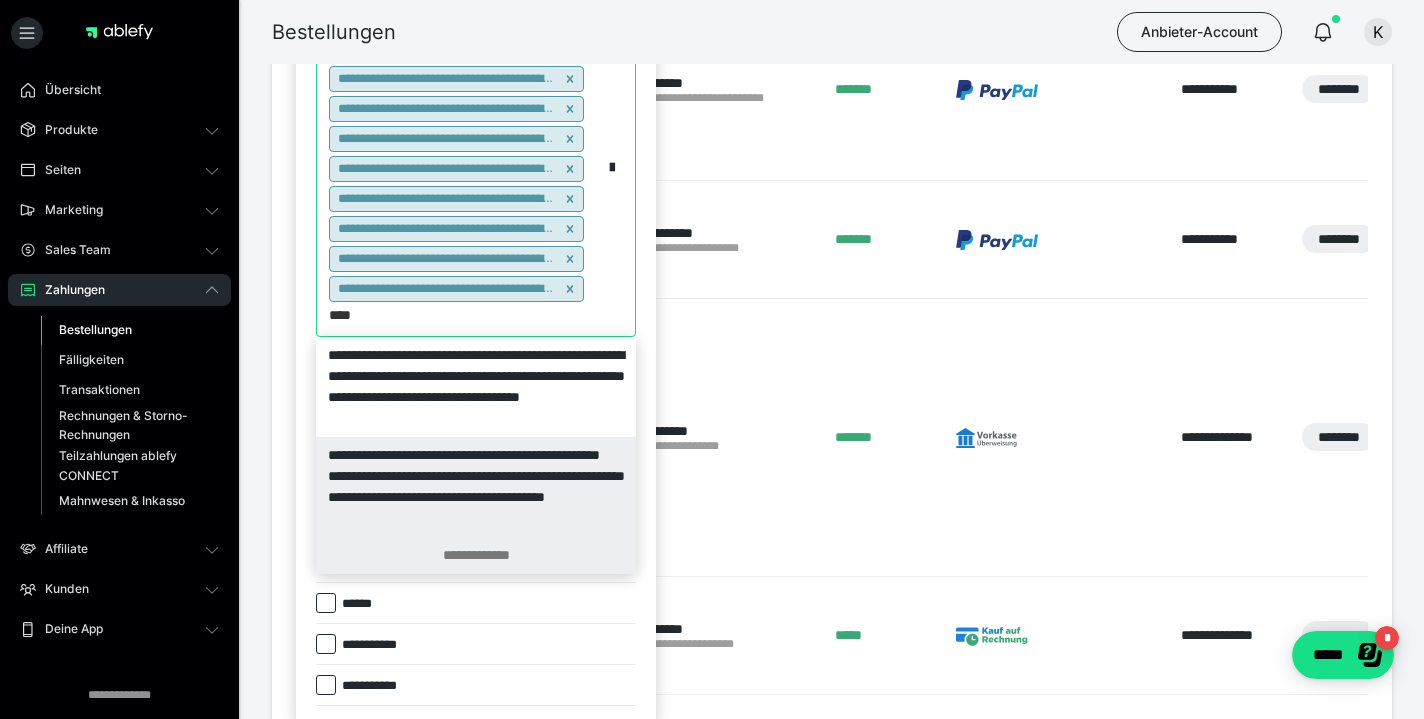 click on "**********" at bounding box center (476, 555) 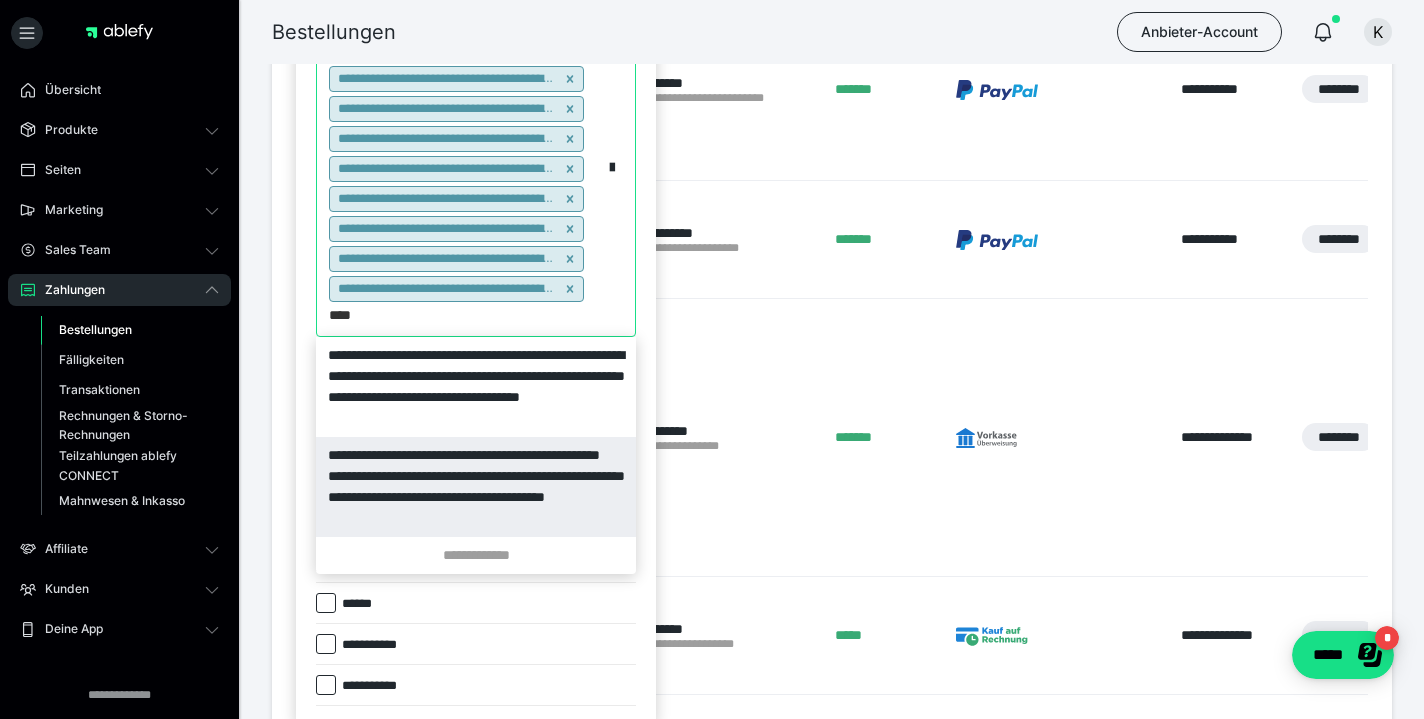 click on "**********" at bounding box center (476, 555) 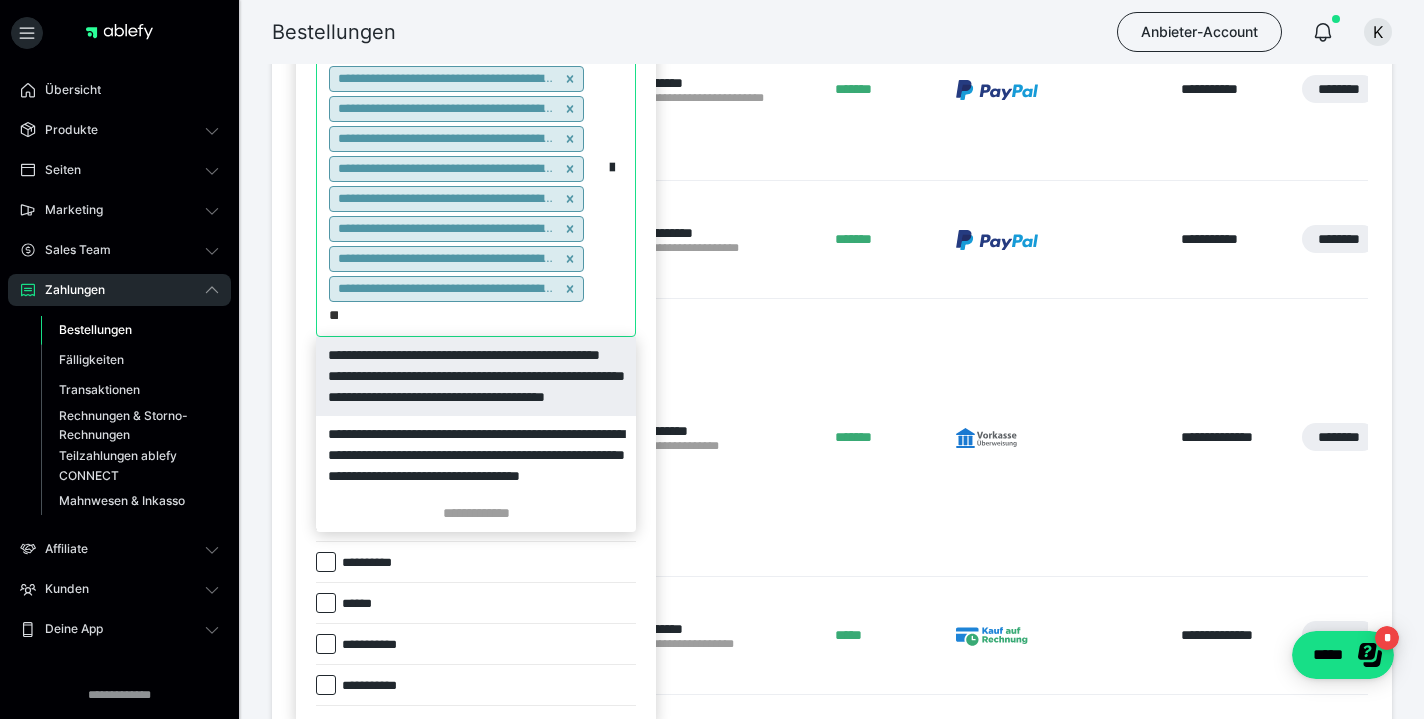 type on "*" 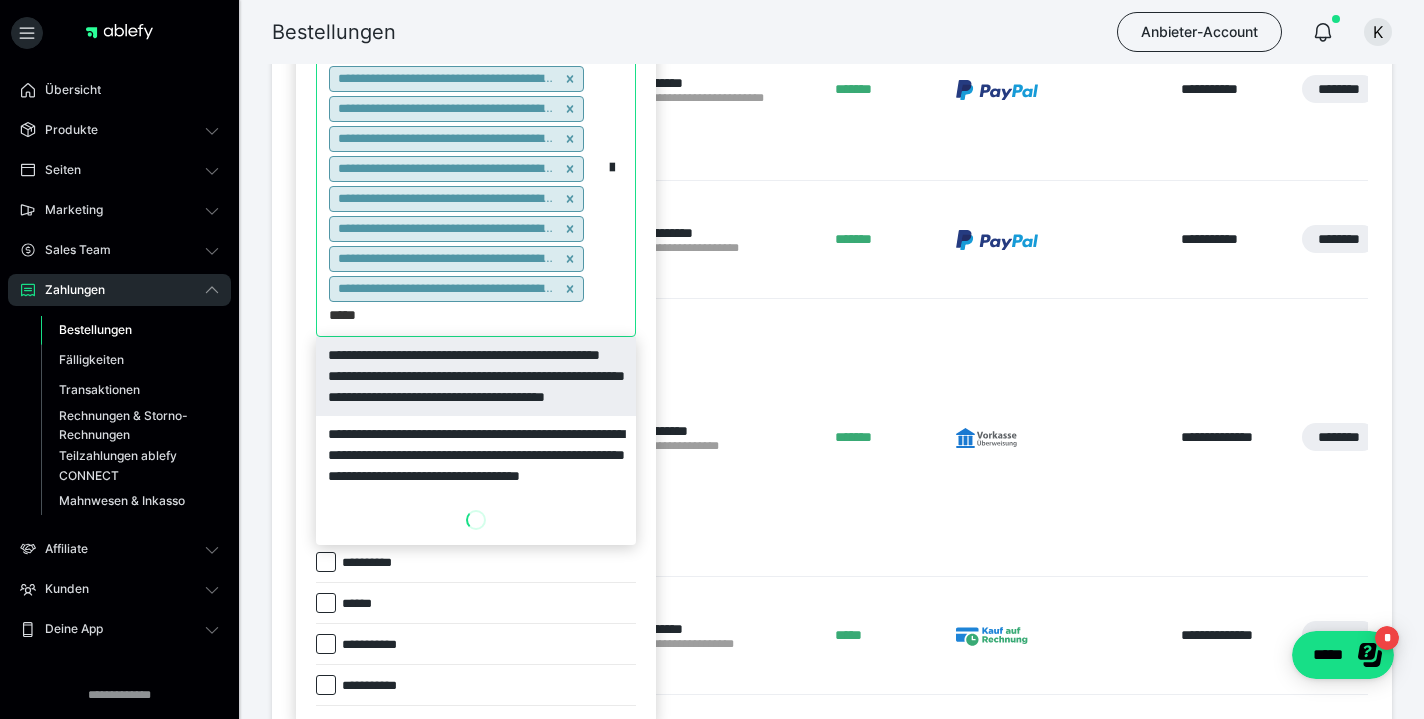 type on "******" 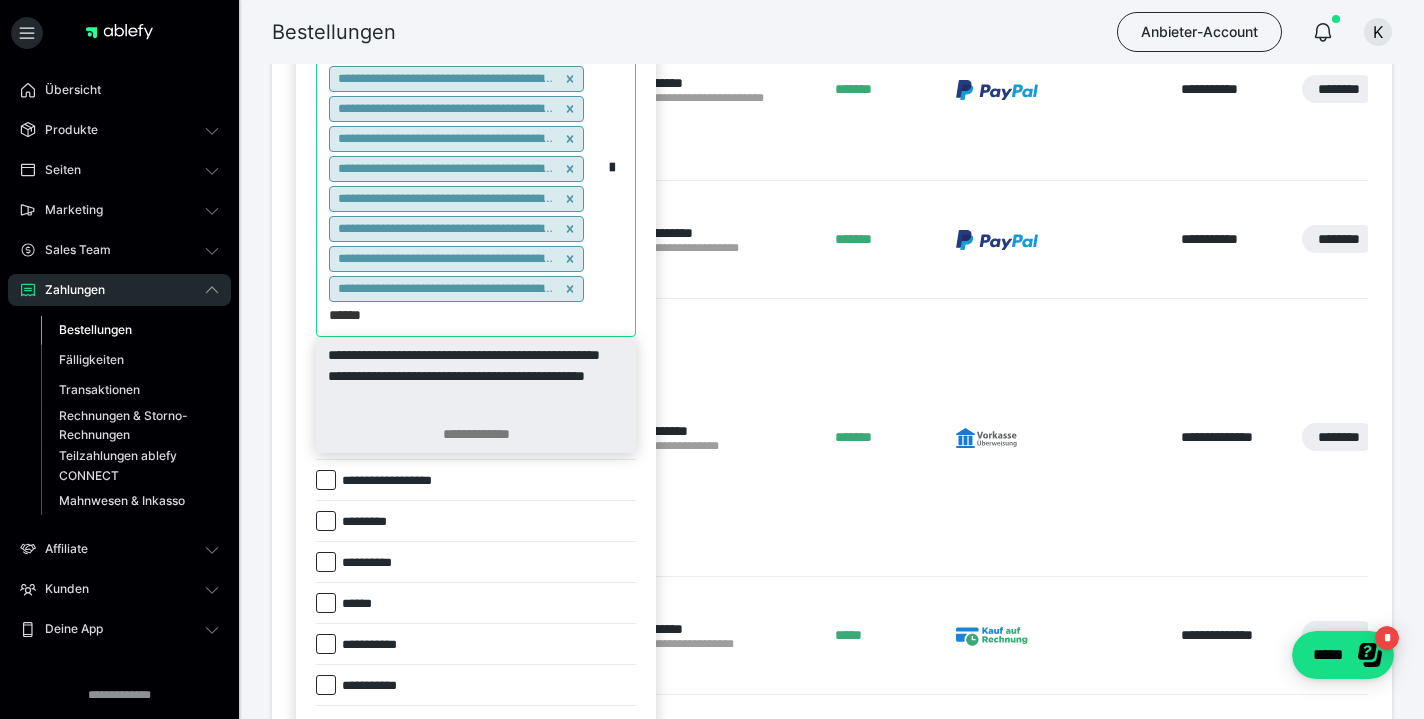 click on "**********" at bounding box center (476, 434) 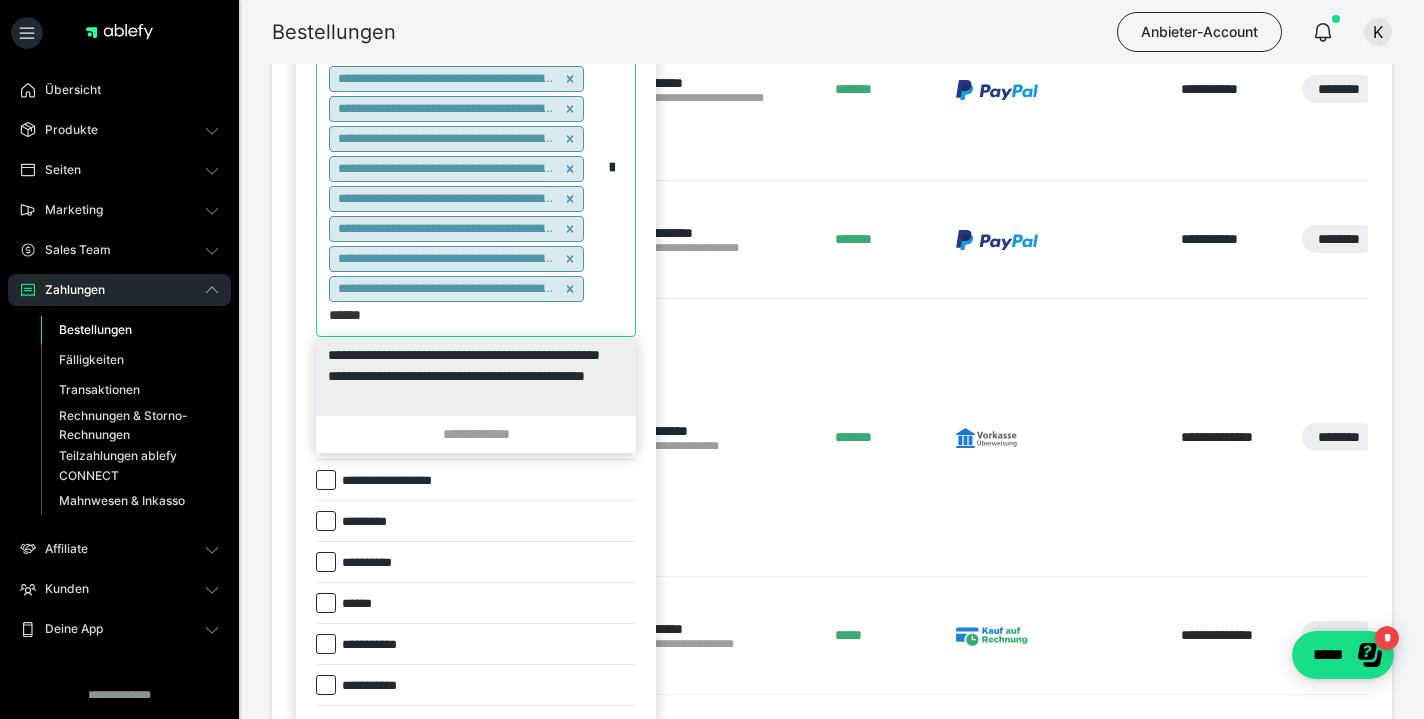 click on "**********" at bounding box center [476, 376] 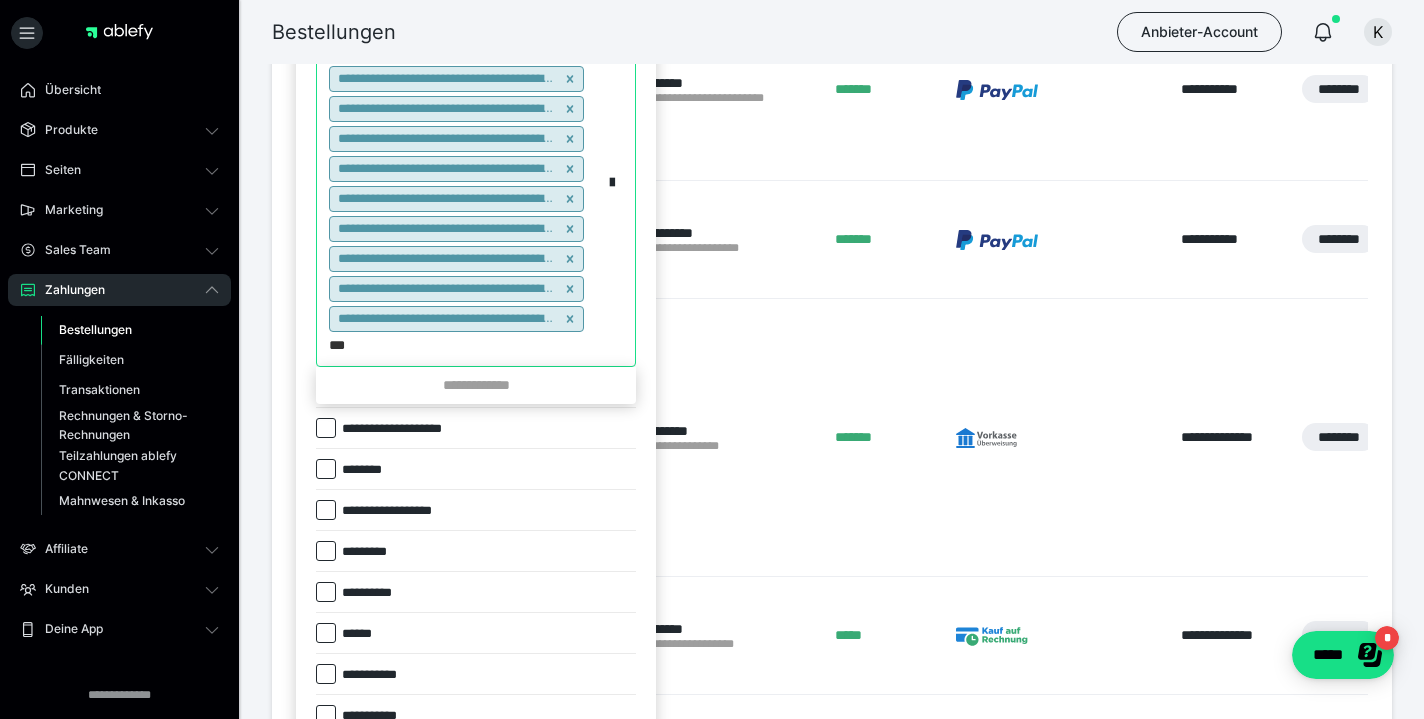 type on "****" 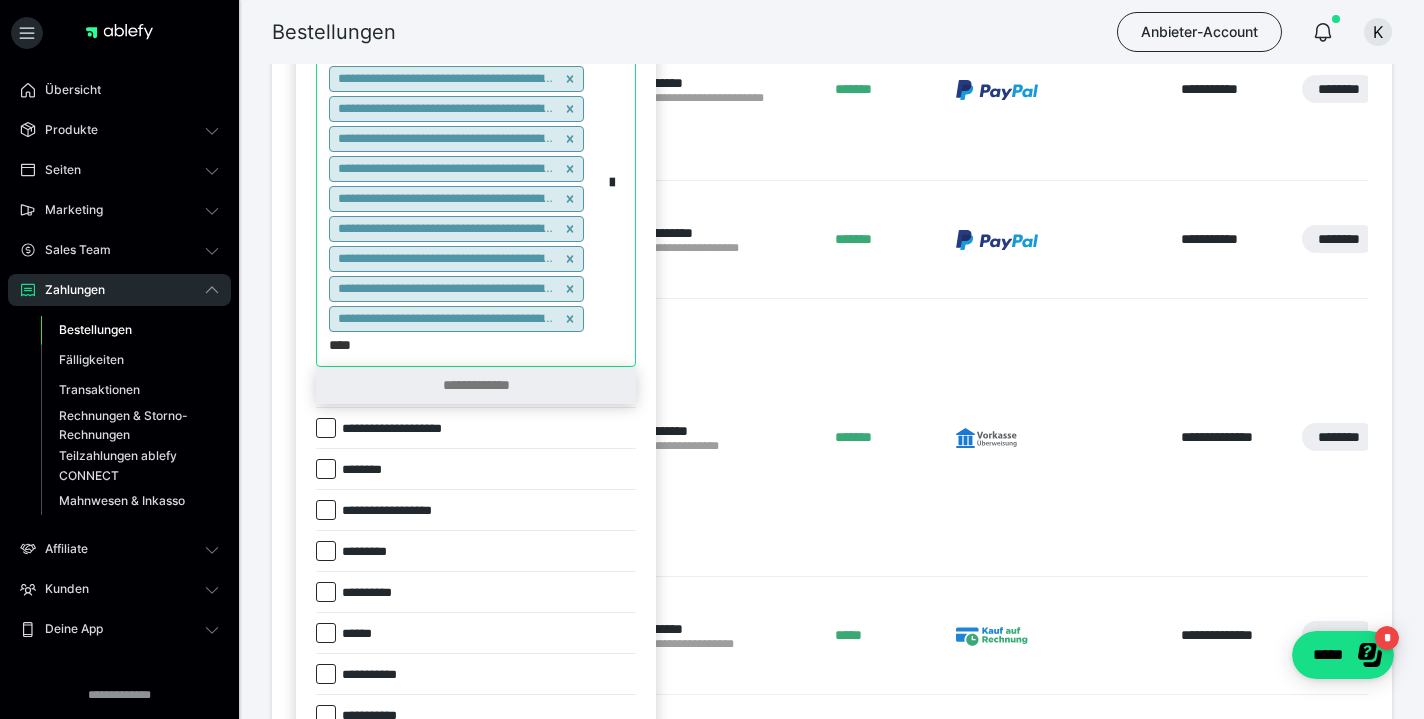 click on "**********" at bounding box center (476, 385) 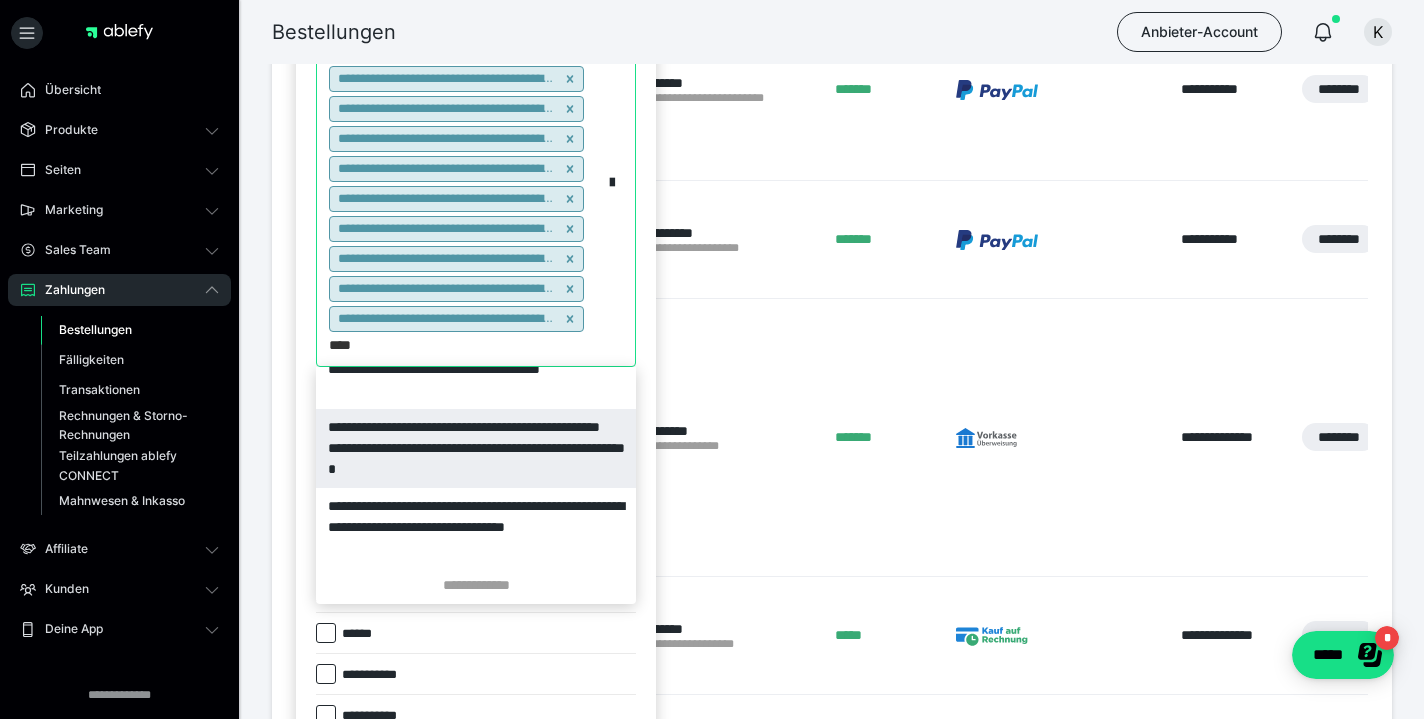 scroll, scrollTop: 453, scrollLeft: 0, axis: vertical 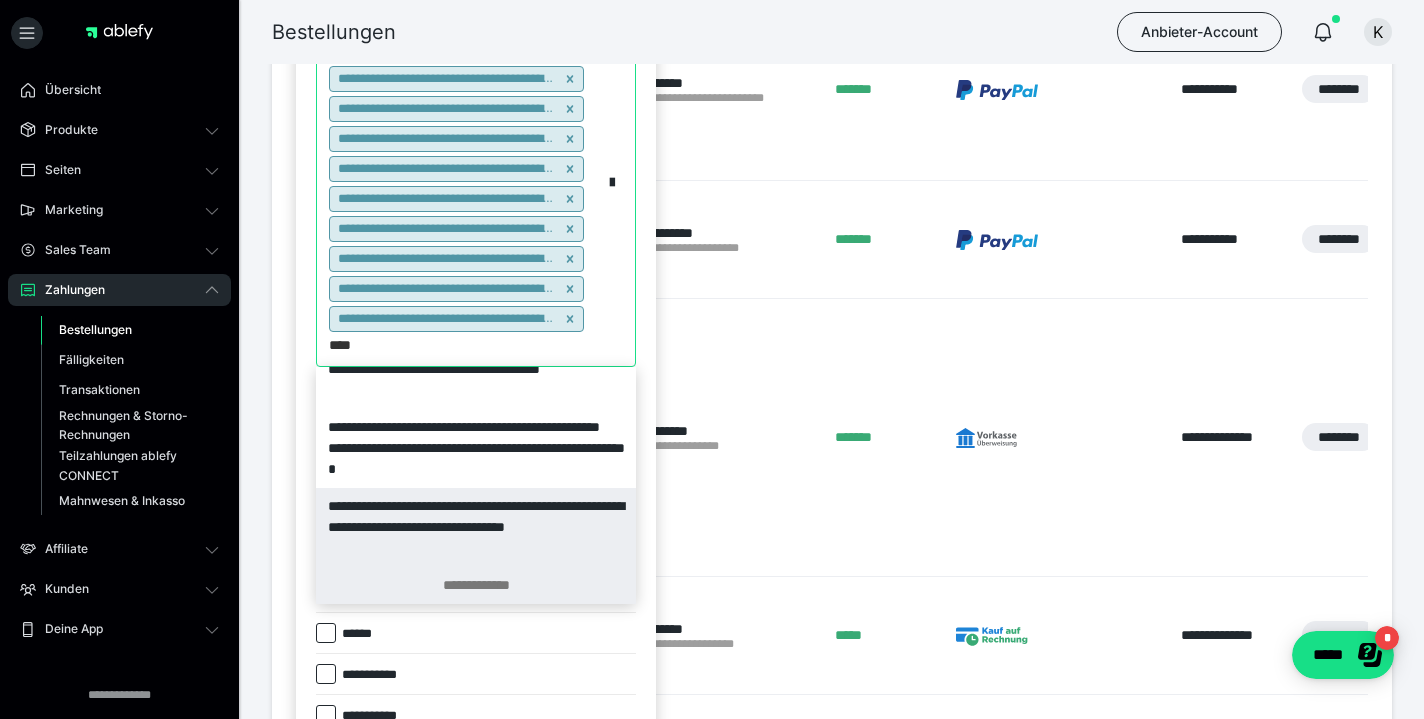 click on "**********" at bounding box center [476, 585] 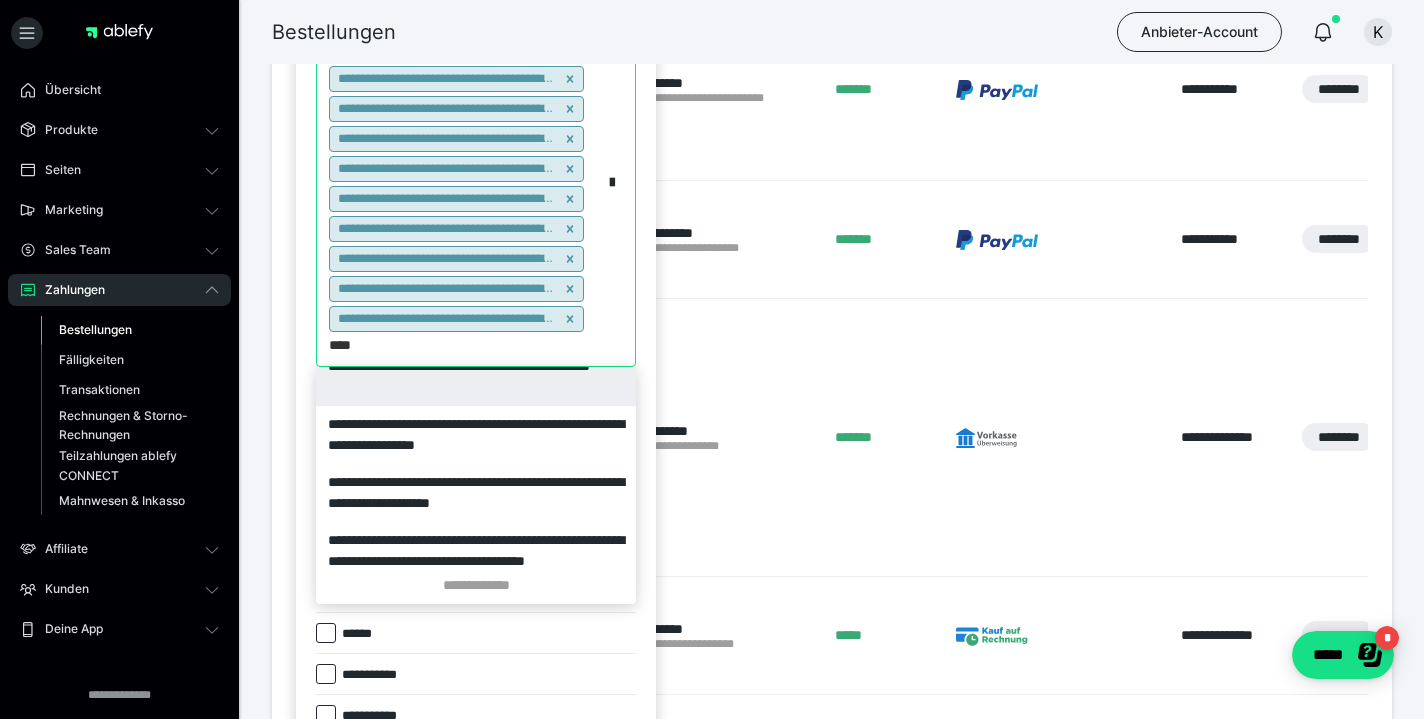 scroll, scrollTop: 696, scrollLeft: 0, axis: vertical 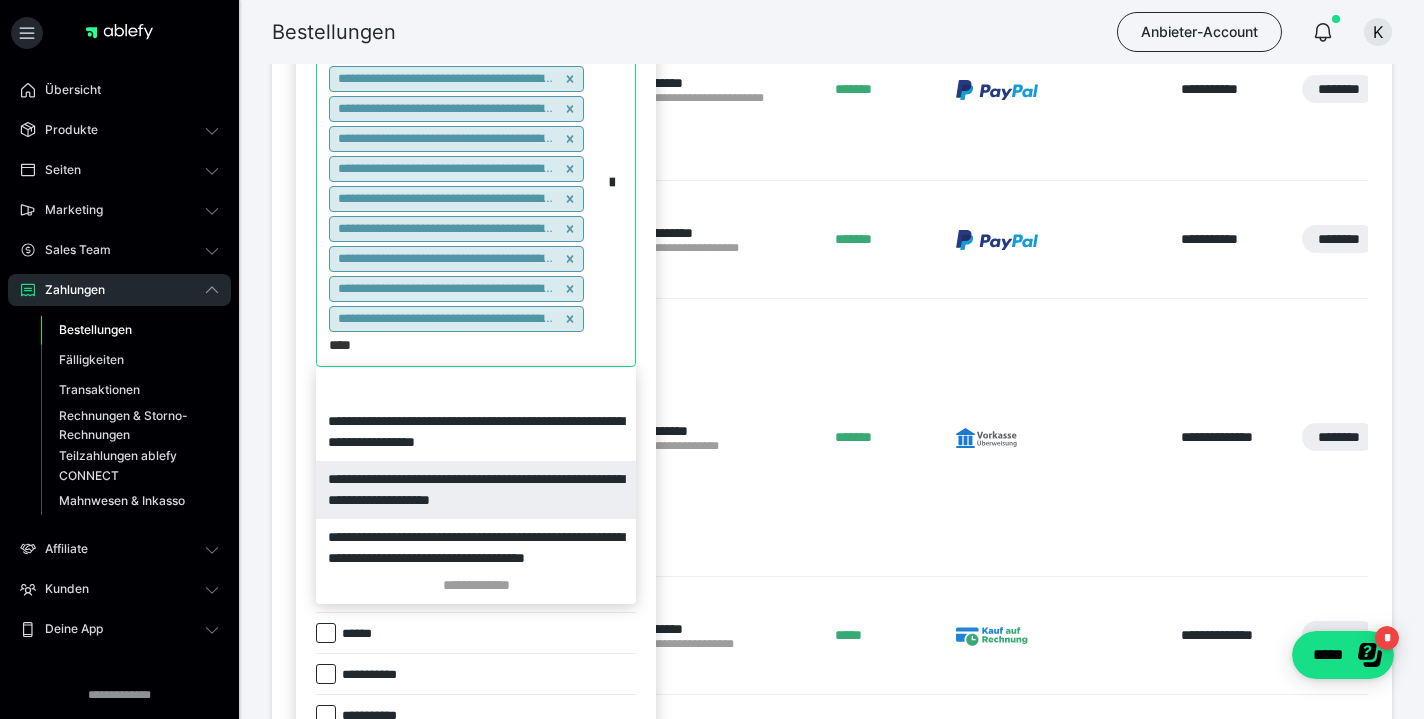 click on "**********" at bounding box center (476, 490) 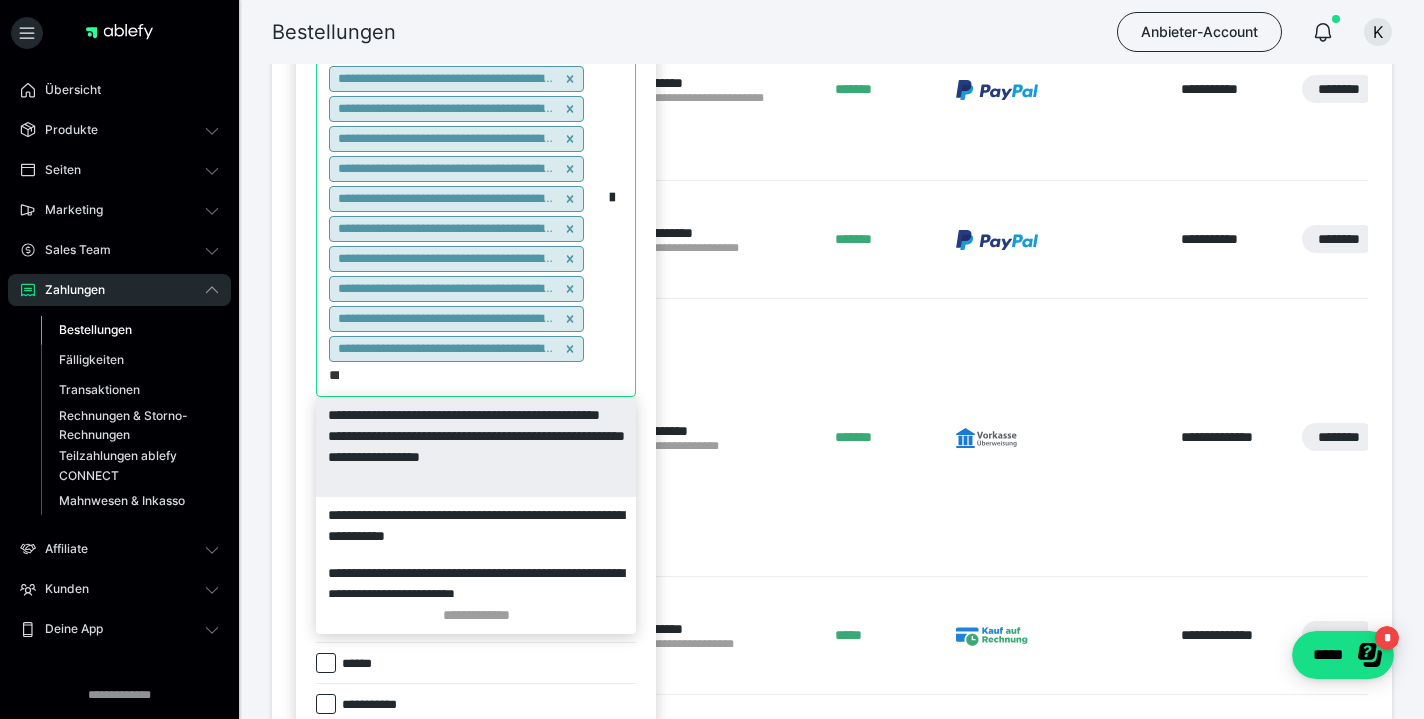 type on "****" 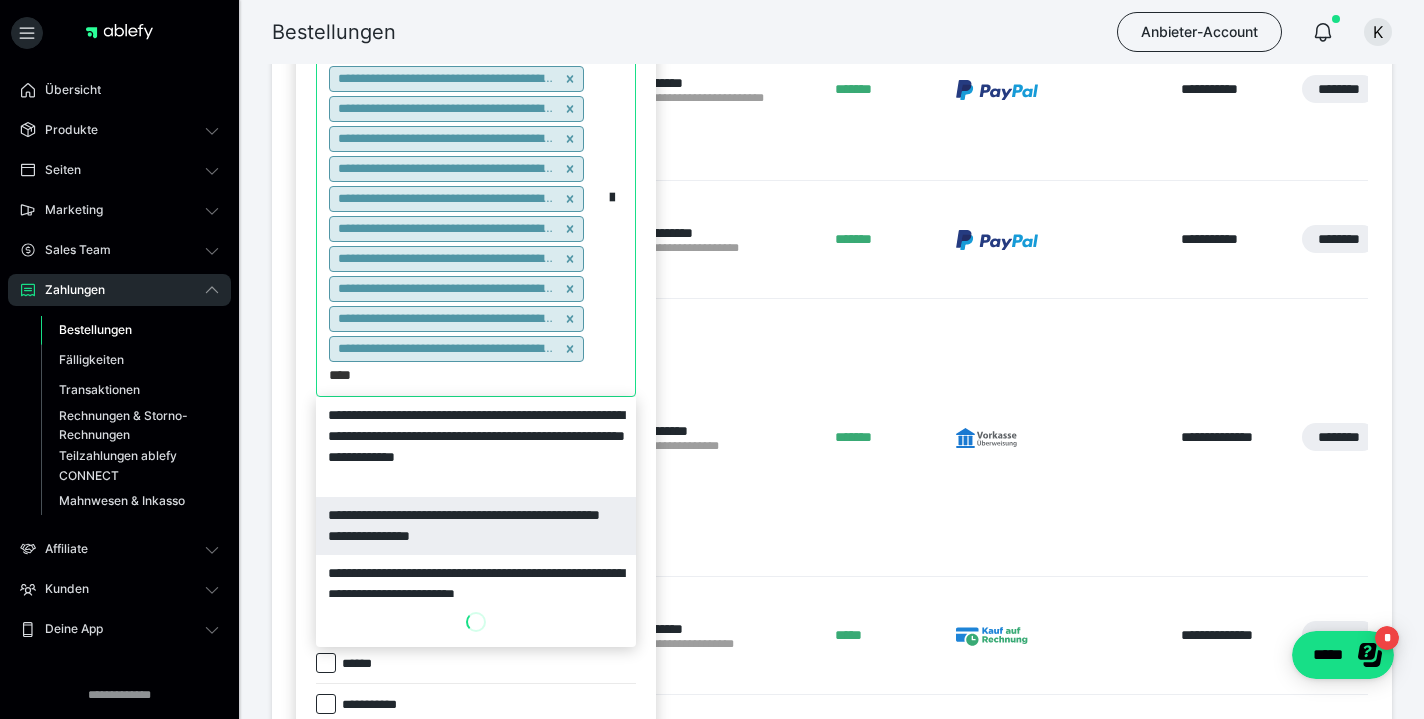 scroll, scrollTop: 32, scrollLeft: 0, axis: vertical 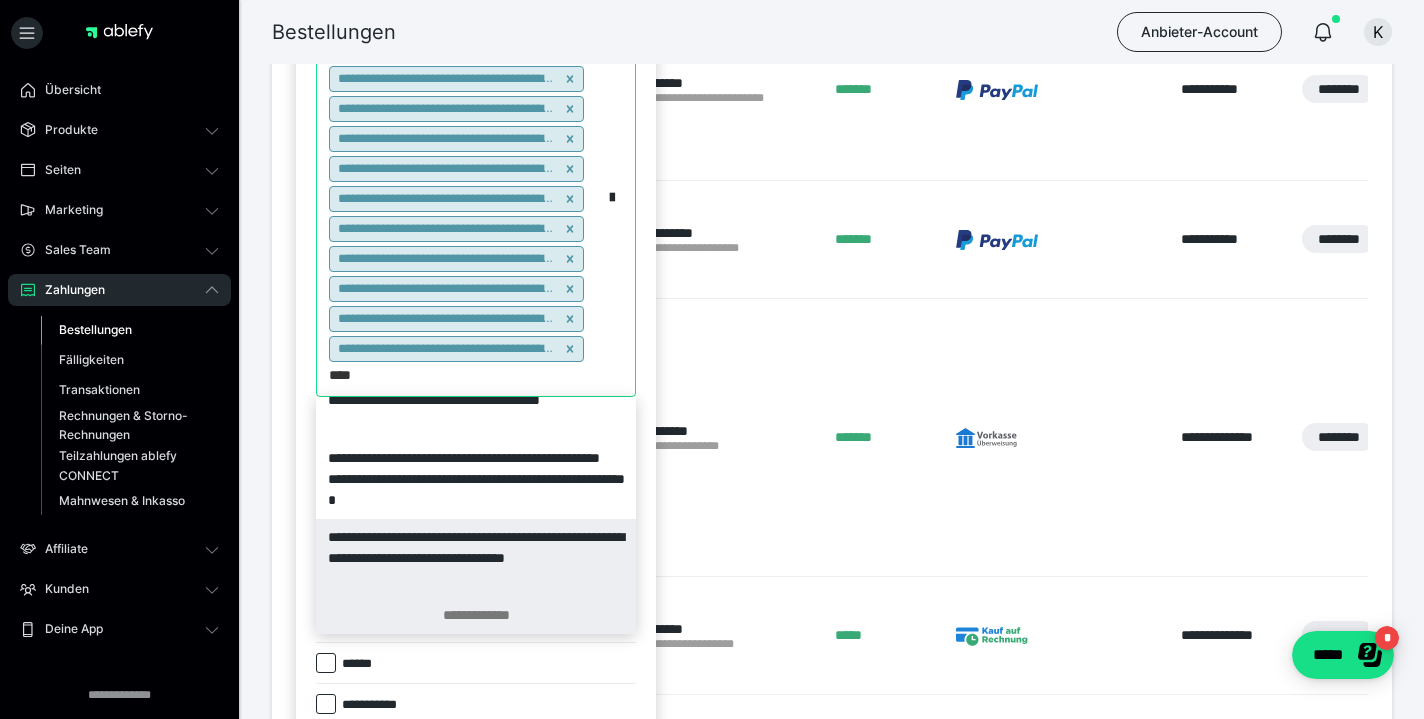 click on "**********" at bounding box center (476, 615) 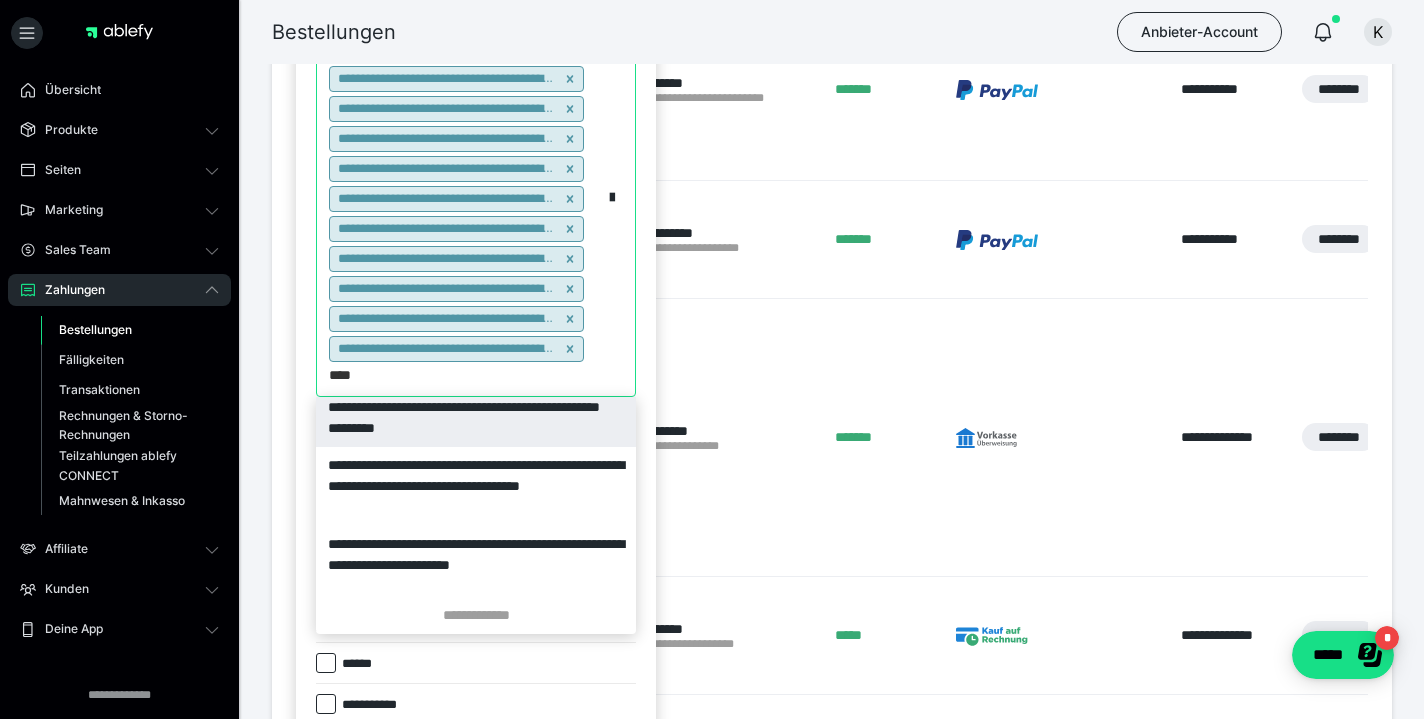 scroll, scrollTop: 668, scrollLeft: 0, axis: vertical 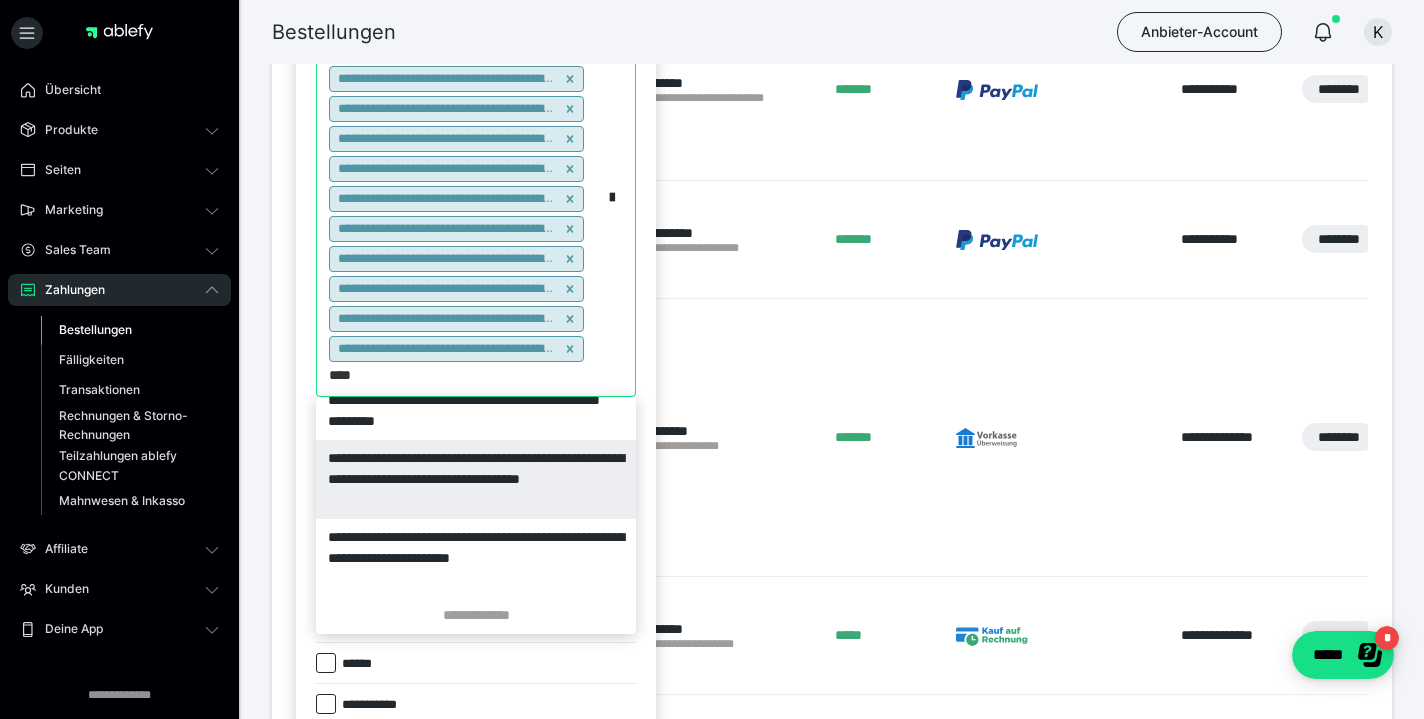 click on "**********" at bounding box center (476, 479) 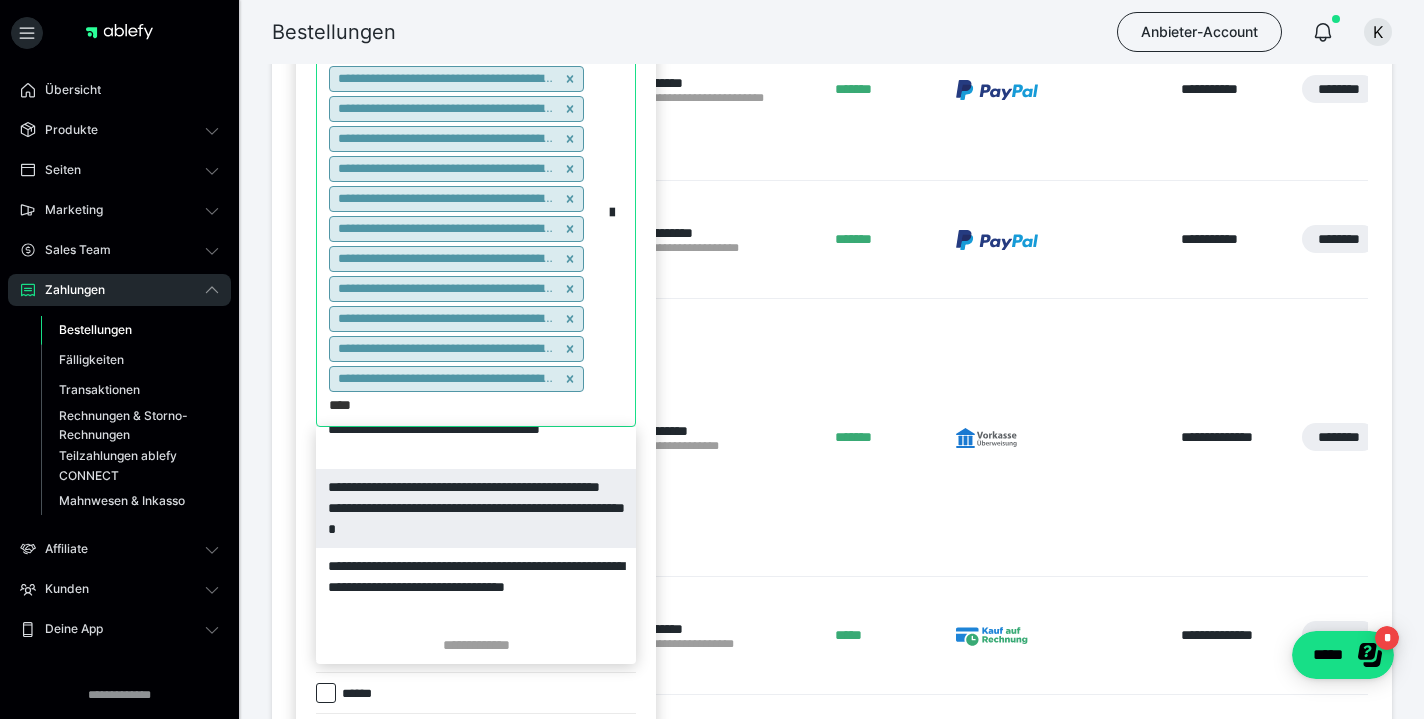 scroll, scrollTop: 453, scrollLeft: 0, axis: vertical 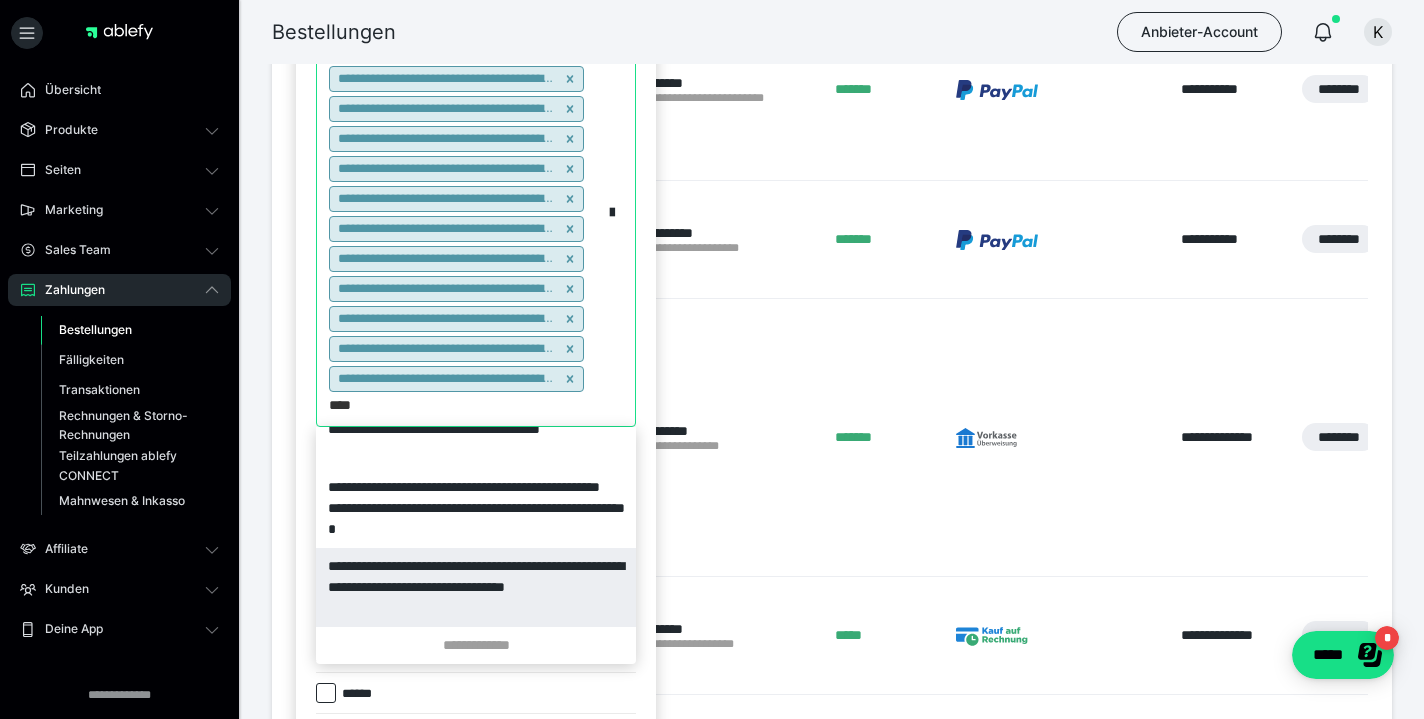 type on "****" 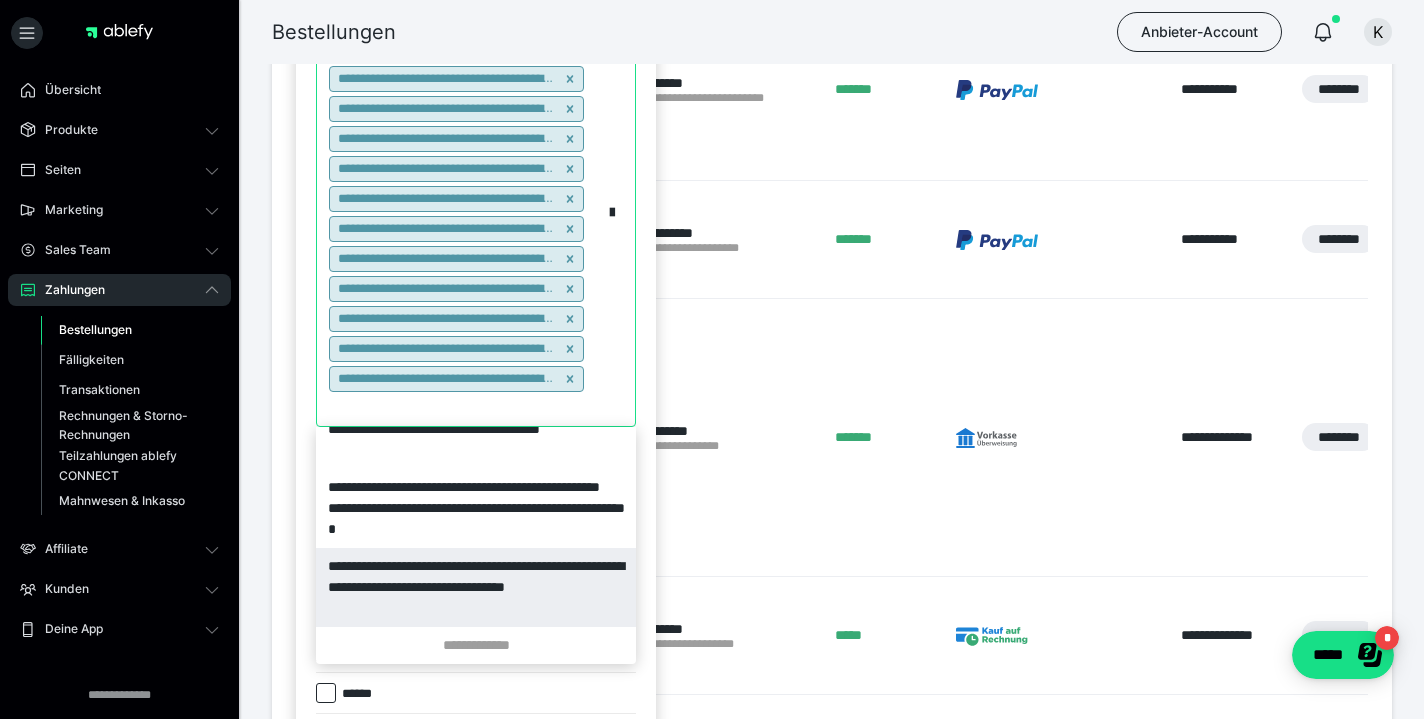 click on "**********" at bounding box center (476, 652) 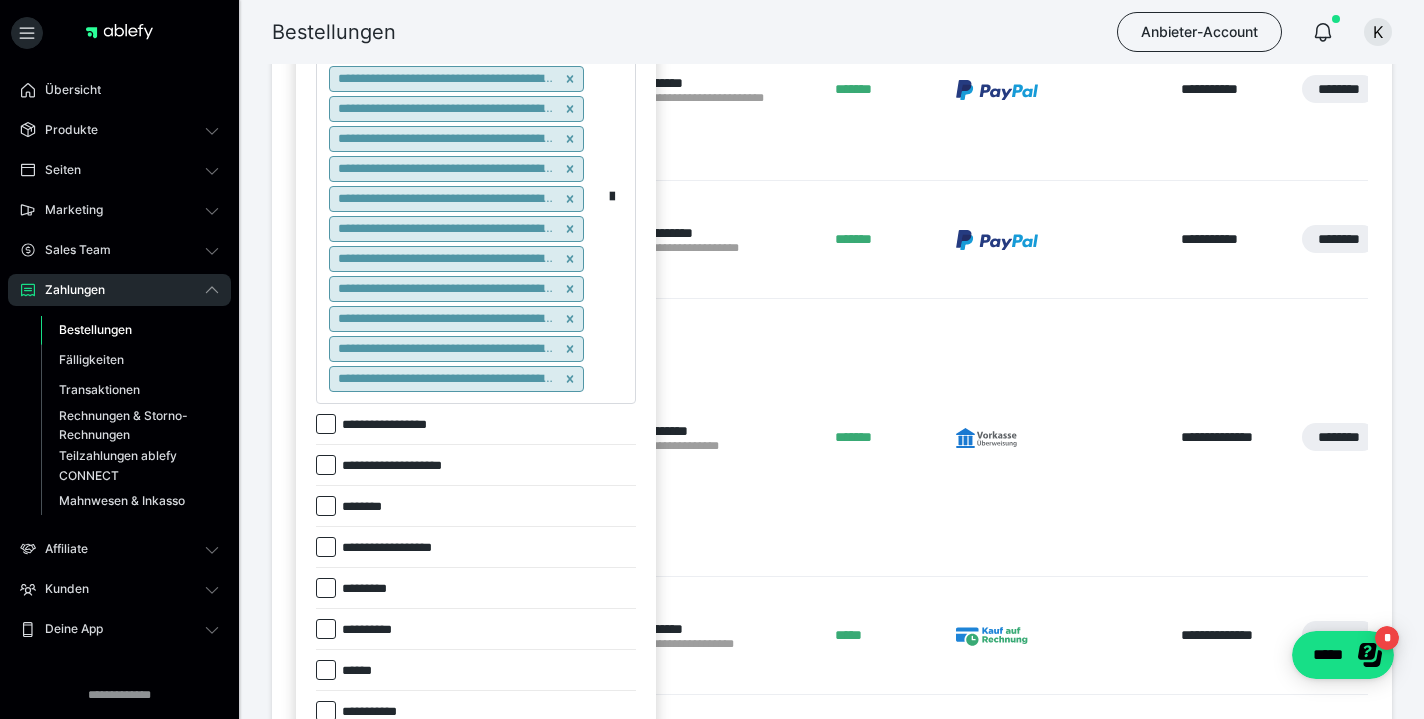 click on "**********" at bounding box center (459, 199) 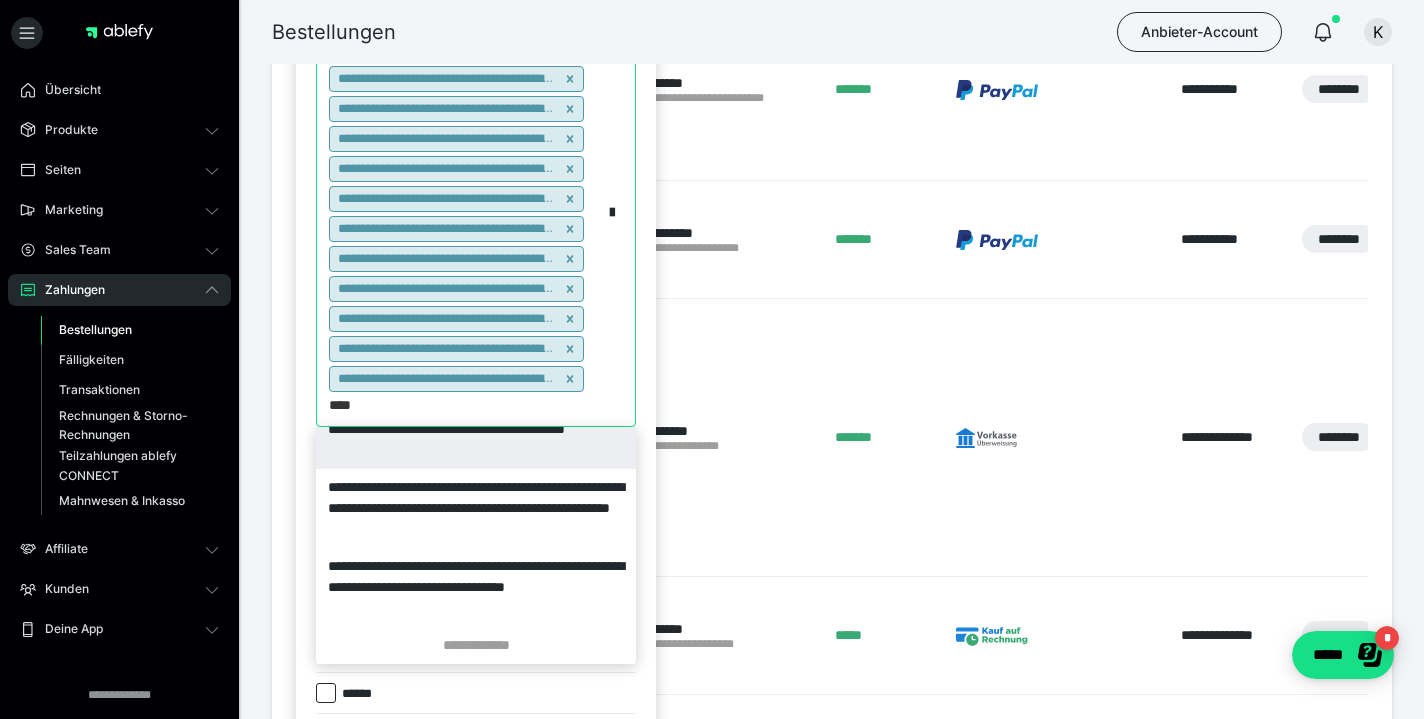 scroll, scrollTop: 453, scrollLeft: 0, axis: vertical 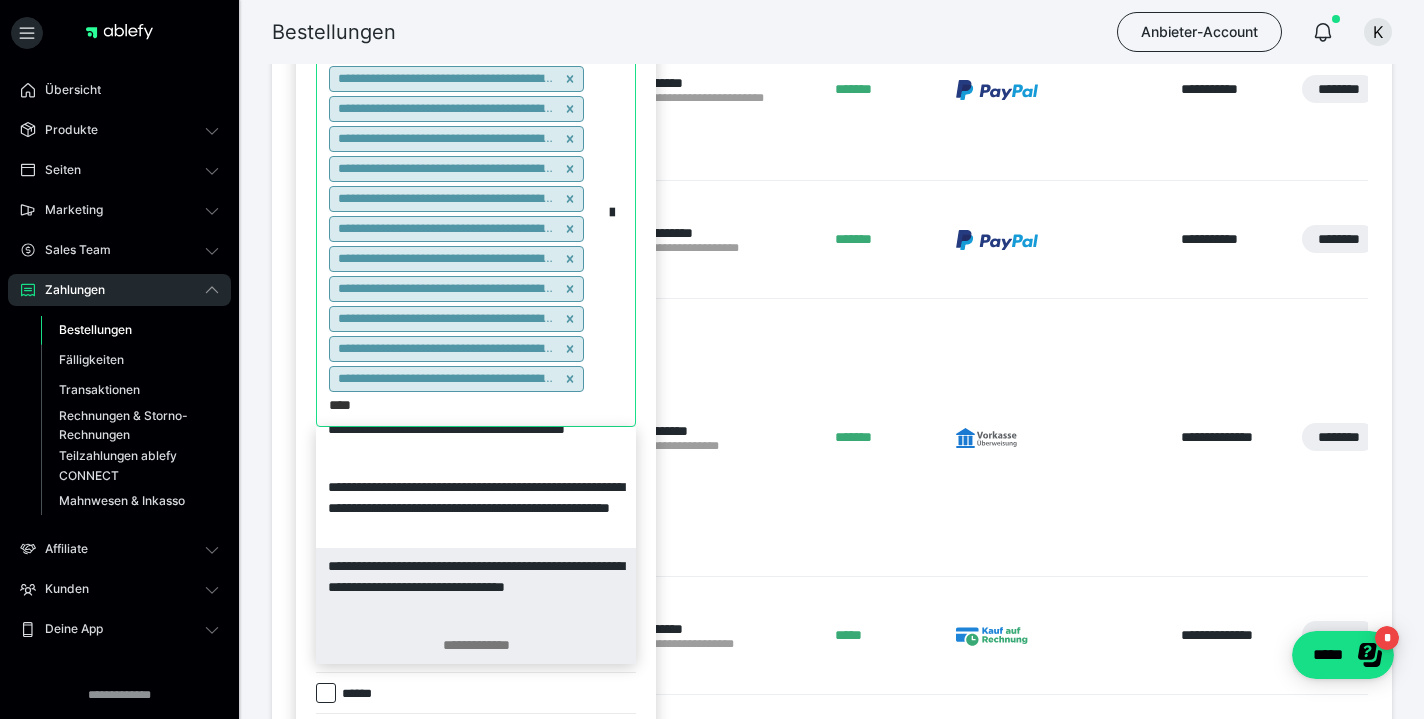 click on "**********" at bounding box center (476, 645) 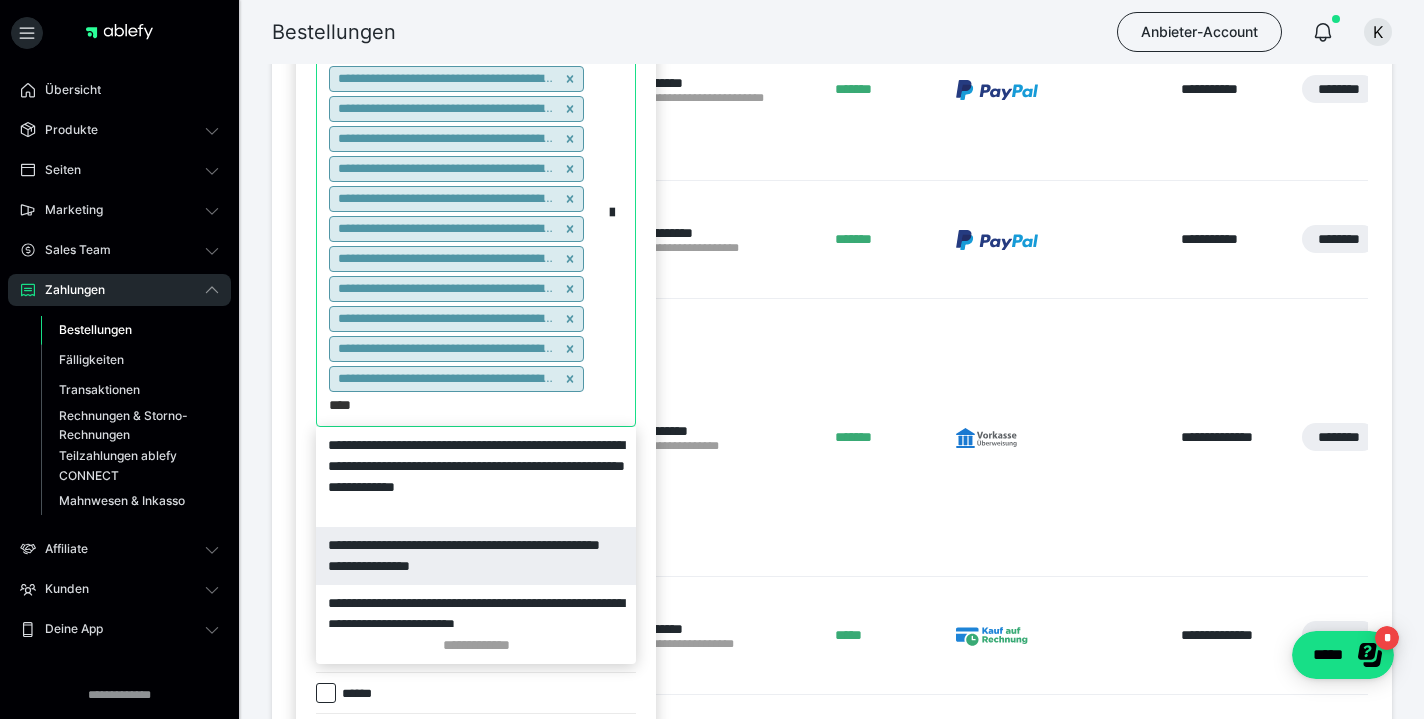 scroll, scrollTop: 65, scrollLeft: 0, axis: vertical 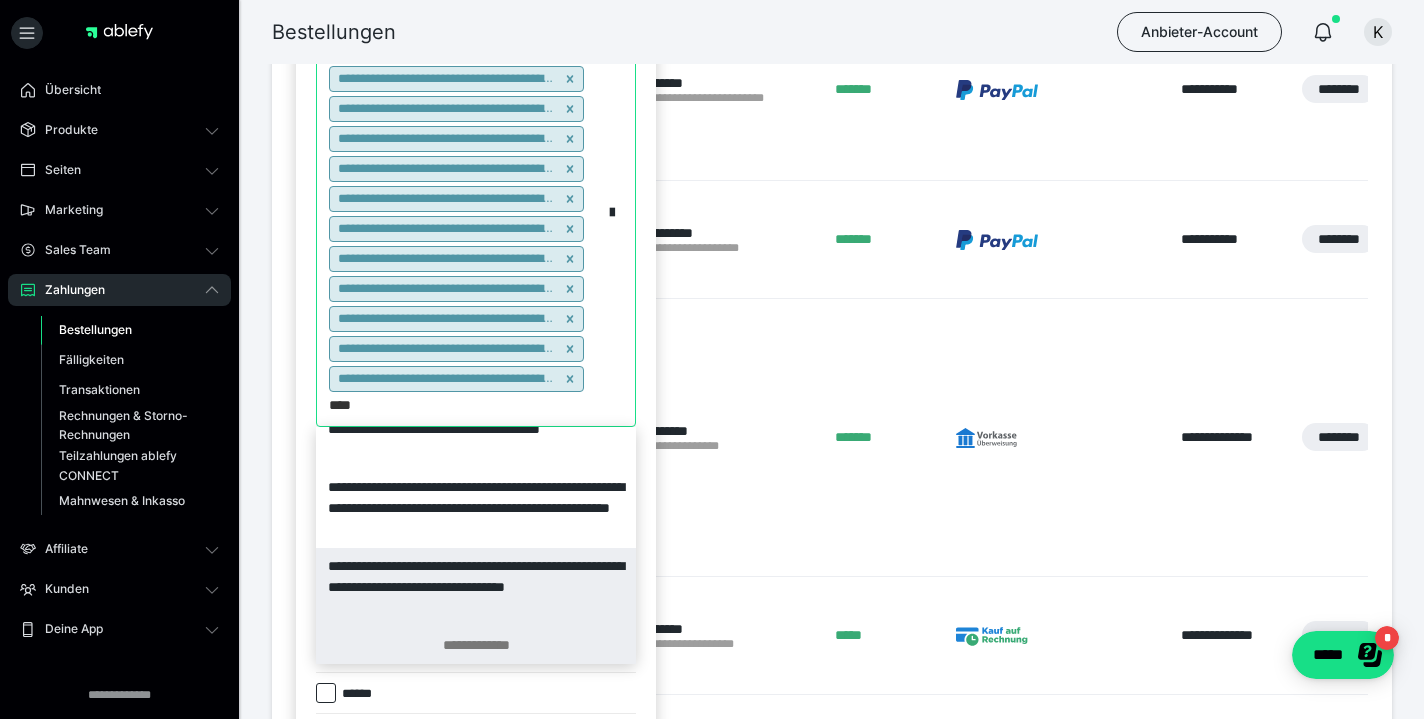 click on "**********" at bounding box center (476, 645) 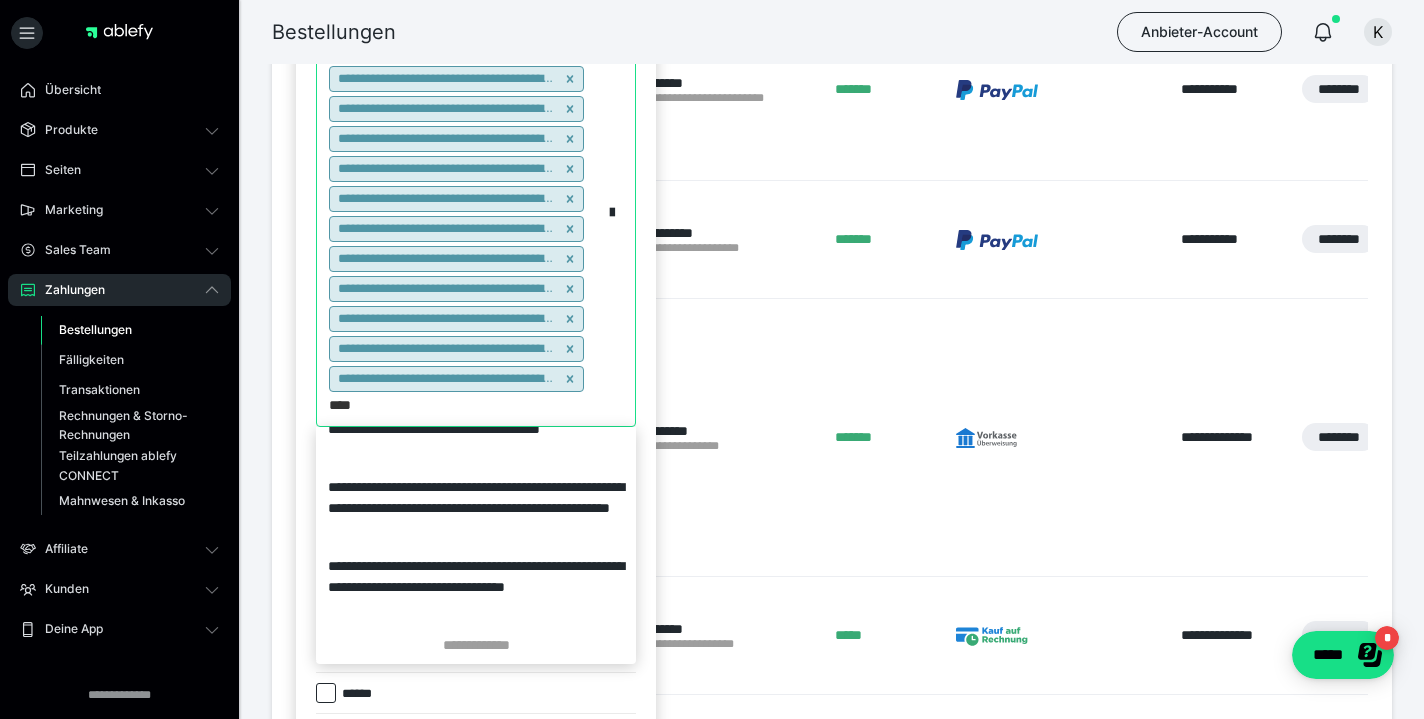 scroll, scrollTop: 453, scrollLeft: 0, axis: vertical 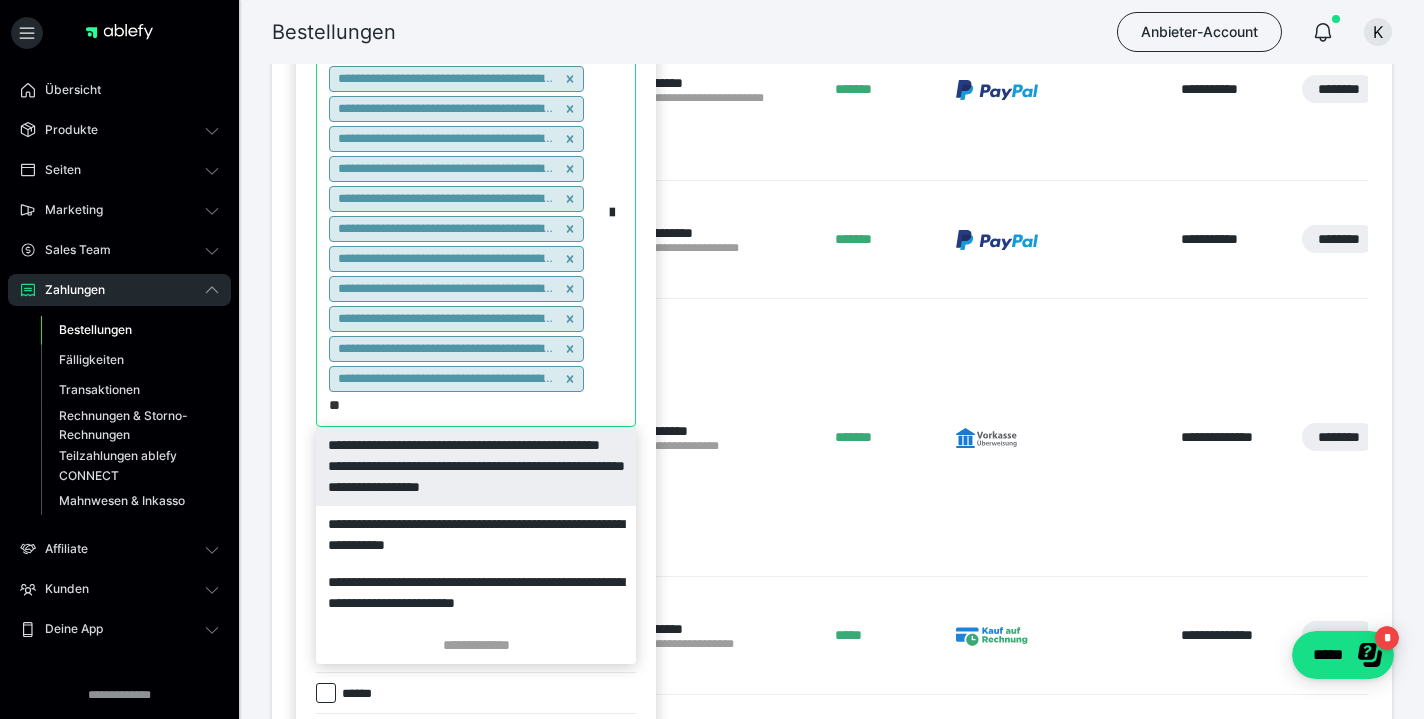 type on "*" 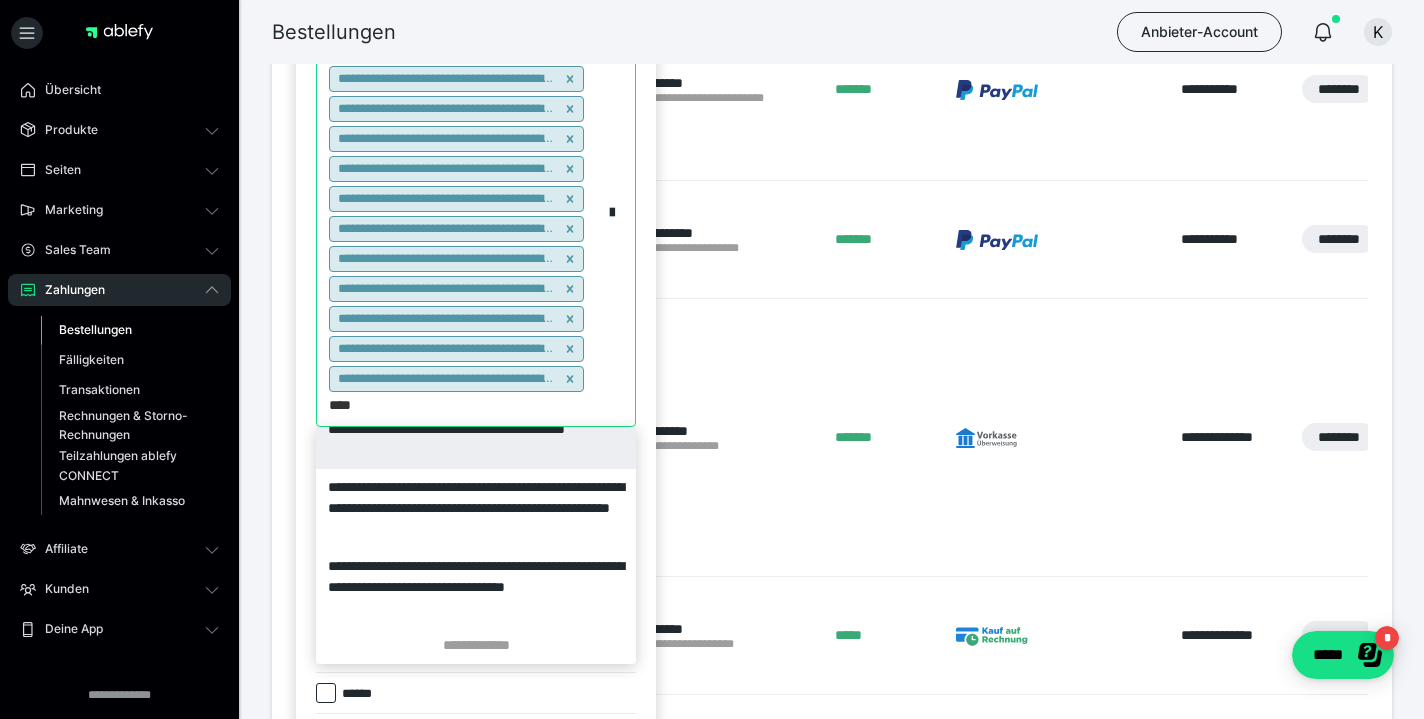 scroll, scrollTop: 453, scrollLeft: 0, axis: vertical 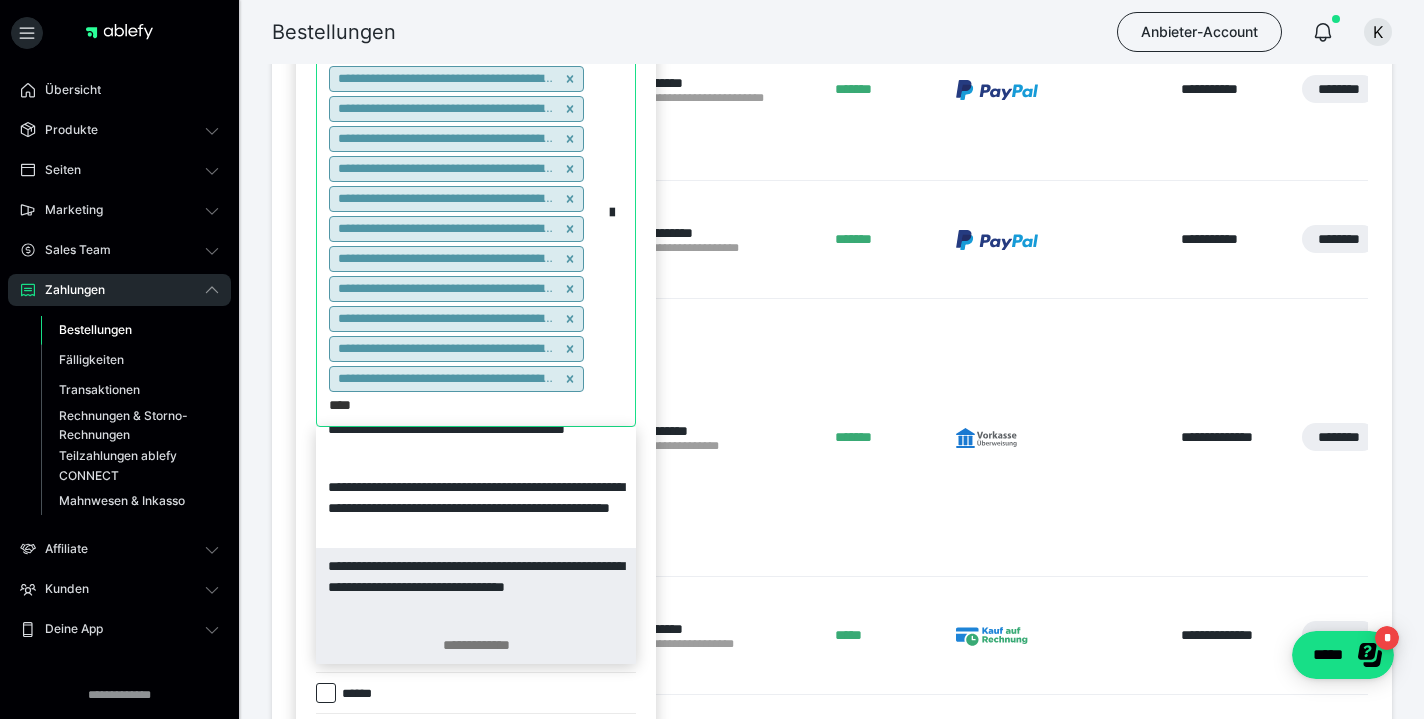 click on "**********" at bounding box center (476, 645) 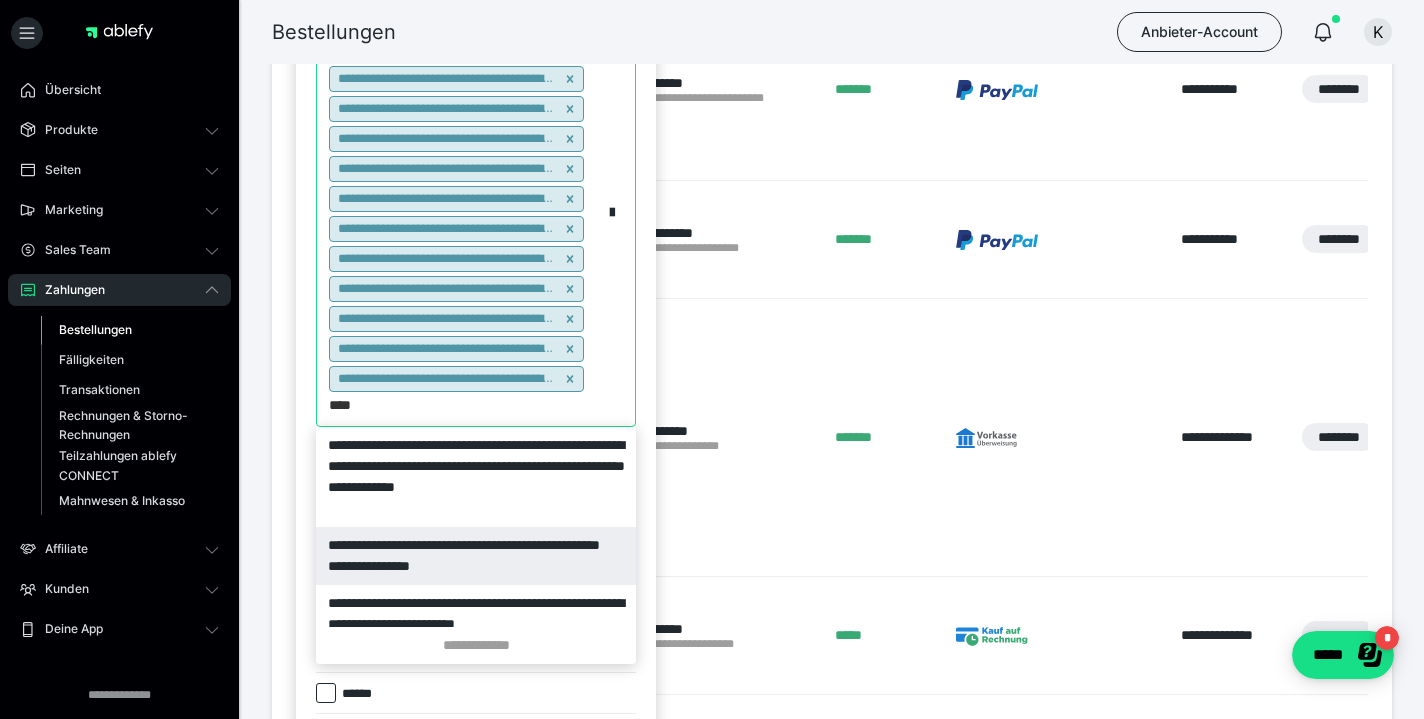 scroll, scrollTop: 0, scrollLeft: 0, axis: both 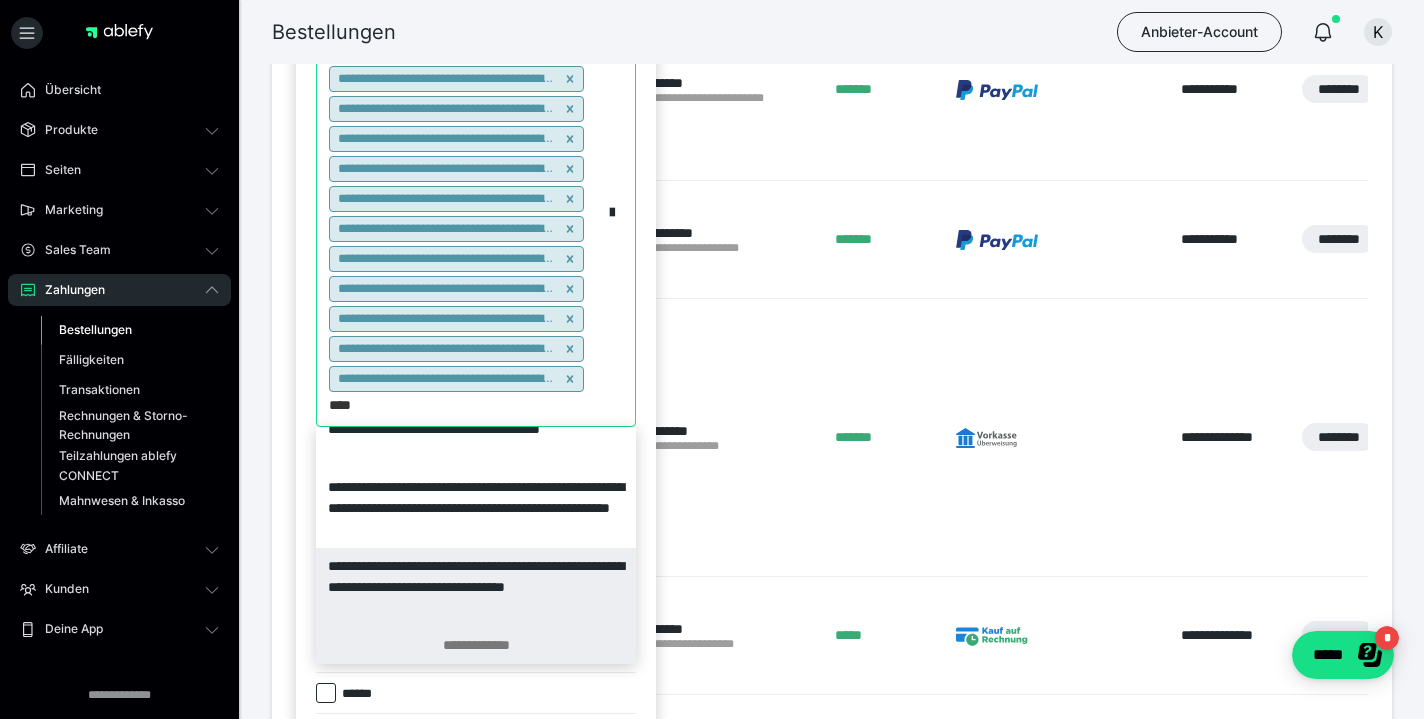 click on "**********" at bounding box center [476, 645] 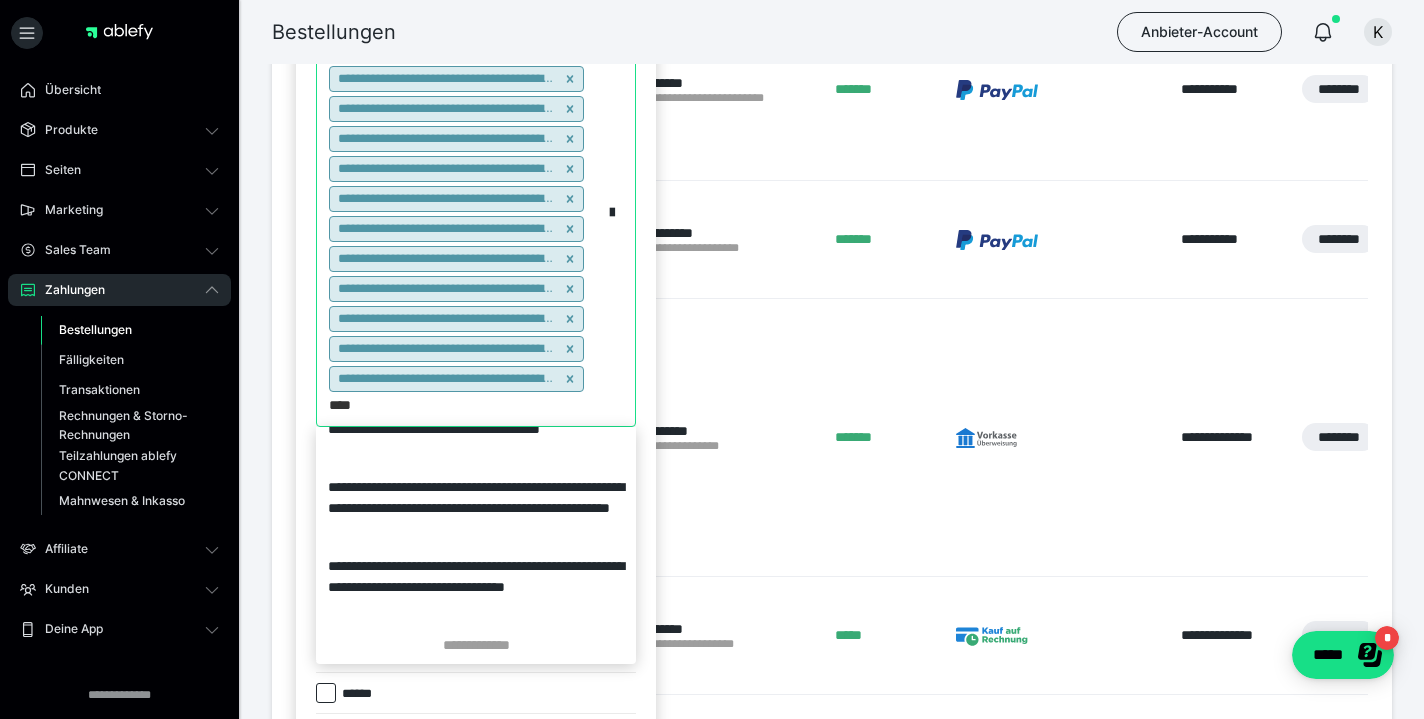 scroll, scrollTop: 453, scrollLeft: 0, axis: vertical 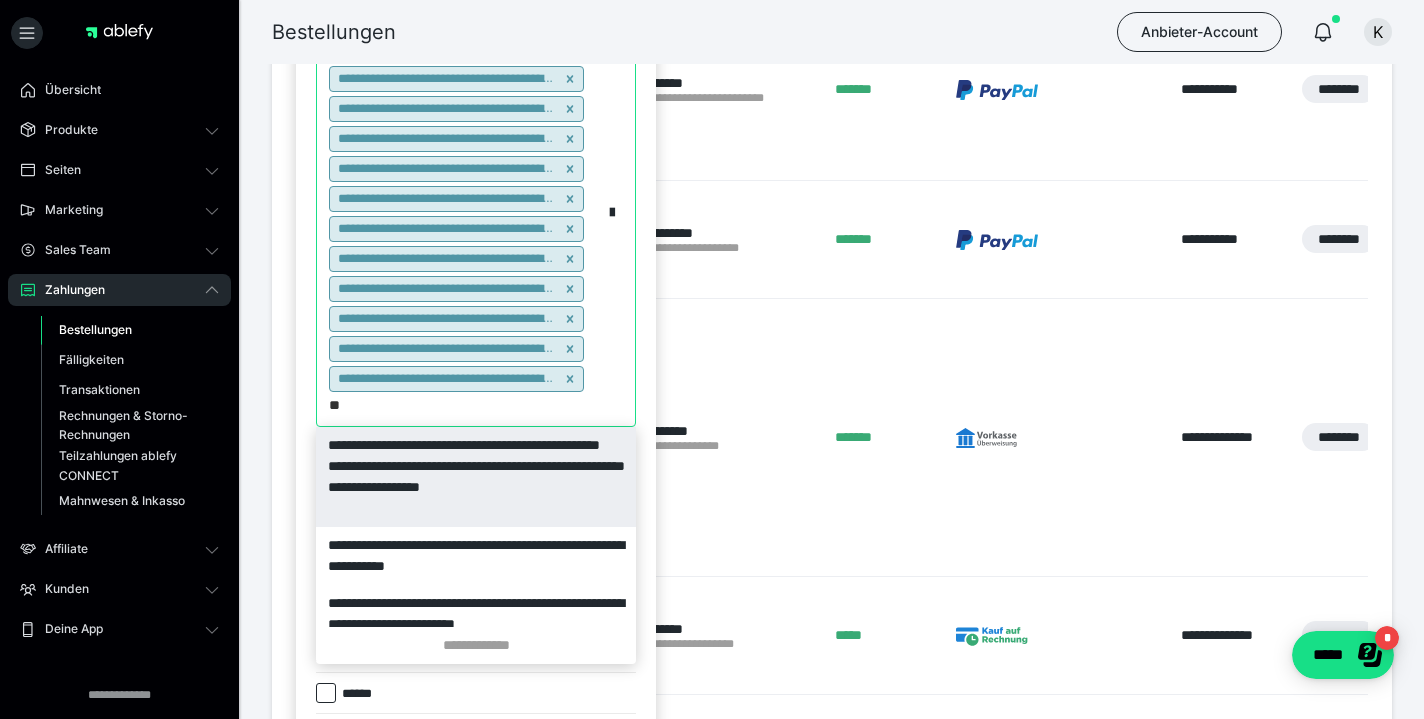 type on "*" 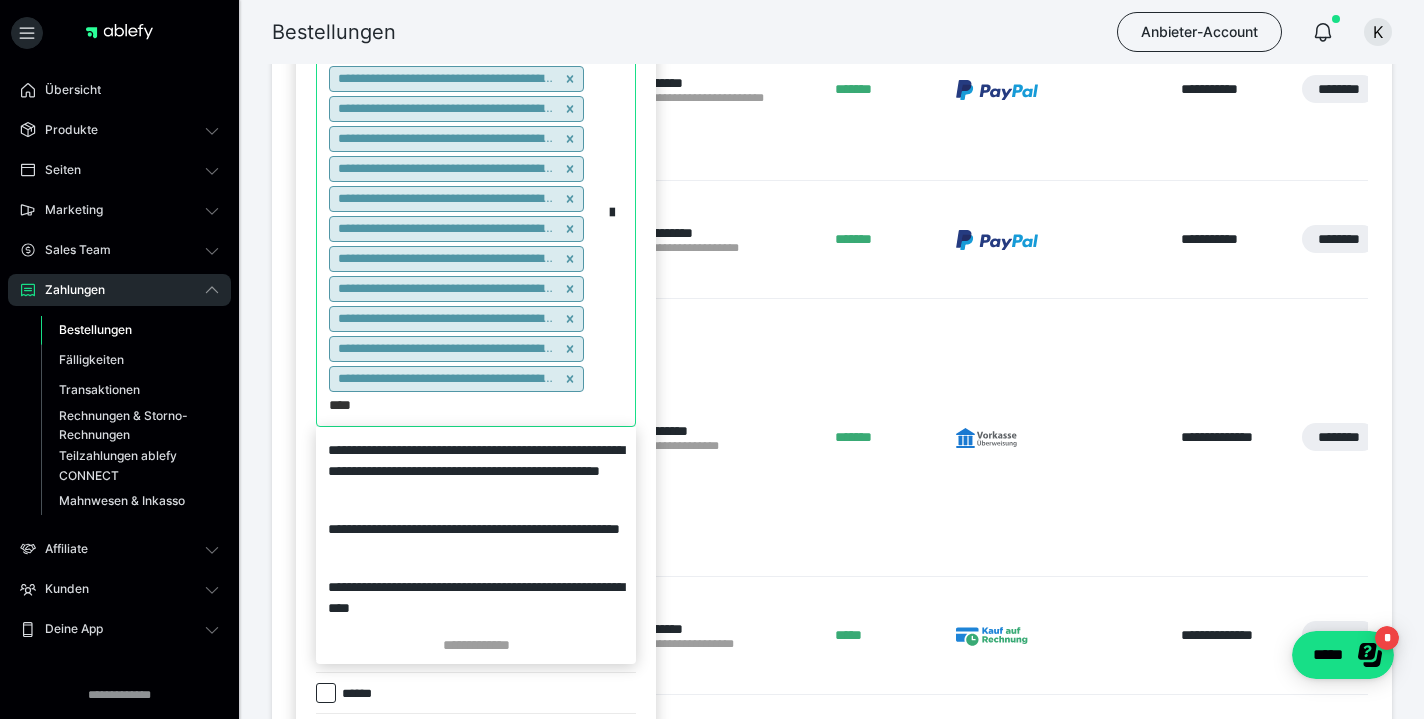 scroll, scrollTop: 316, scrollLeft: 0, axis: vertical 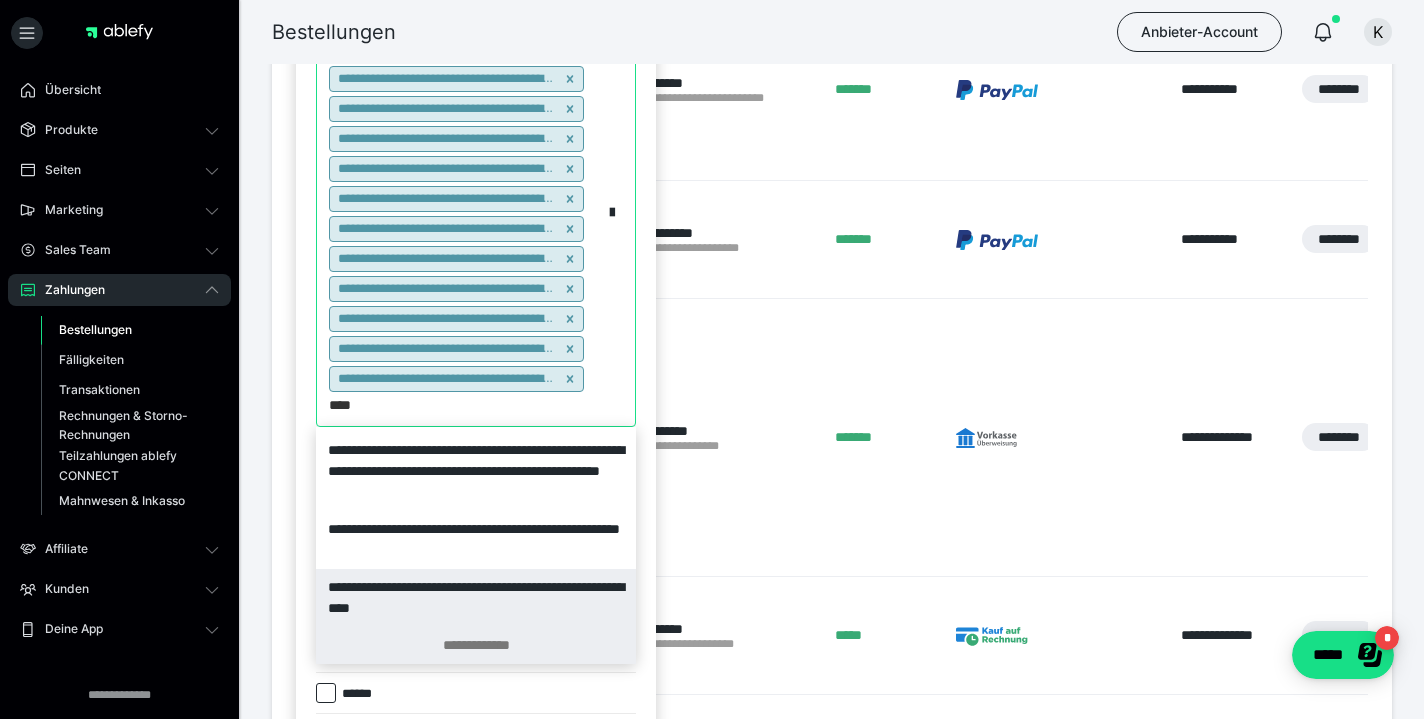 click on "**********" at bounding box center (476, 645) 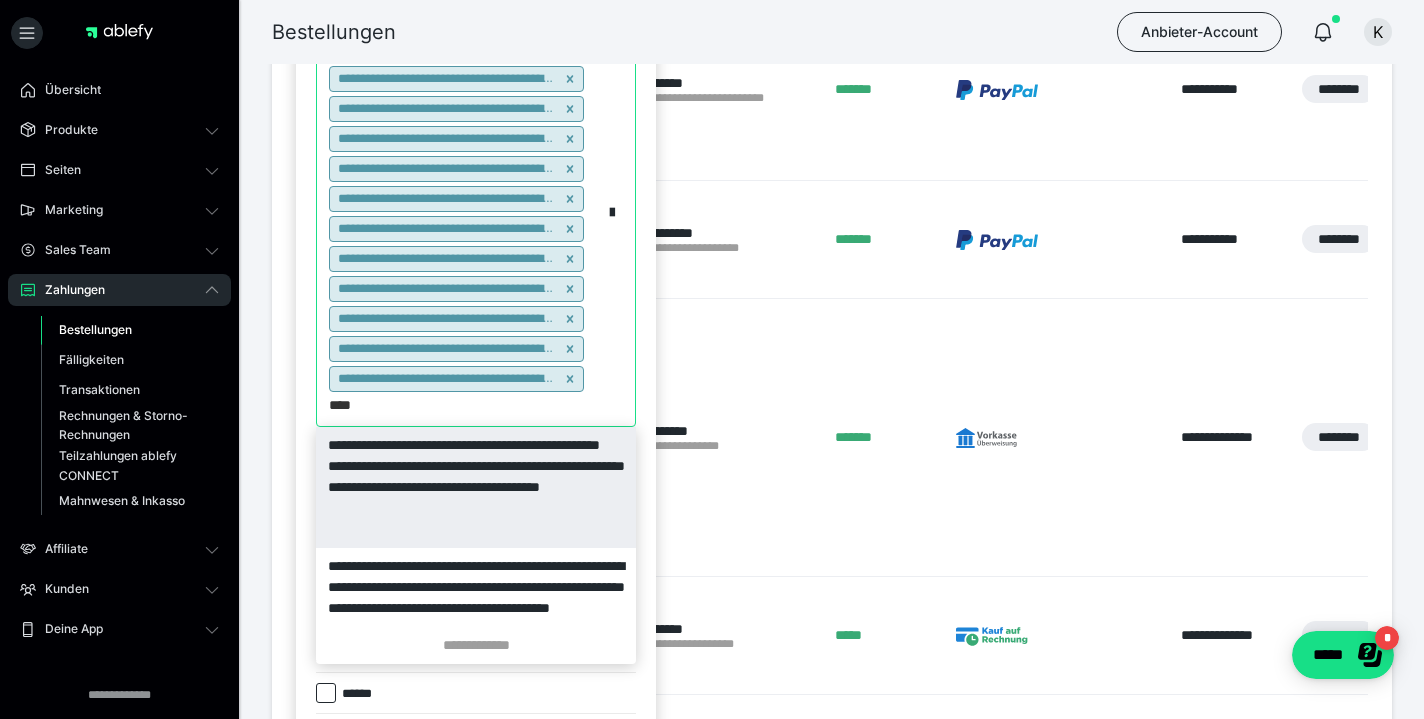 scroll, scrollTop: 310, scrollLeft: 0, axis: vertical 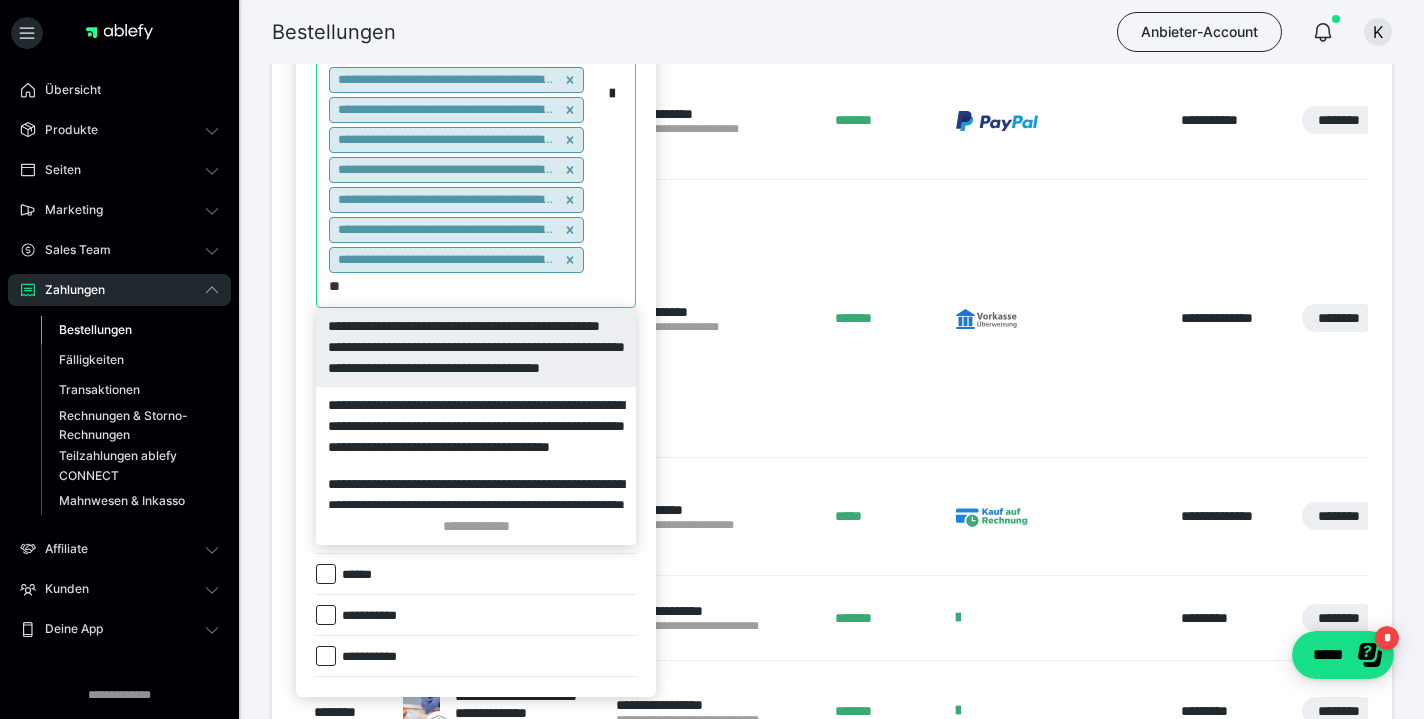 type on "*" 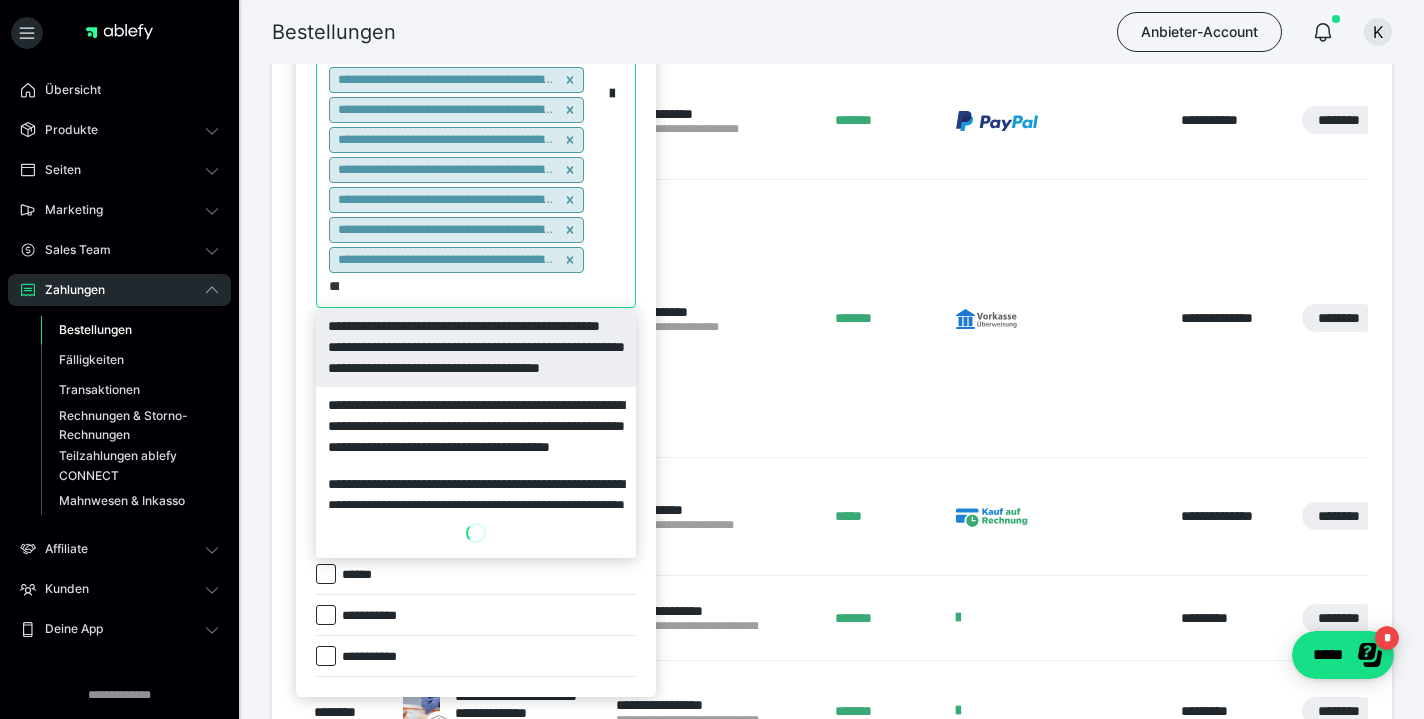 type on "****" 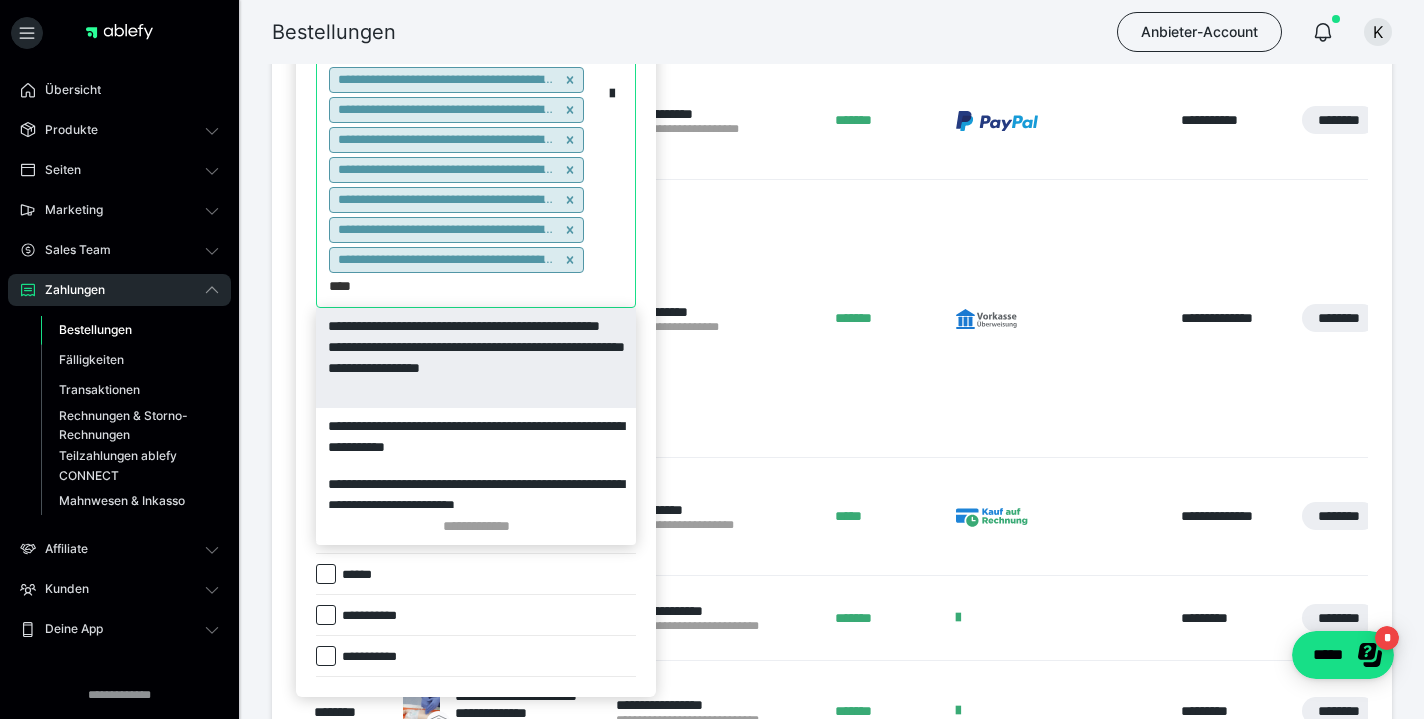 click on "**********" at bounding box center [476, 526] 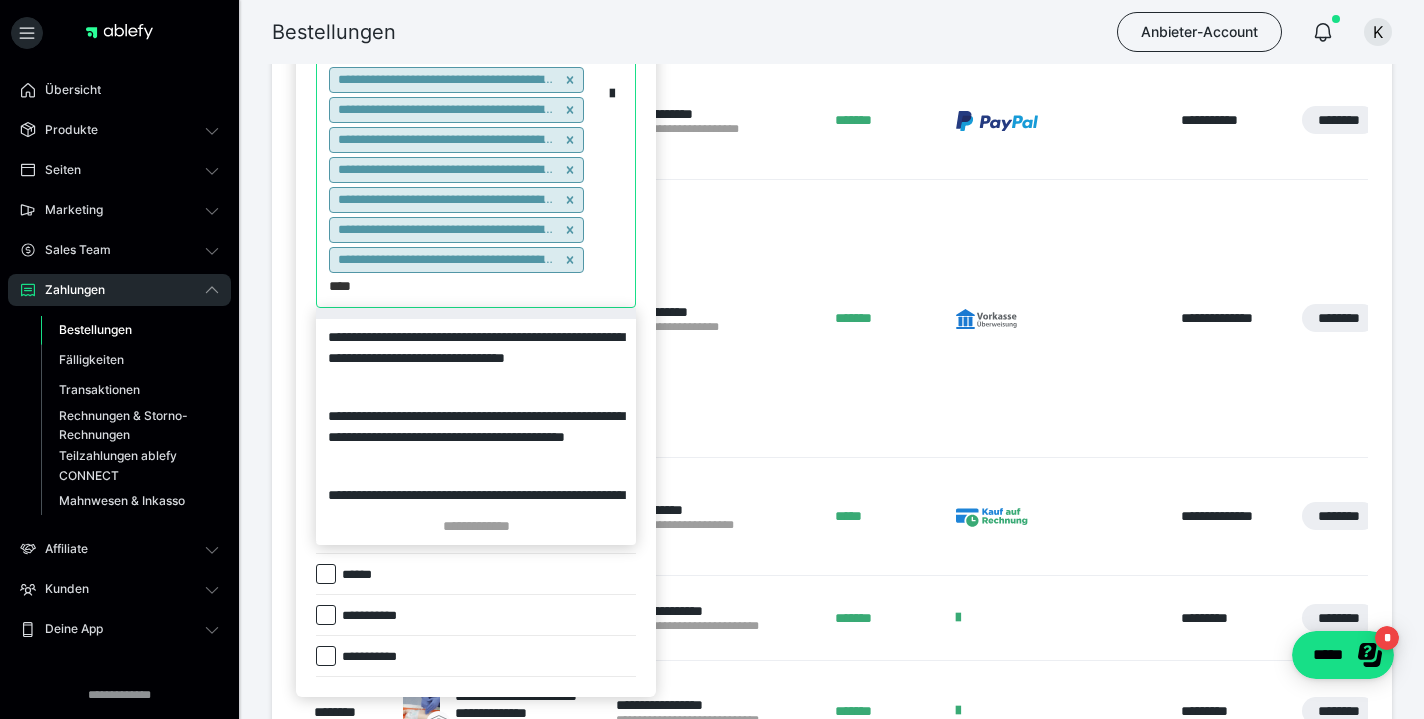 scroll, scrollTop: 569, scrollLeft: 0, axis: vertical 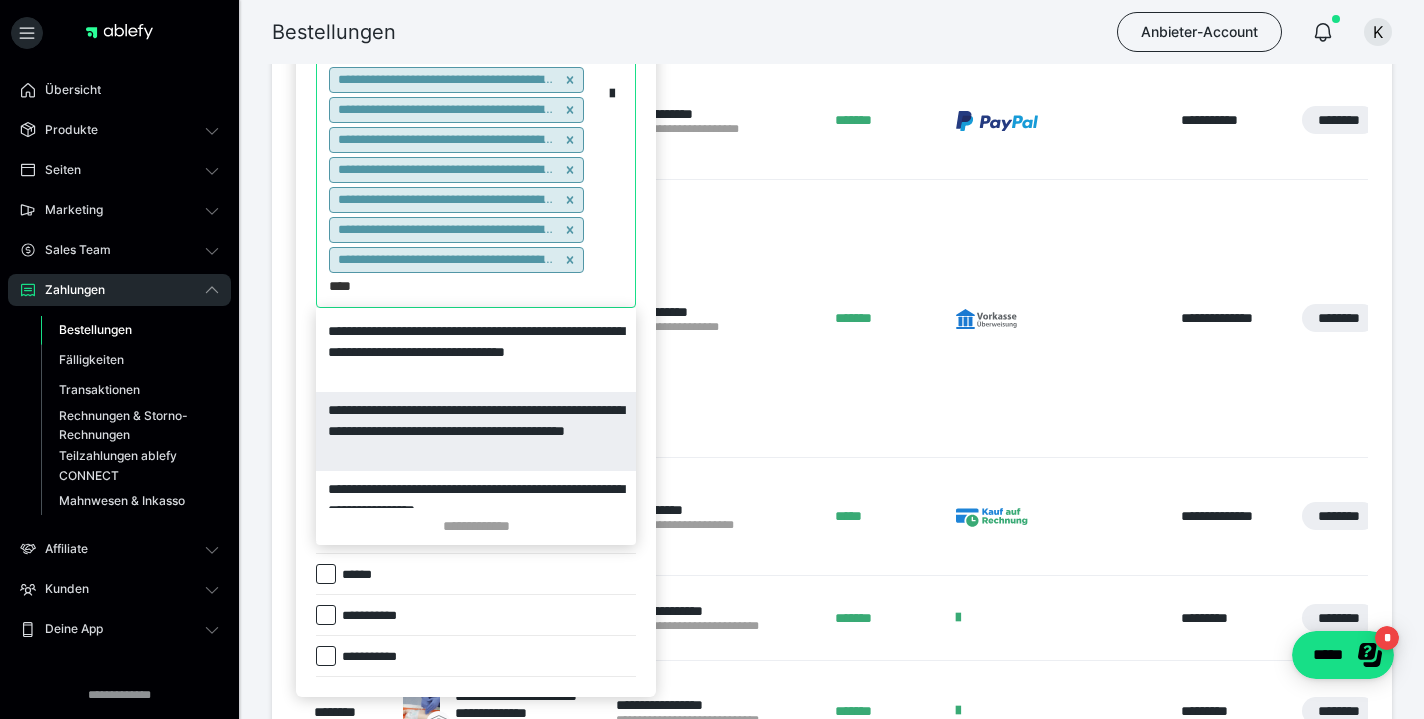 click on "**********" at bounding box center [476, 431] 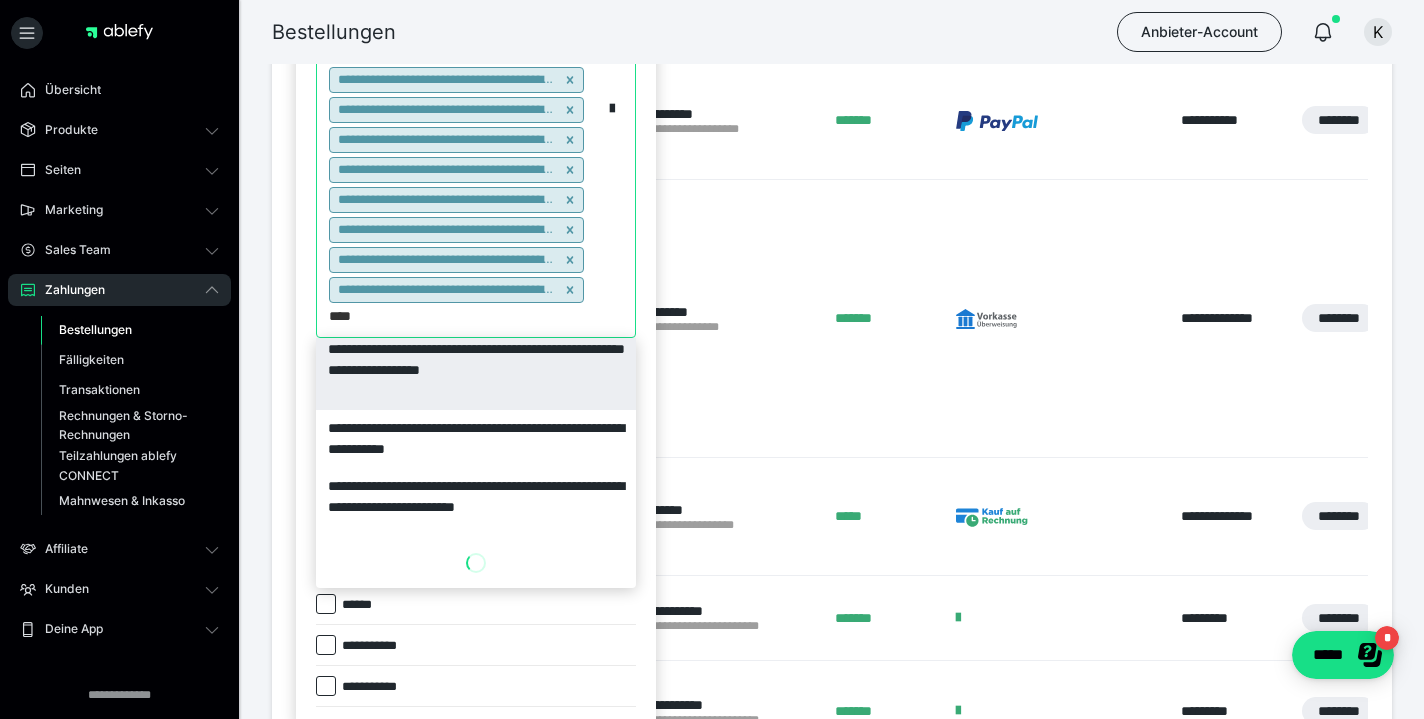 scroll, scrollTop: 0, scrollLeft: 0, axis: both 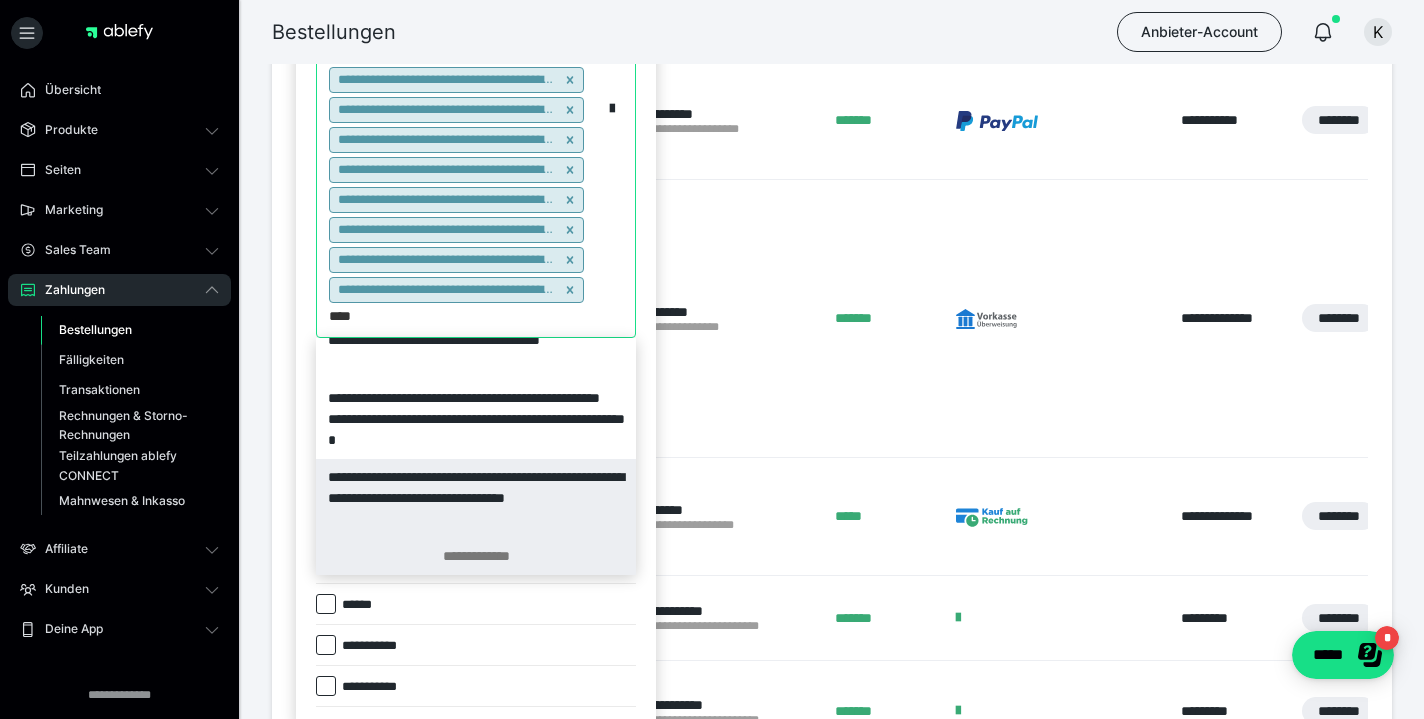 click on "**********" at bounding box center [476, 556] 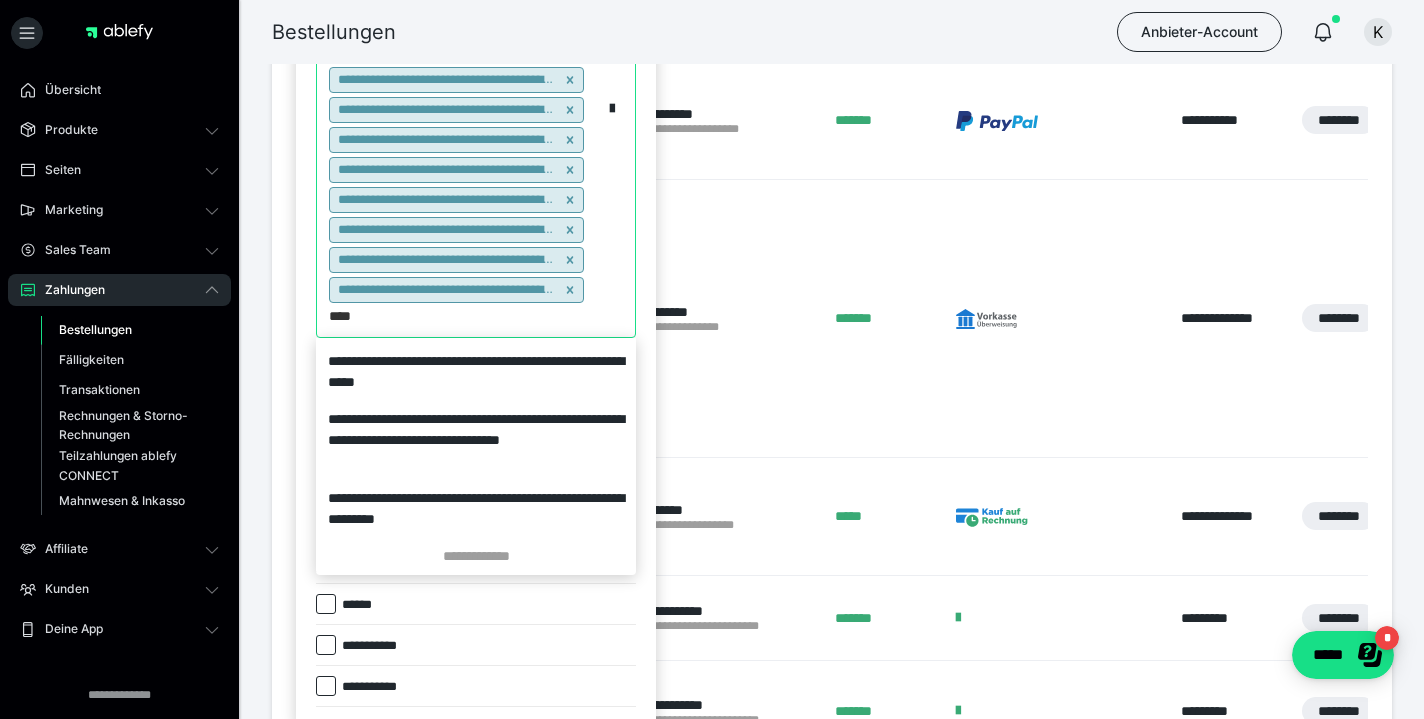 scroll, scrollTop: 980, scrollLeft: 0, axis: vertical 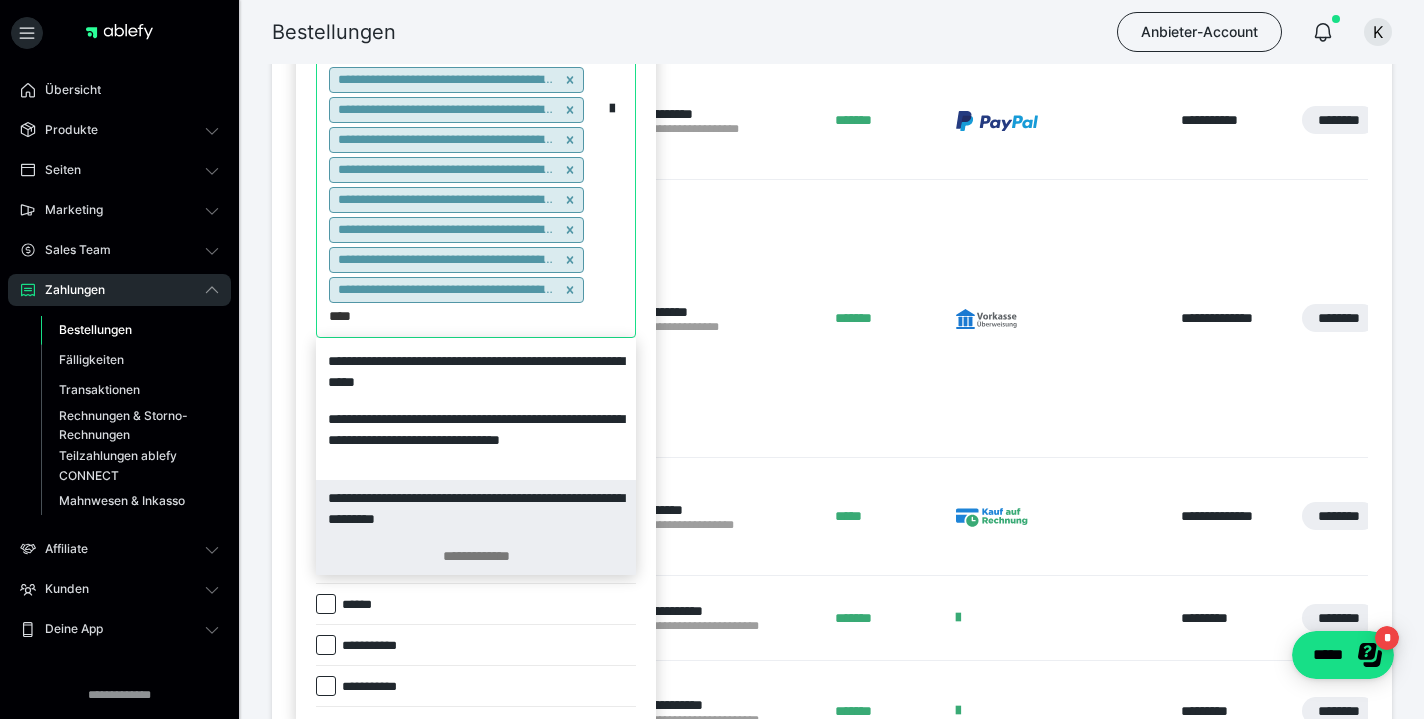 click on "**********" at bounding box center [476, 556] 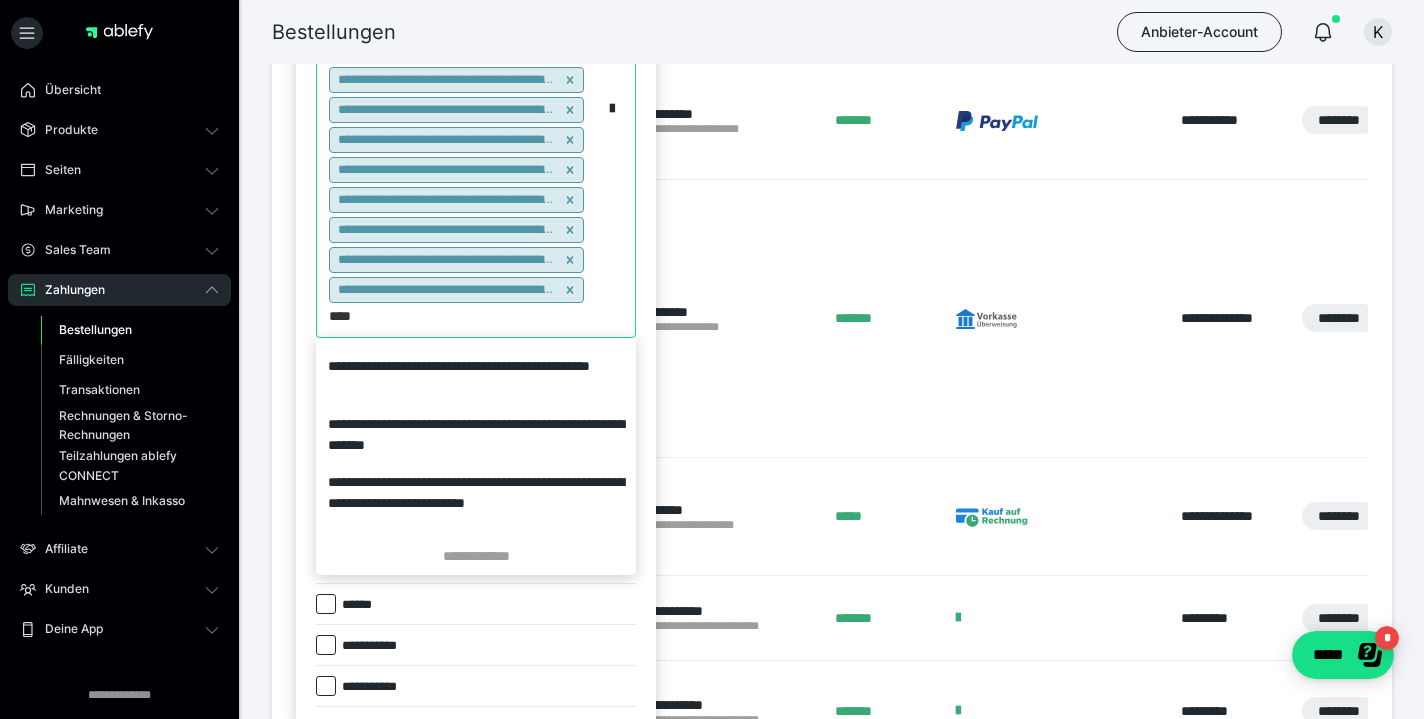 scroll, scrollTop: 0, scrollLeft: 0, axis: both 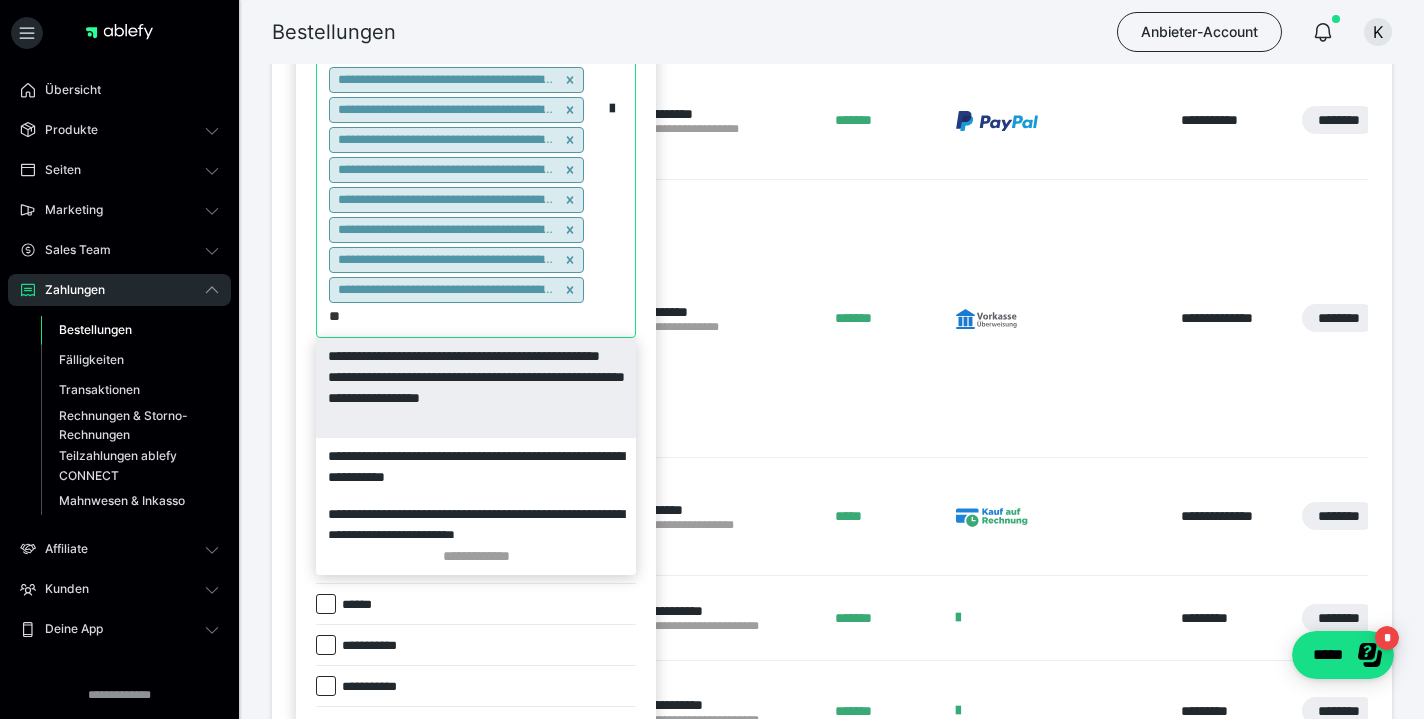 type on "*" 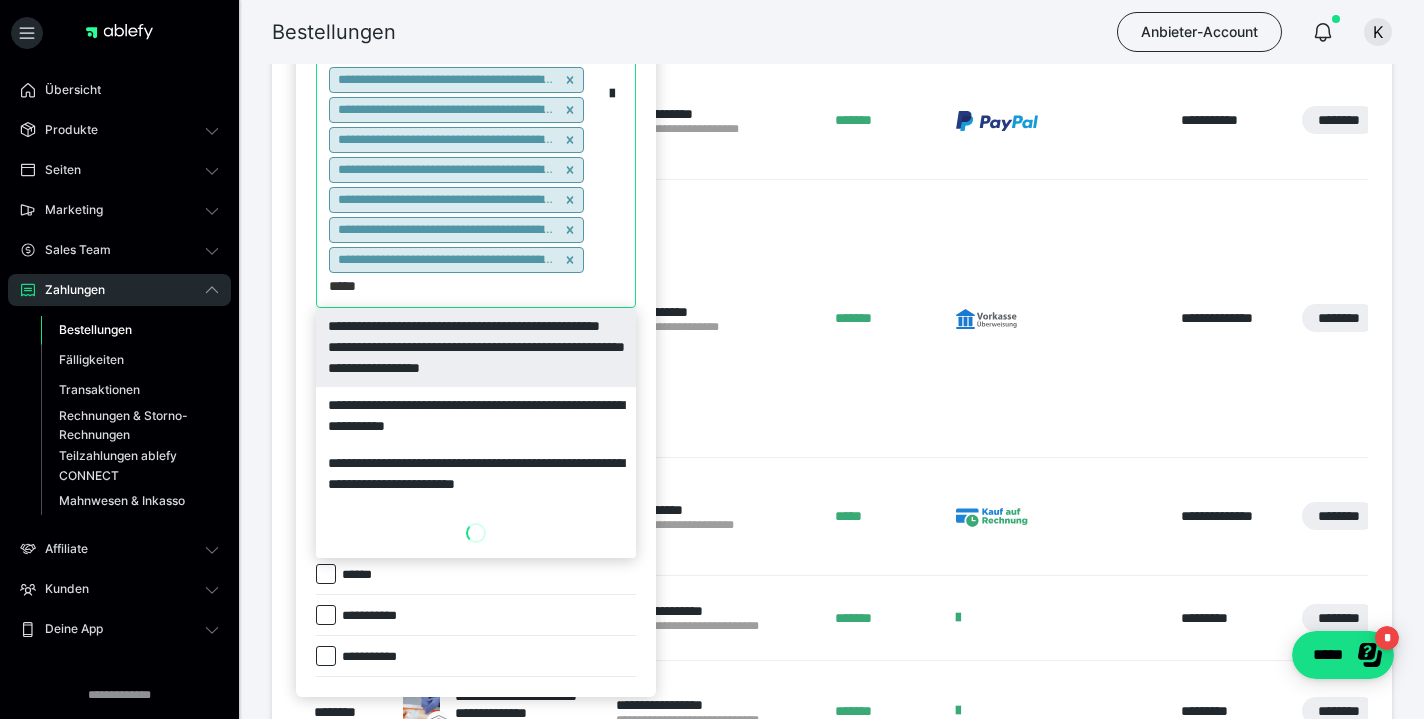 type on "******" 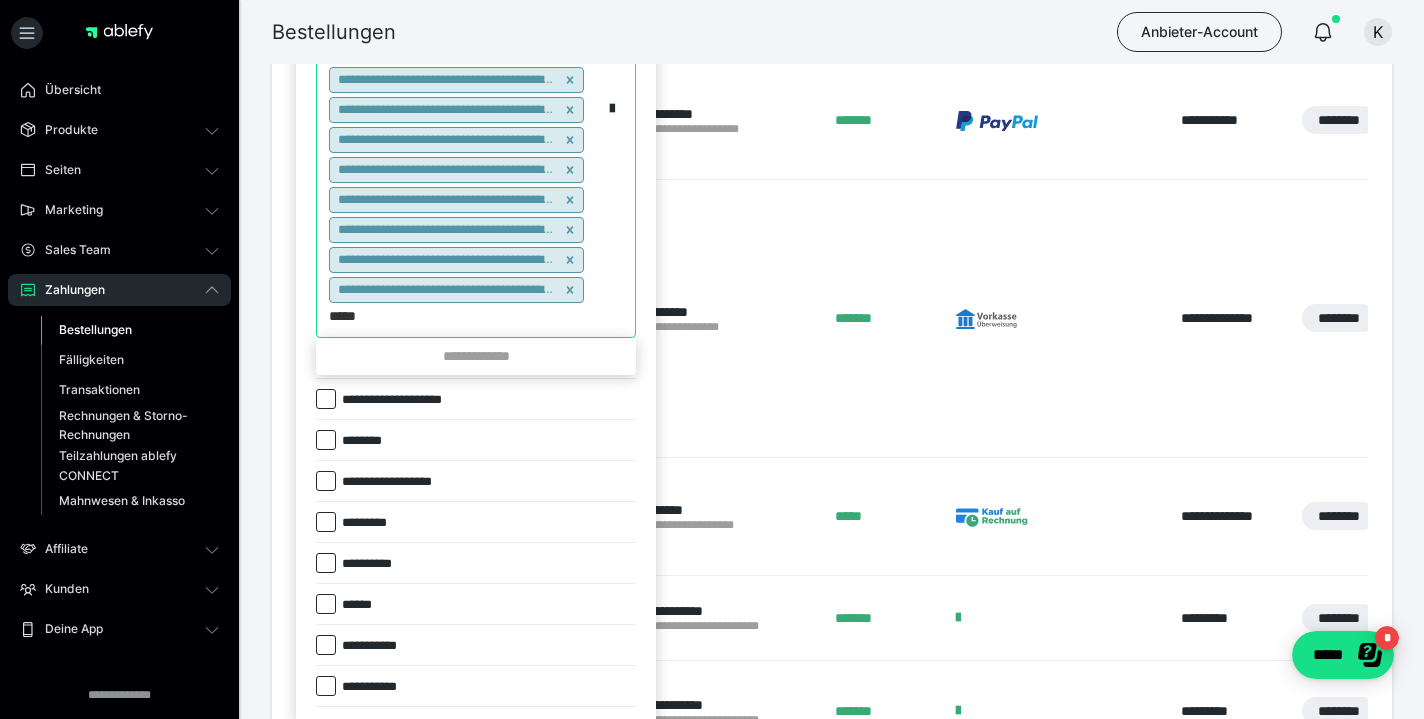 type on "******" 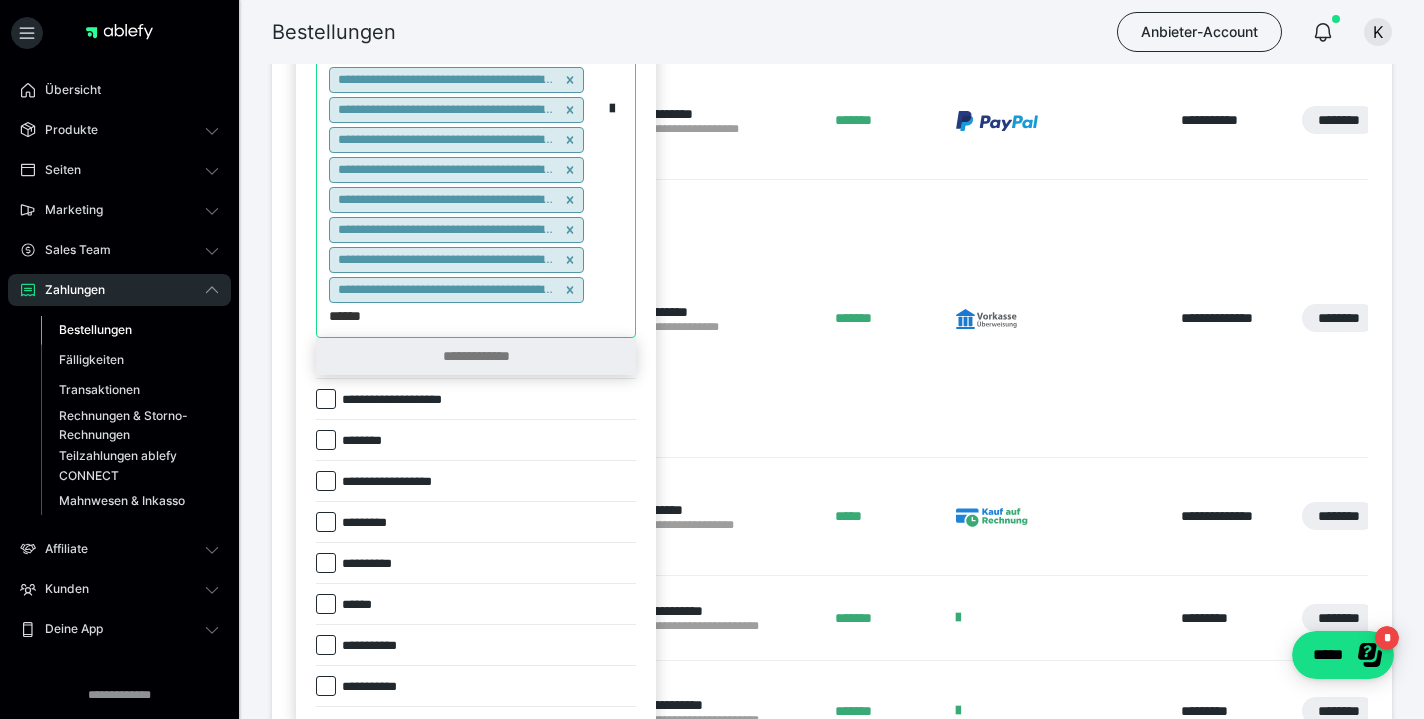 click on "**********" at bounding box center (476, 356) 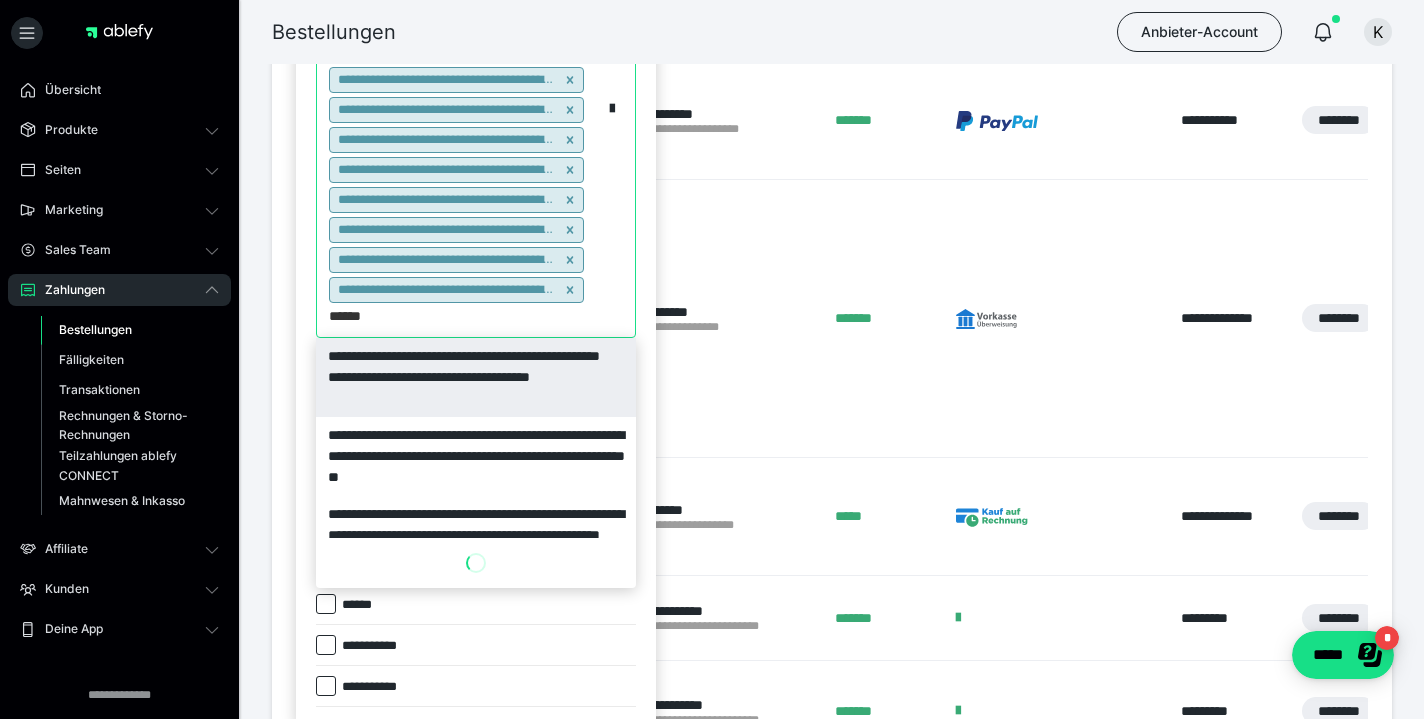 scroll, scrollTop: 0, scrollLeft: 0, axis: both 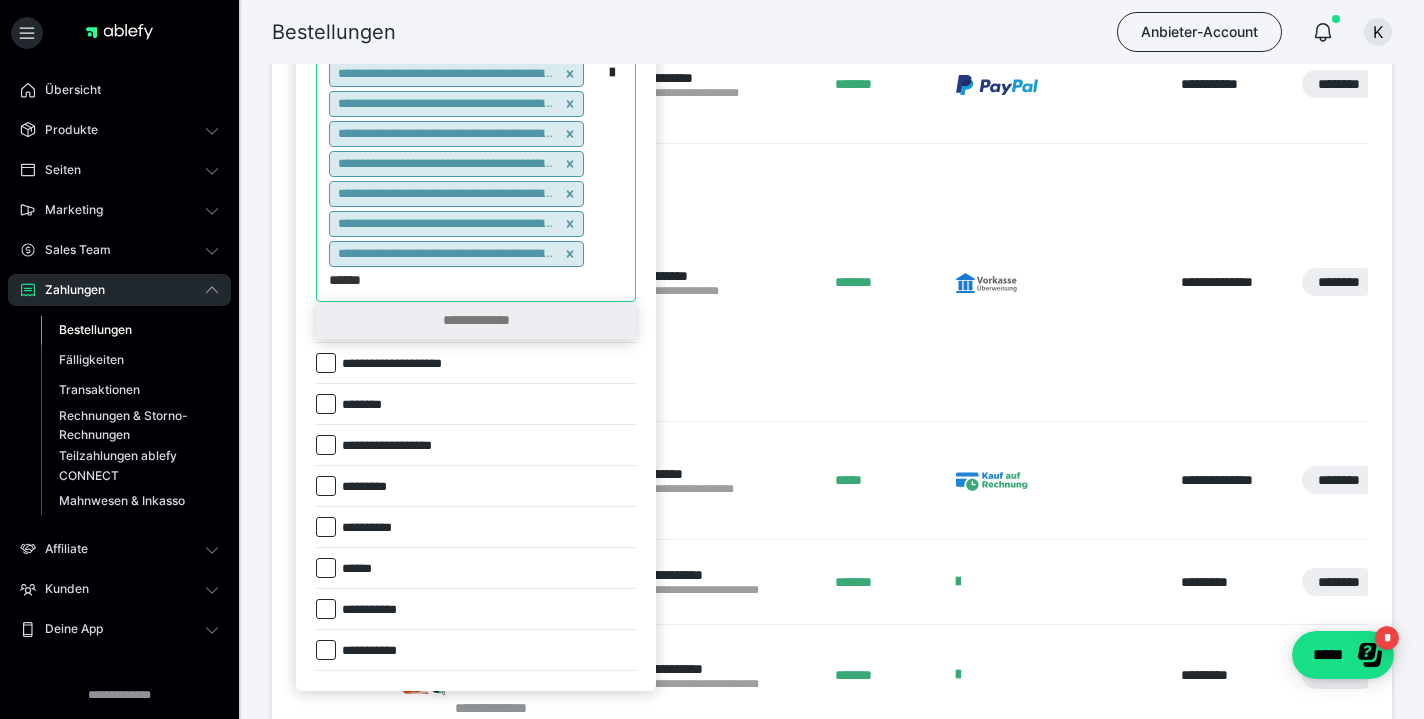 click on "**********" at bounding box center [476, 320] 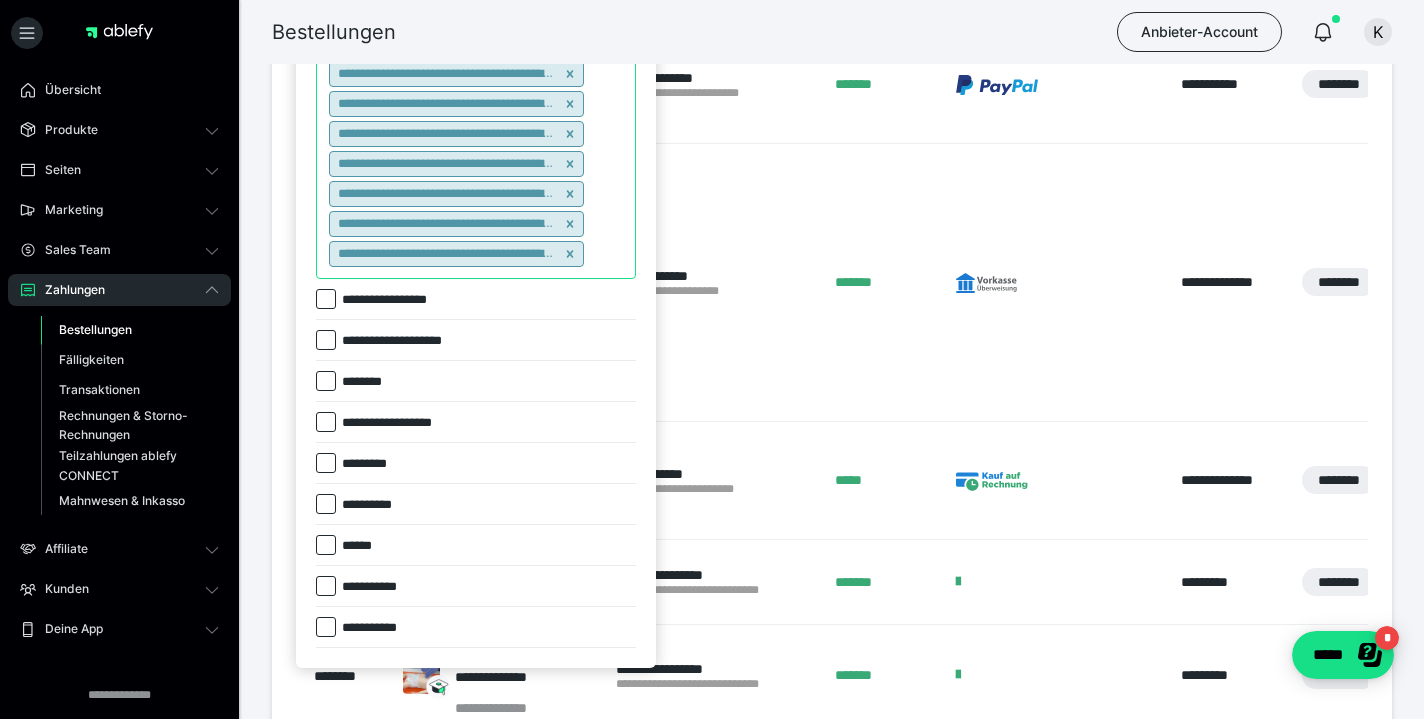 click on "**********" at bounding box center (459, 59) 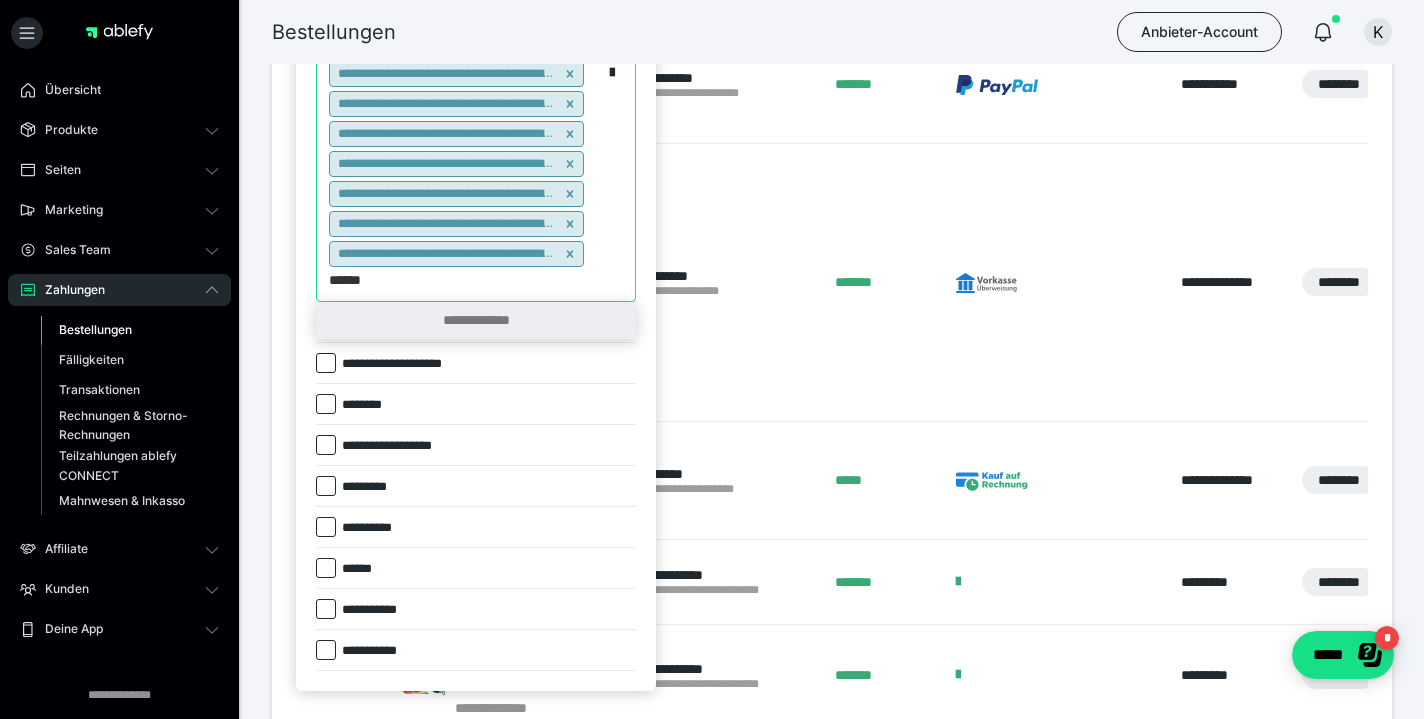 click on "**********" at bounding box center (476, 320) 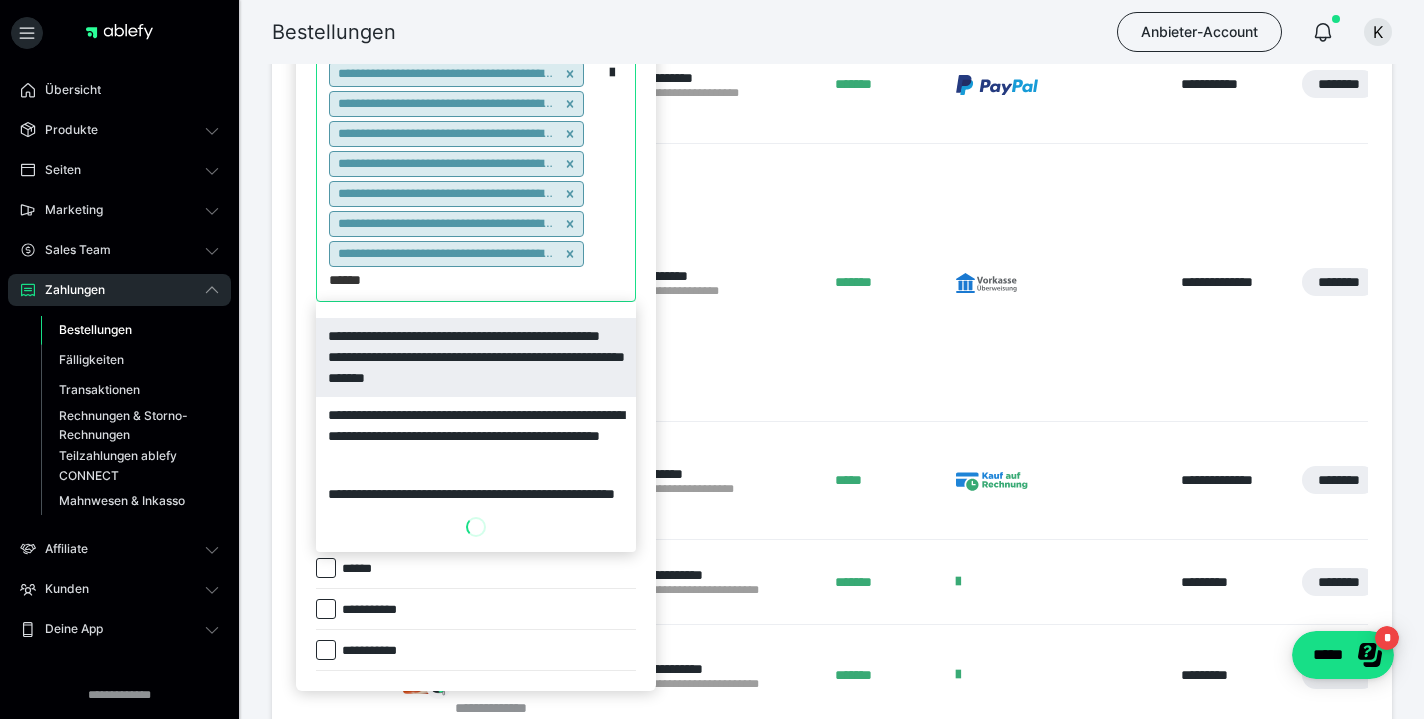 scroll, scrollTop: 128, scrollLeft: 0, axis: vertical 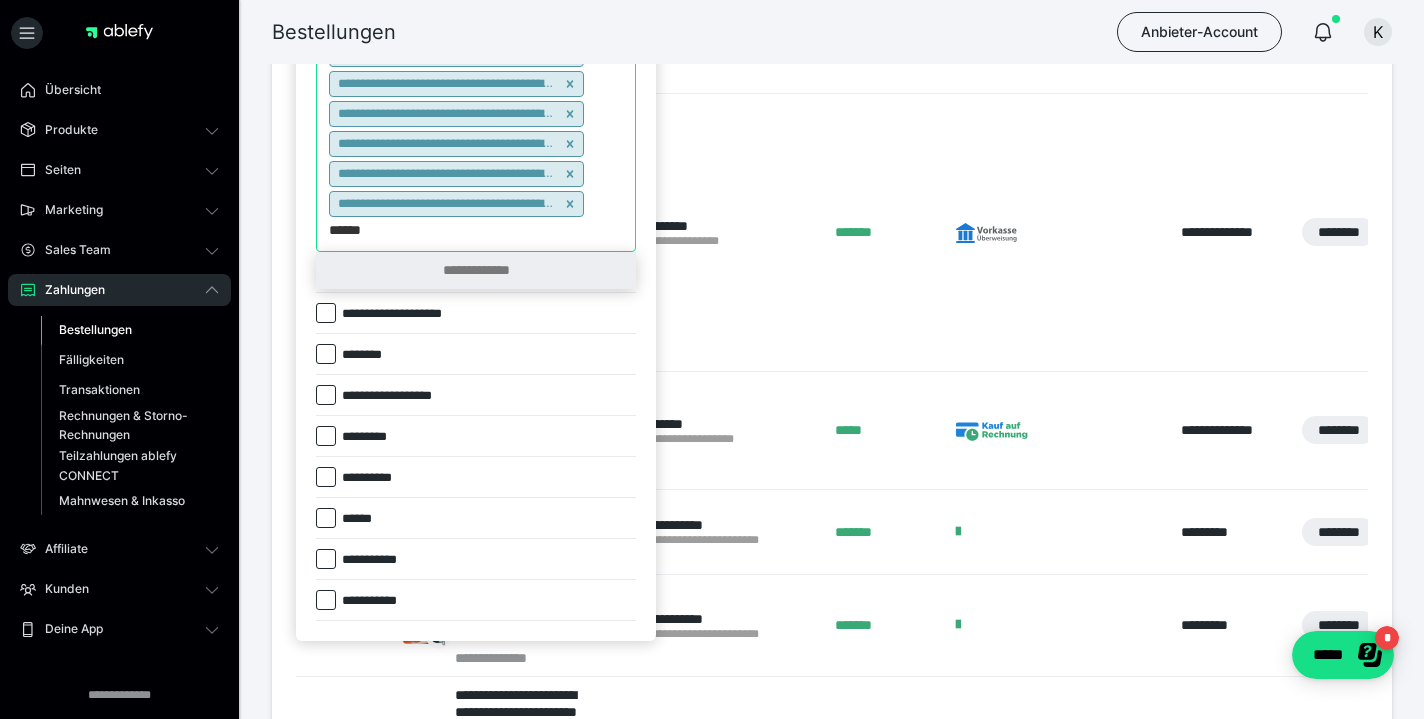 click on "**********" at bounding box center (476, 270) 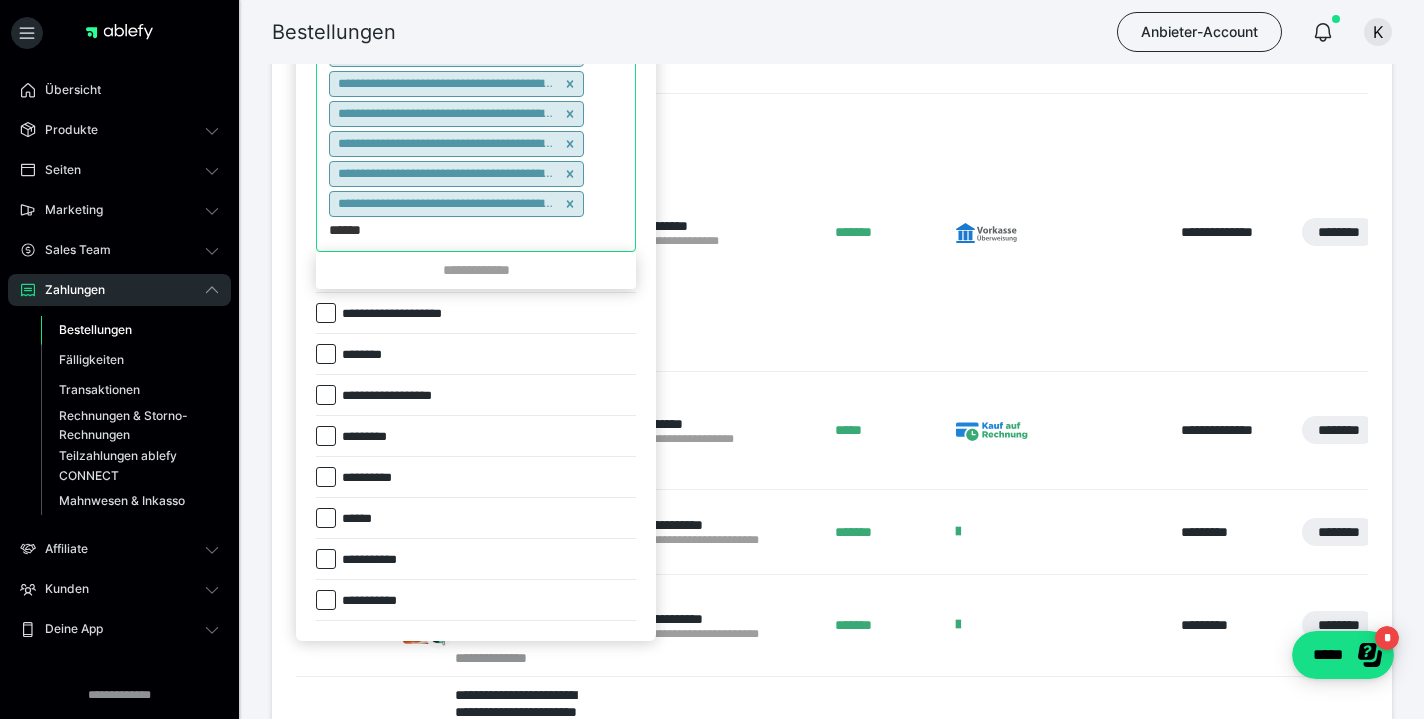click on "**********" at bounding box center (476, 270) 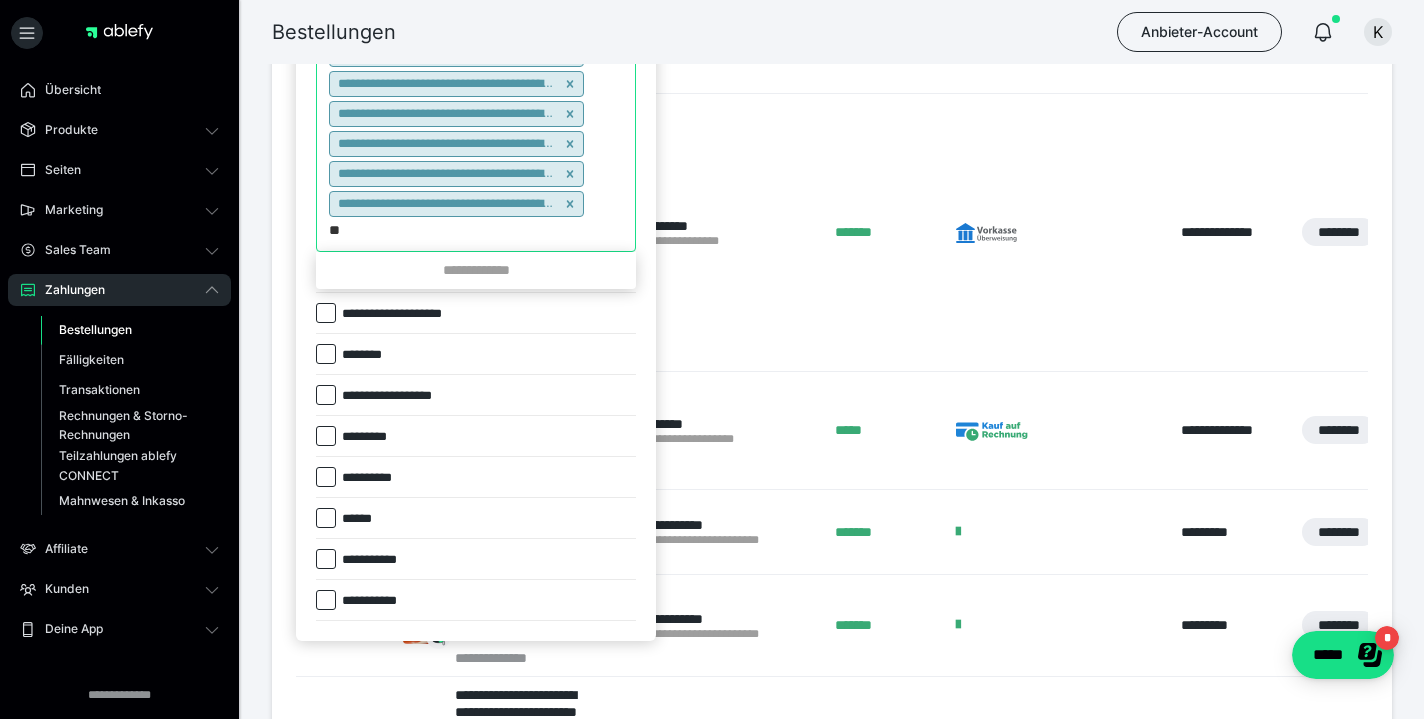 type on "*" 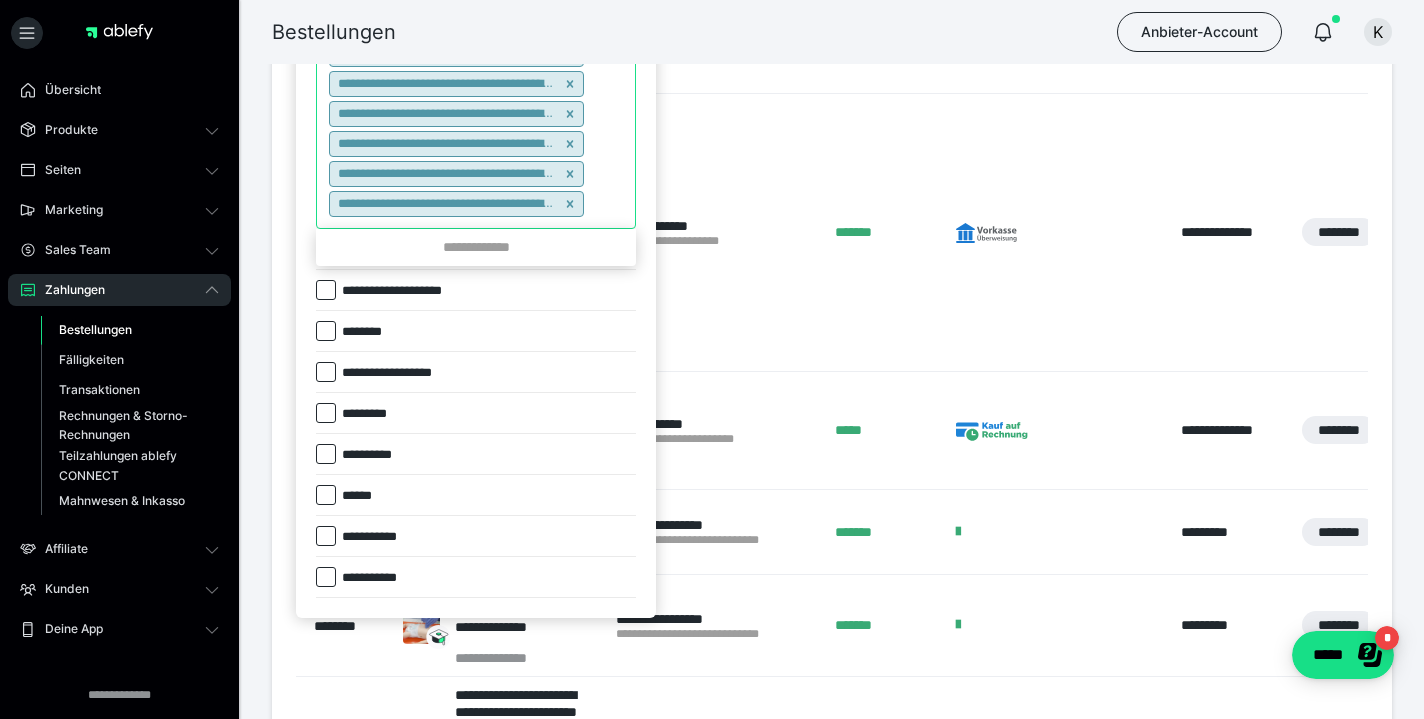 click 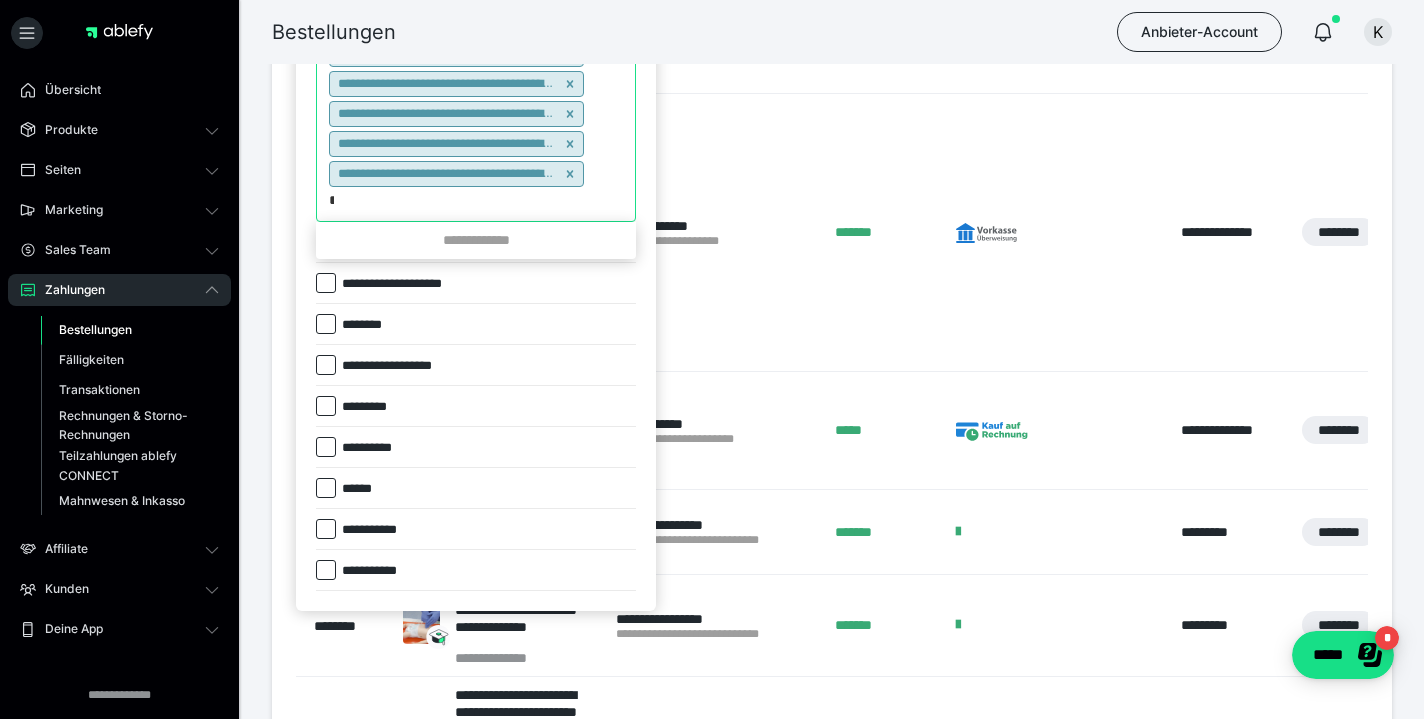 type on "****" 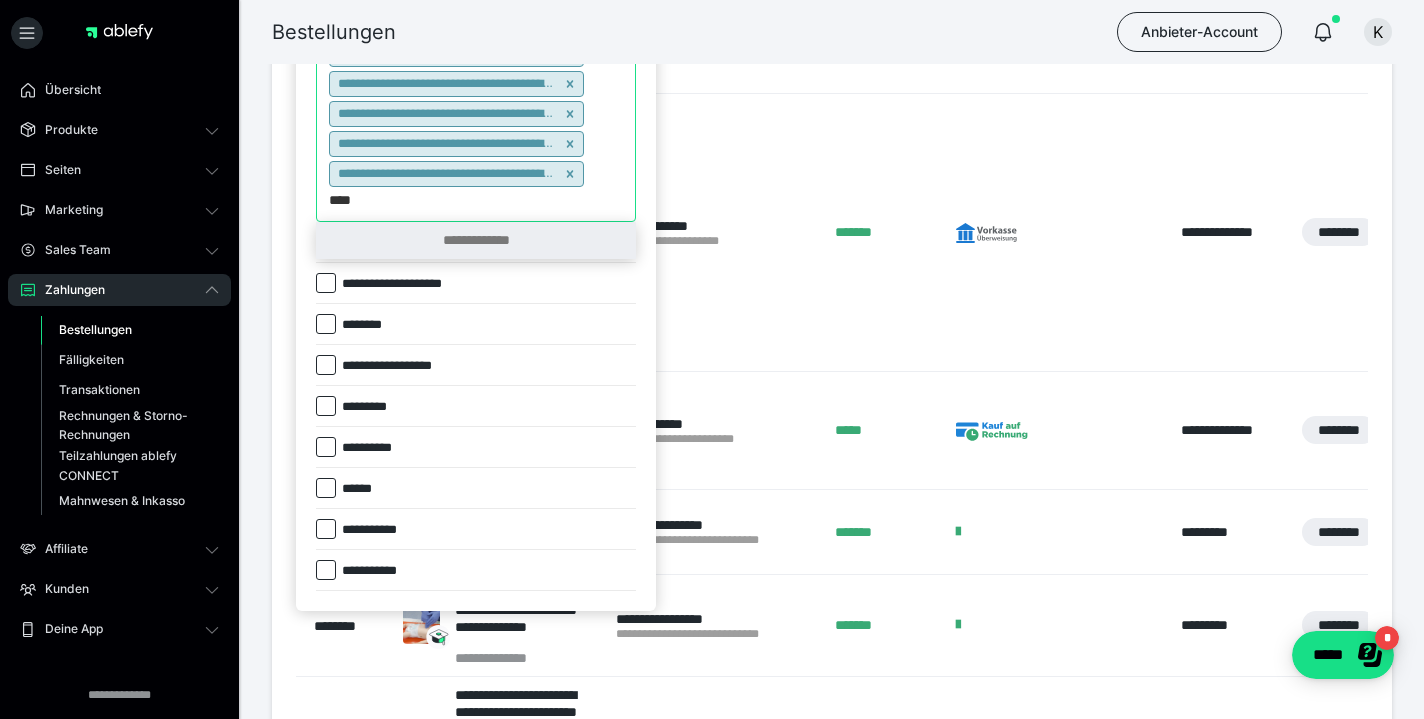 click on "**********" at bounding box center (476, 240) 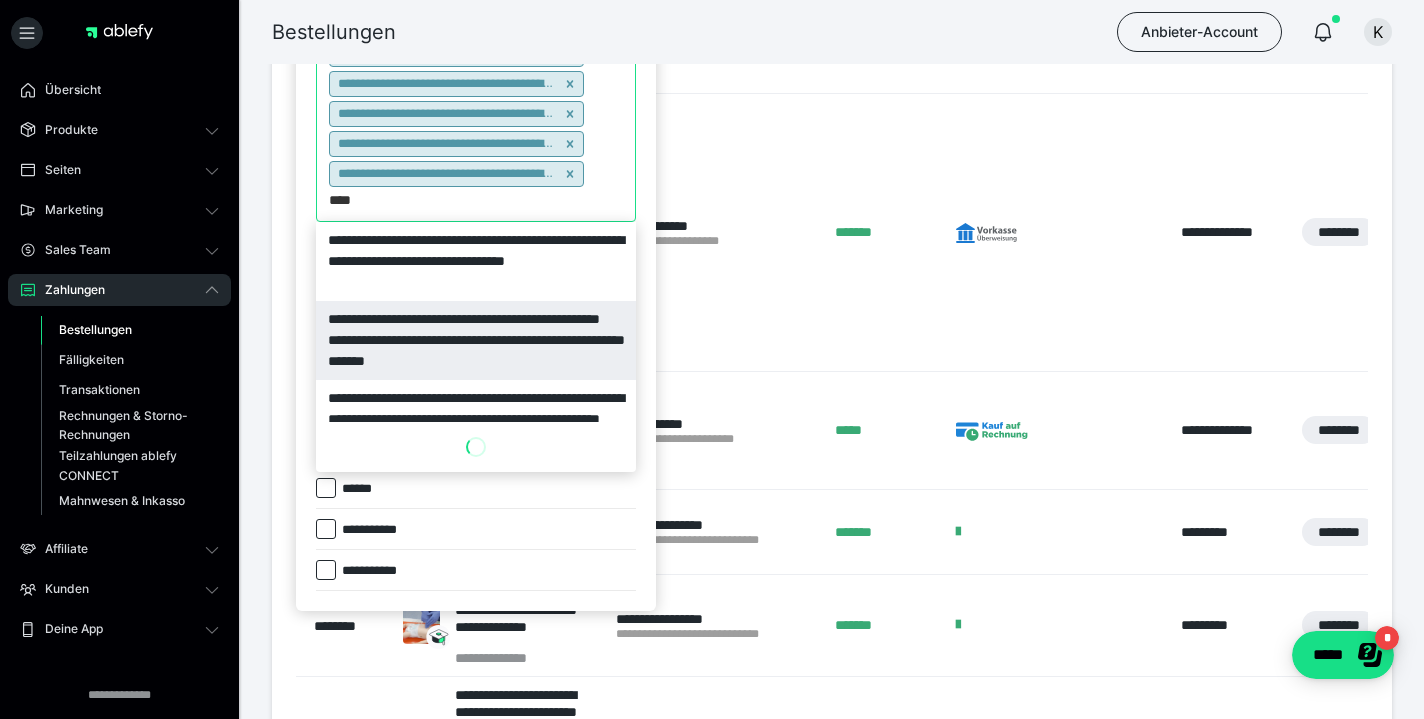 scroll, scrollTop: 14, scrollLeft: 0, axis: vertical 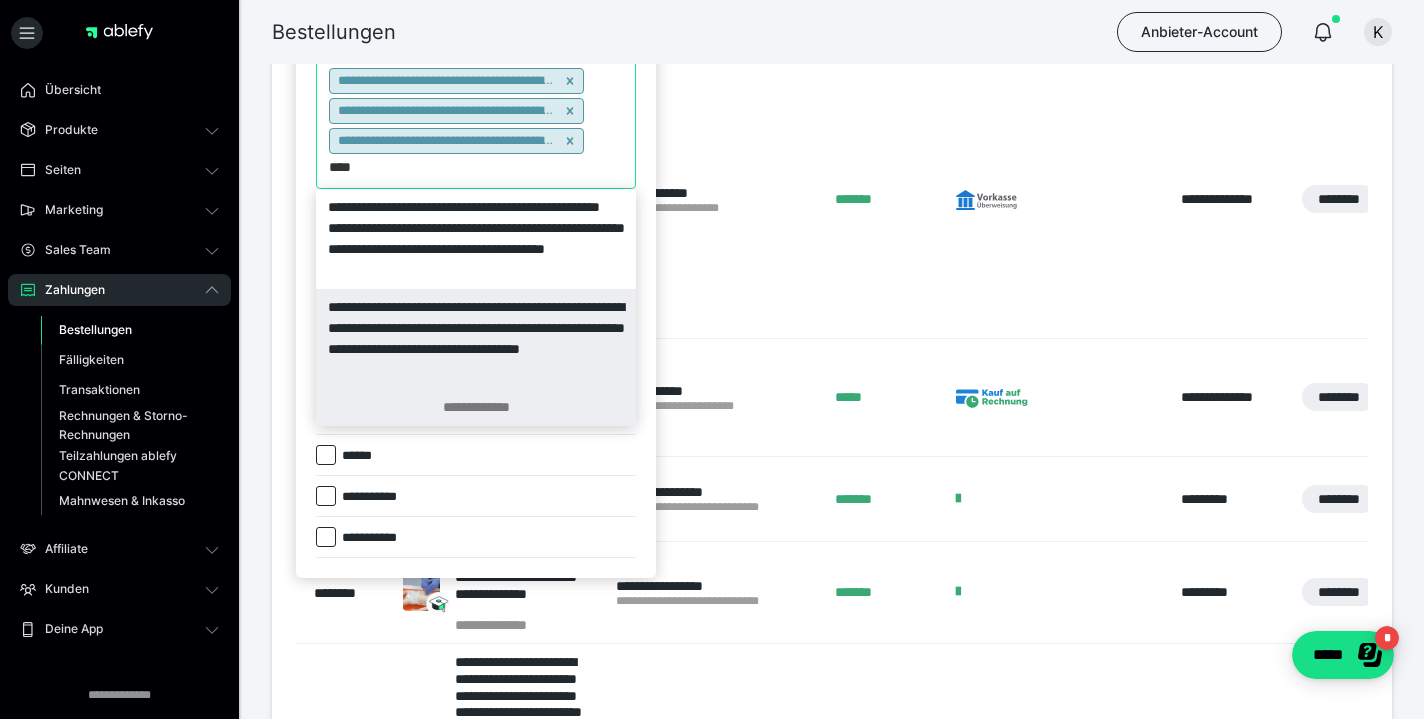 click on "**********" at bounding box center (476, 407) 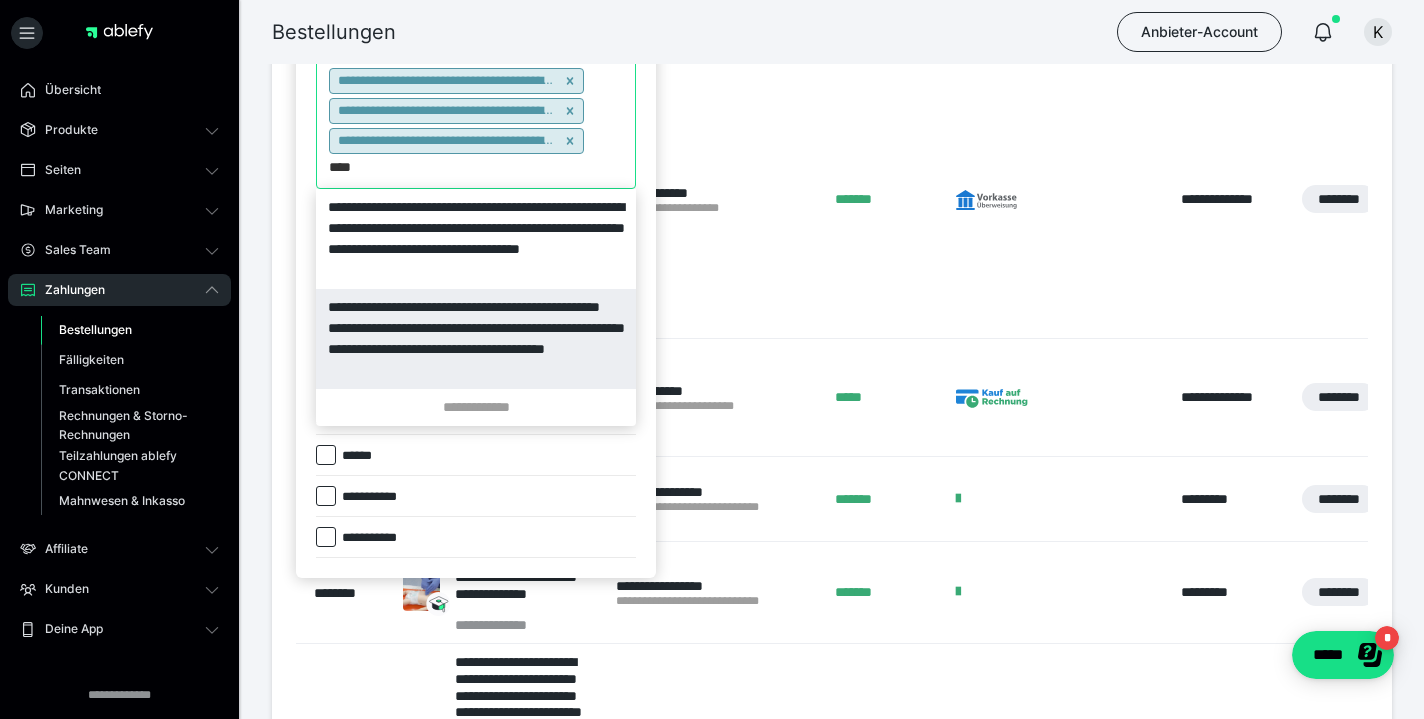 click on "**********" at bounding box center [476, 407] 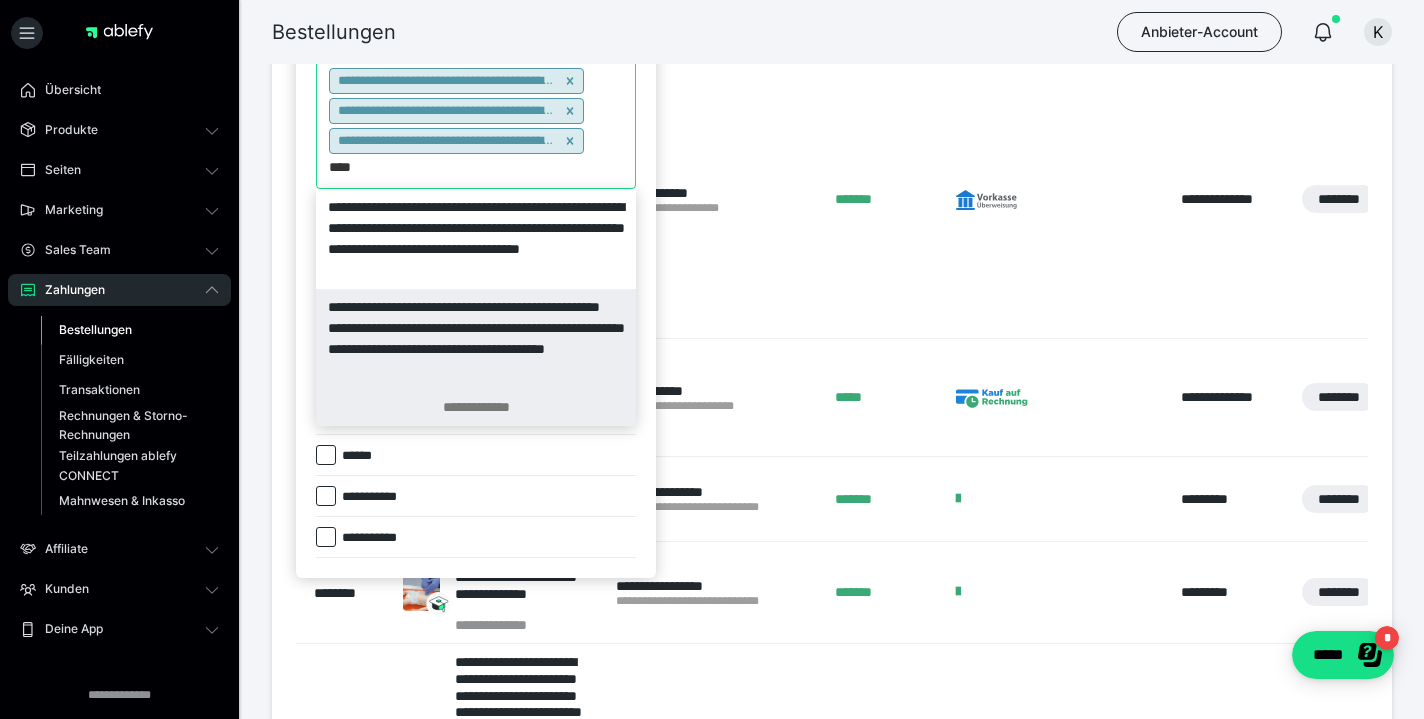 click on "**********" at bounding box center (476, 407) 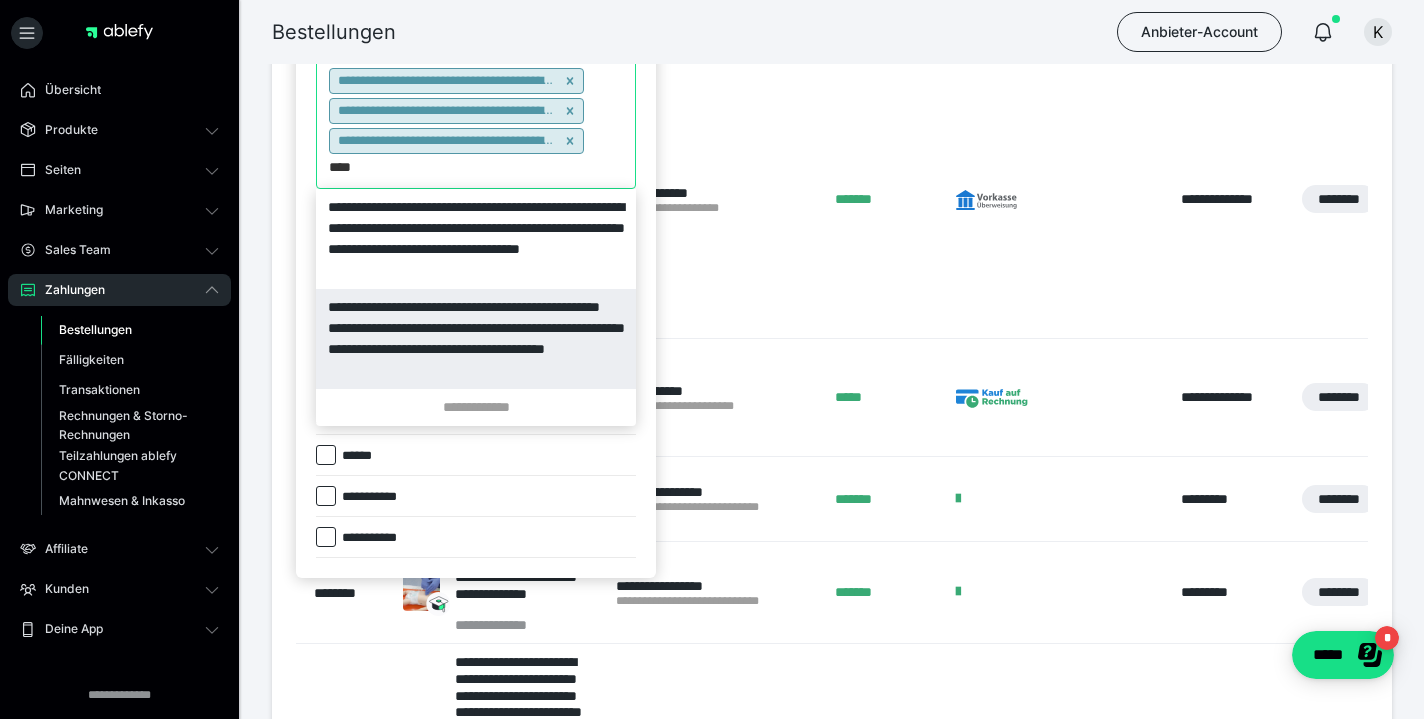 click on "**********" at bounding box center (476, 407) 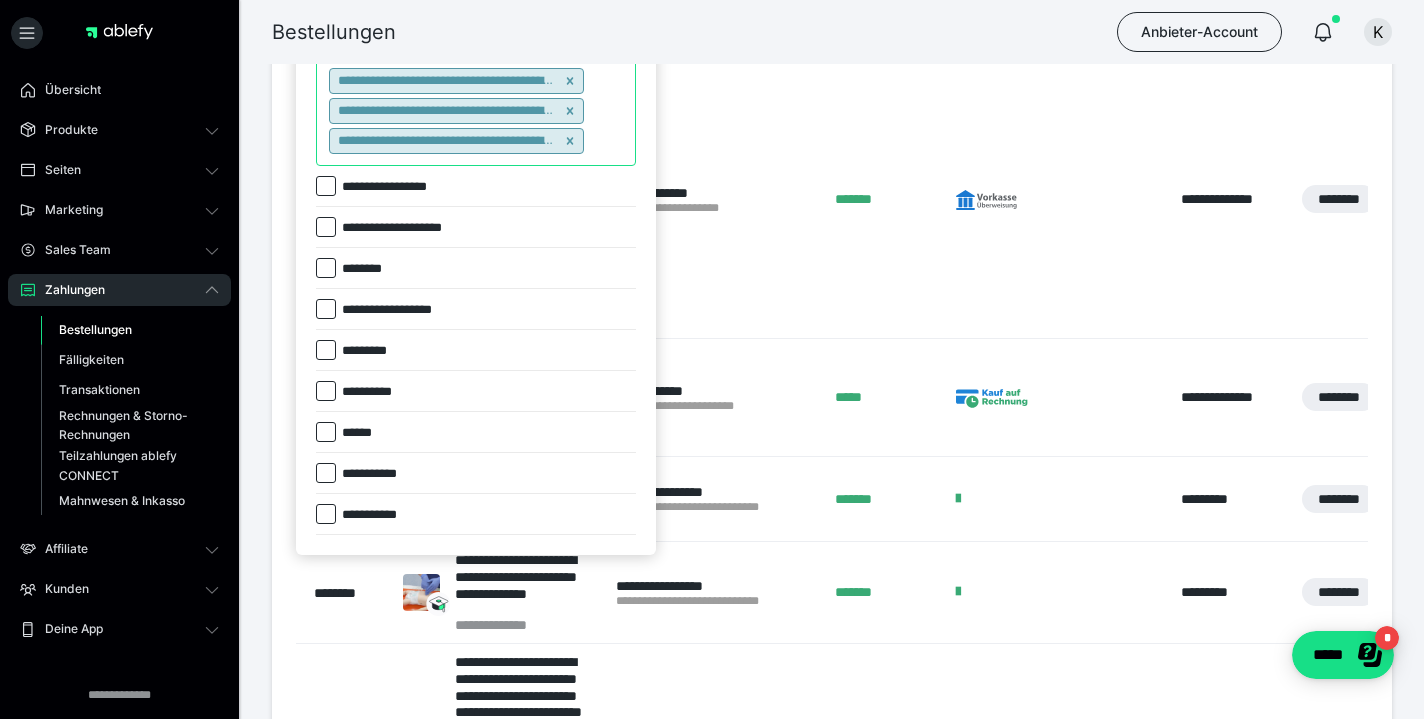 drag, startPoint x: 456, startPoint y: 178, endPoint x: 351, endPoint y: 176, distance: 105.01904 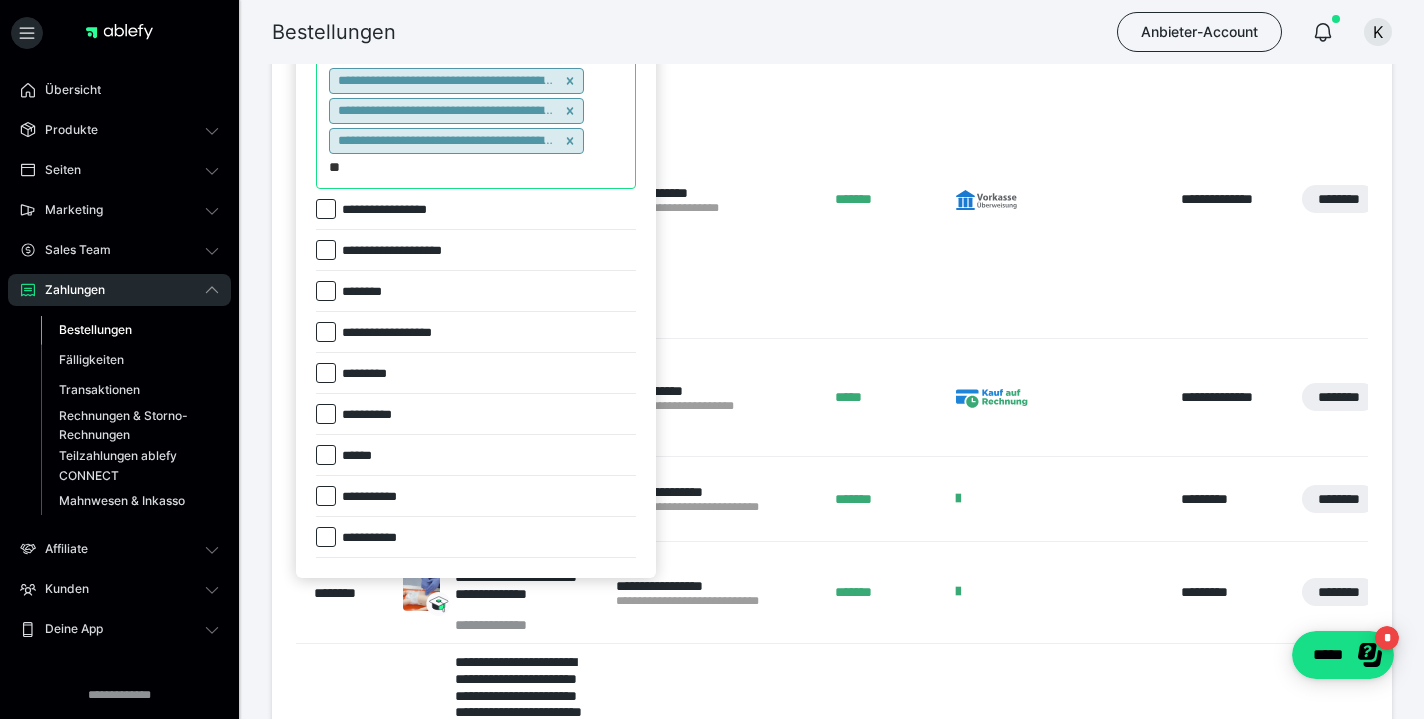 type on "*" 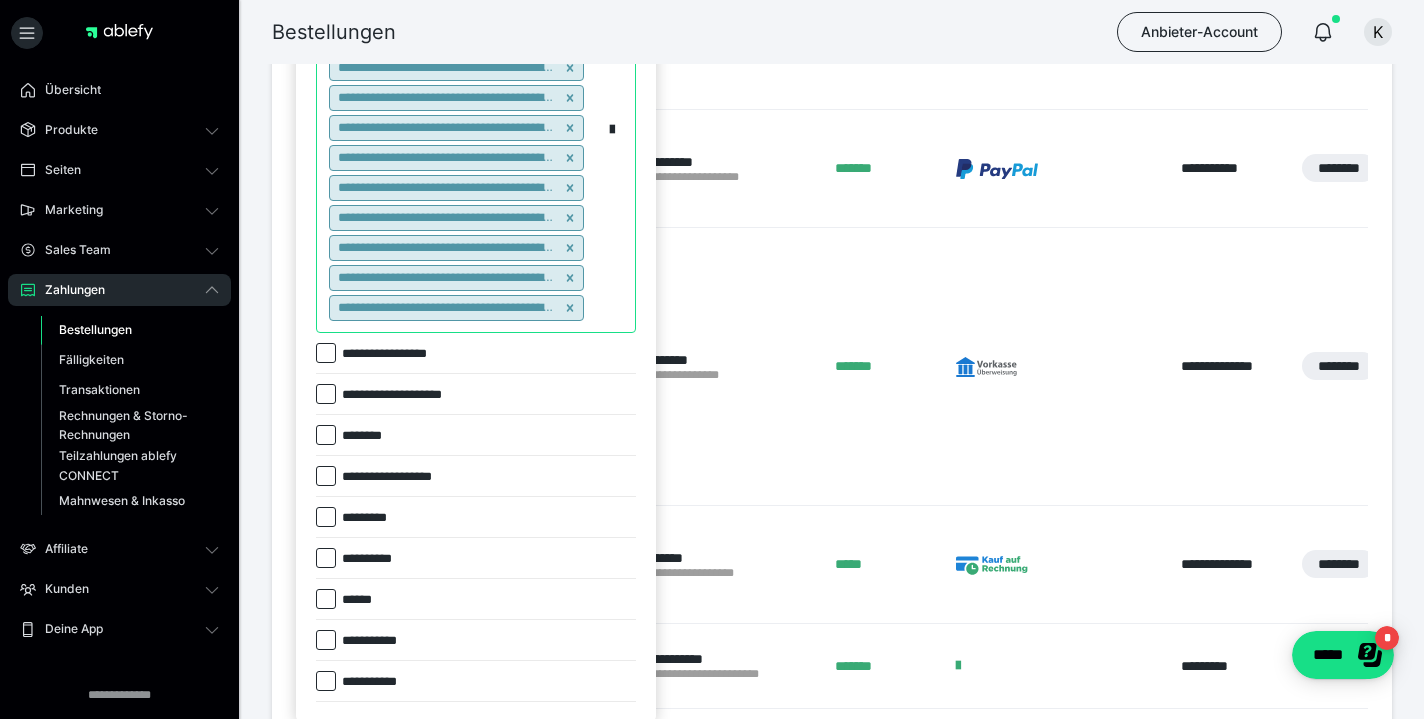 scroll, scrollTop: 988, scrollLeft: 0, axis: vertical 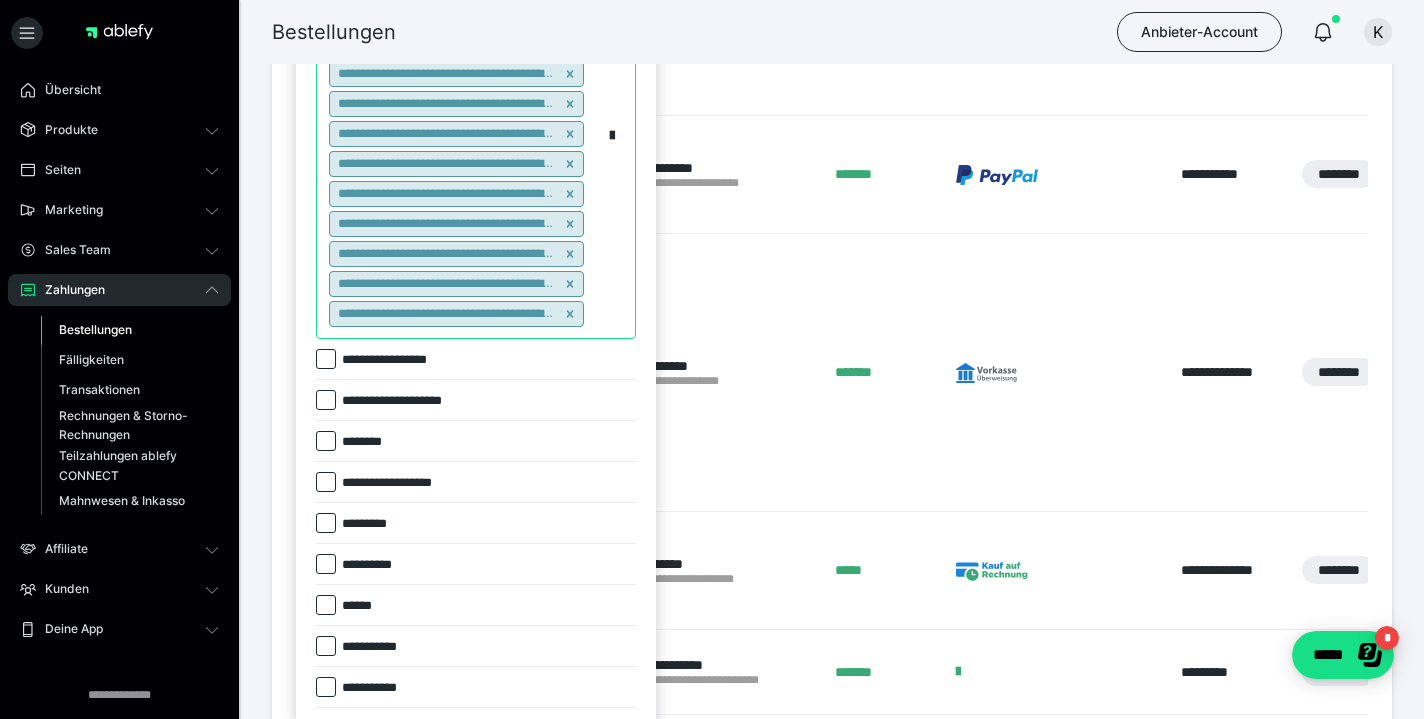 paste on "******" 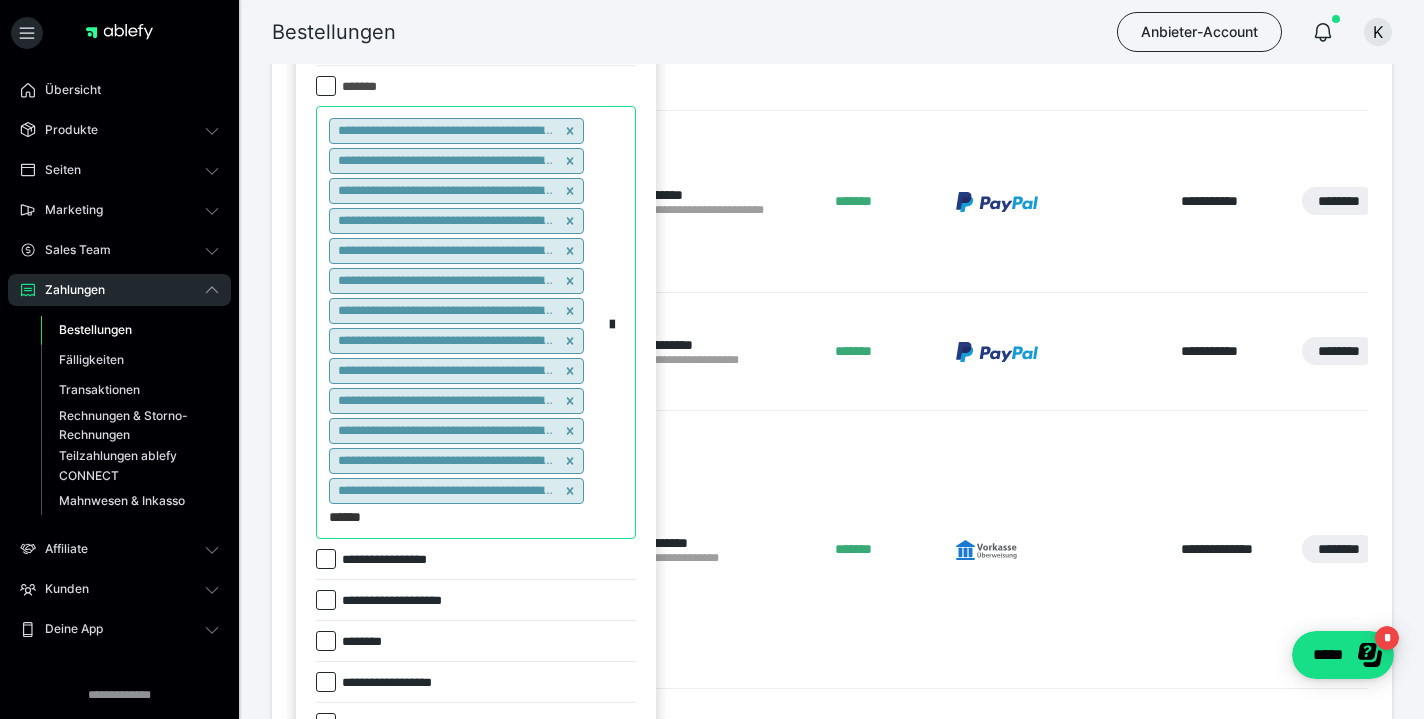 scroll, scrollTop: 808, scrollLeft: 0, axis: vertical 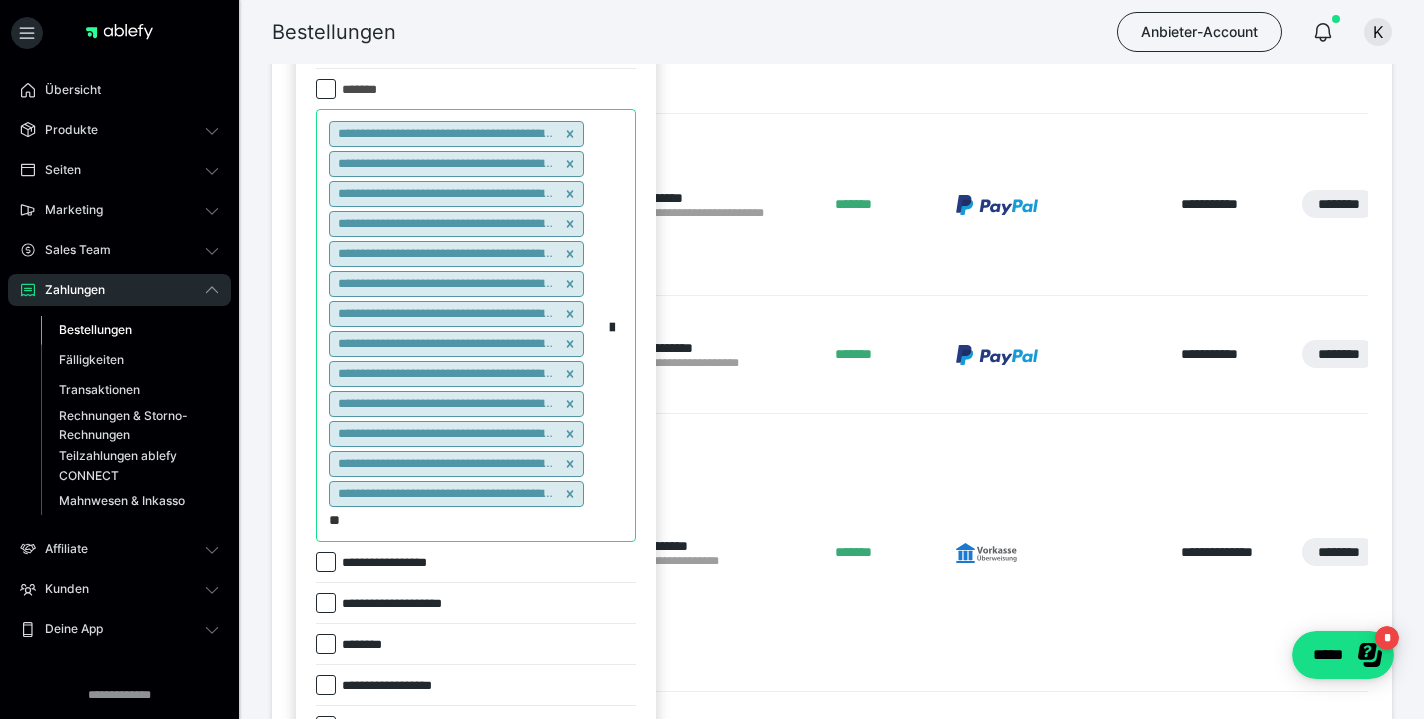 type on "*" 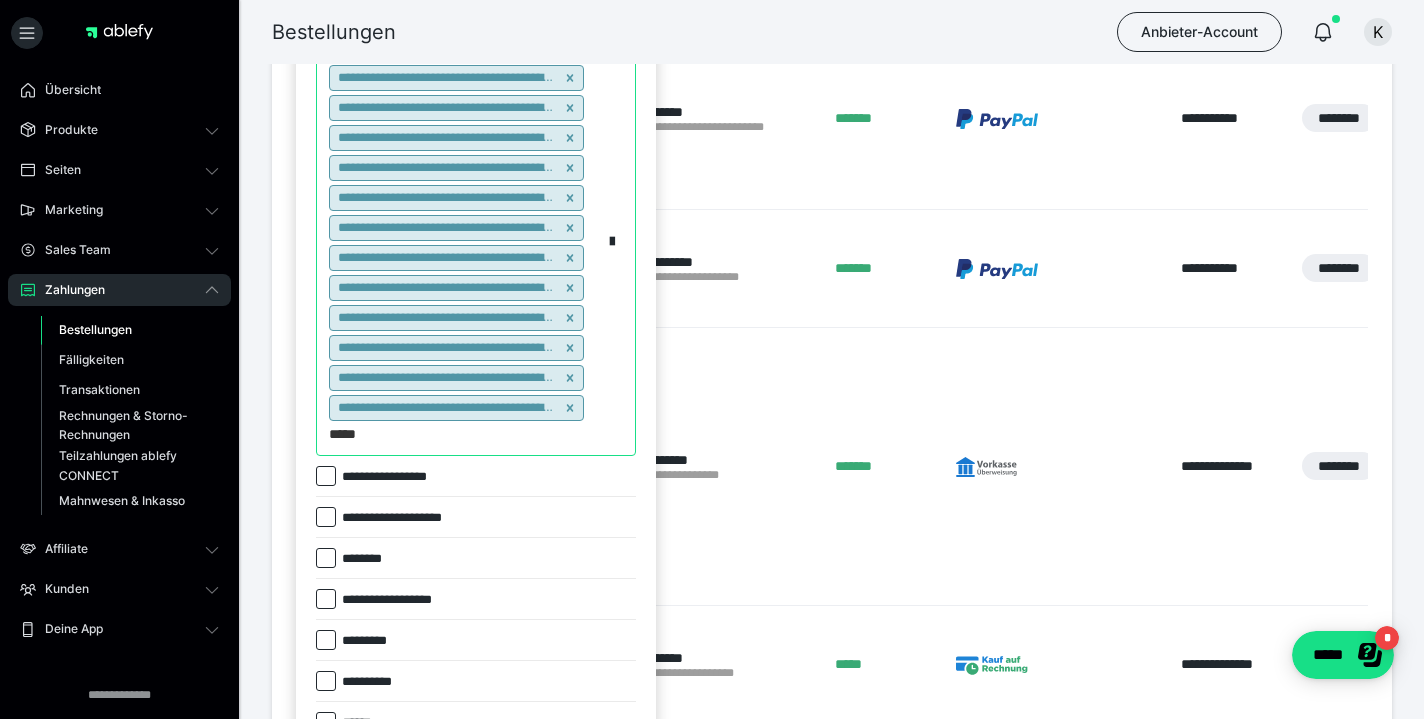 scroll, scrollTop: 975, scrollLeft: 0, axis: vertical 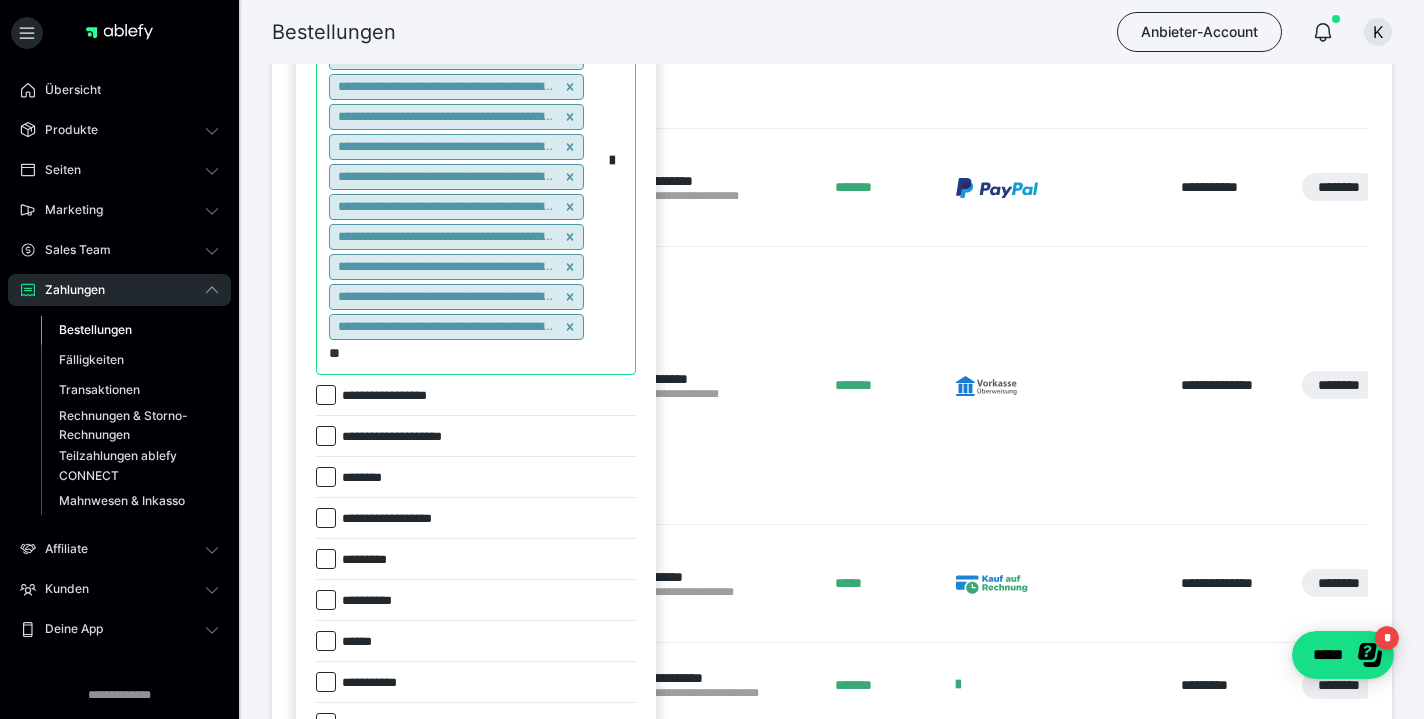 type on "*" 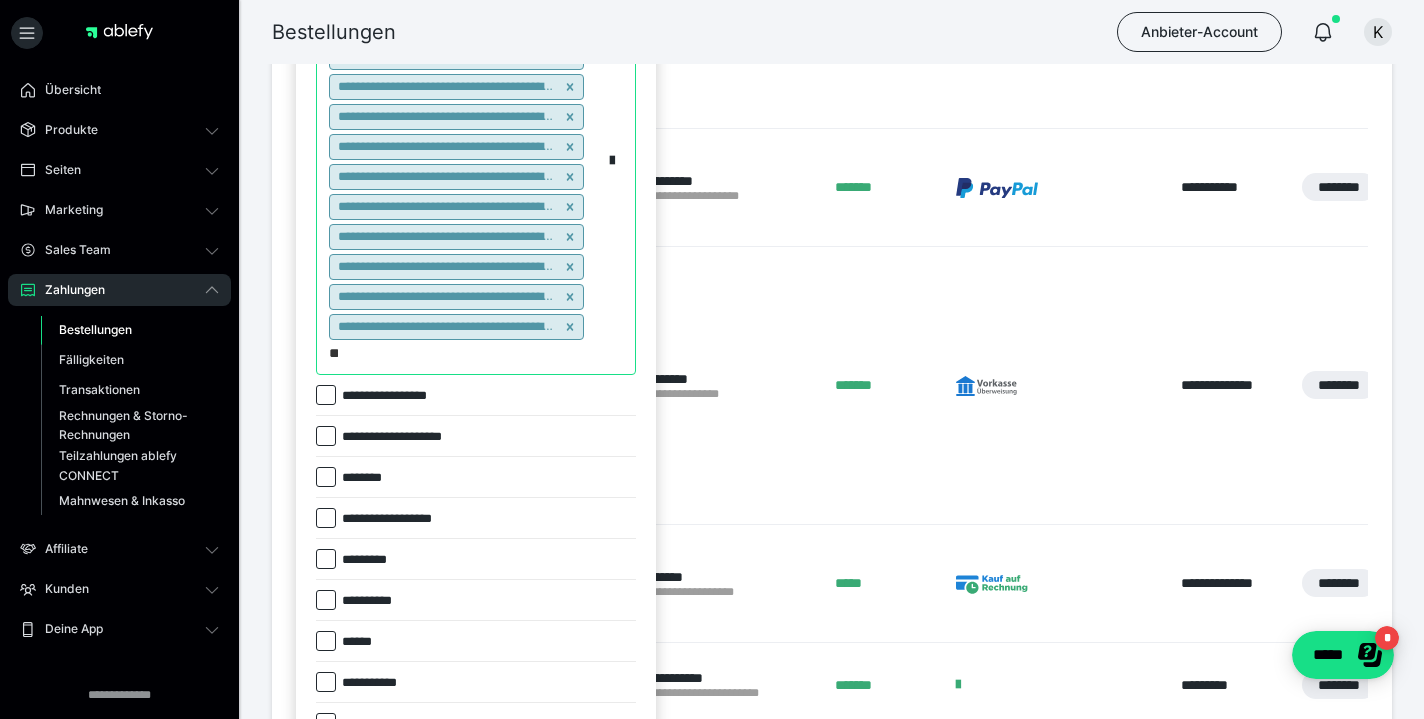 type on "*" 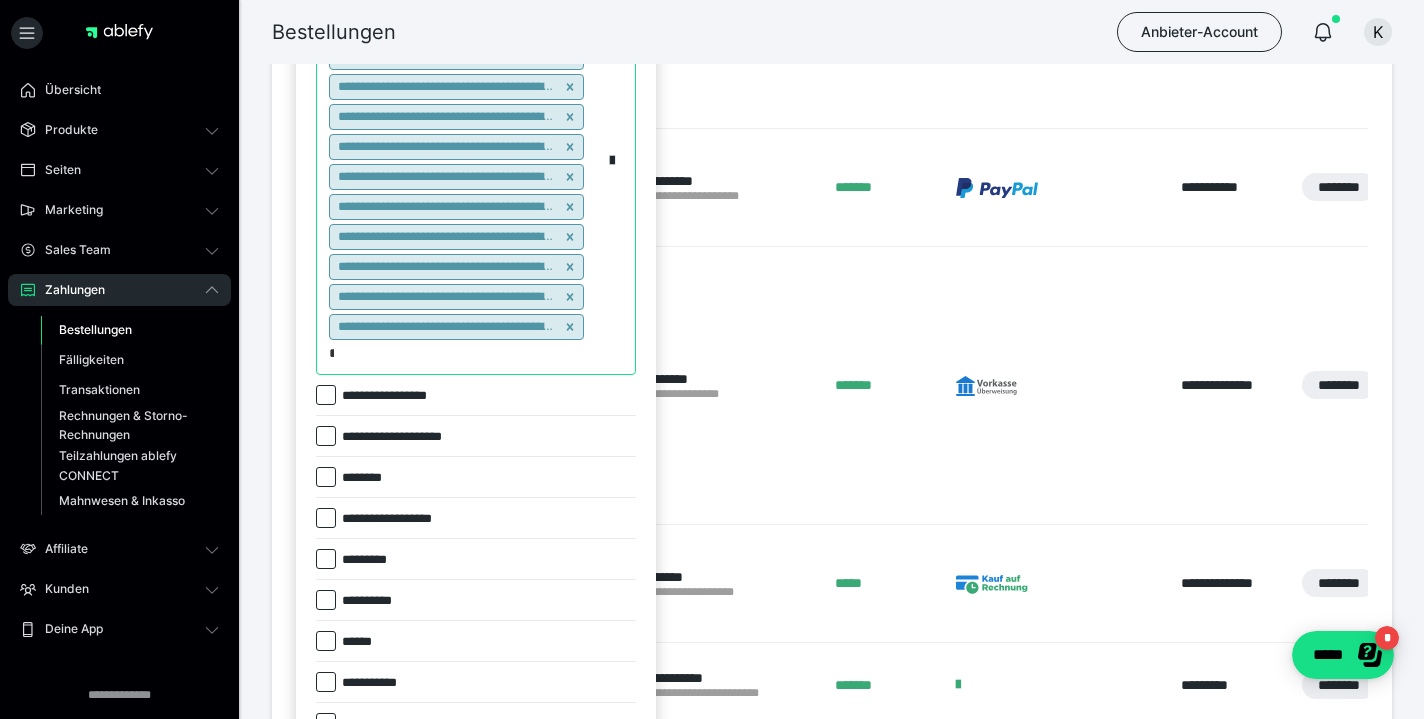type 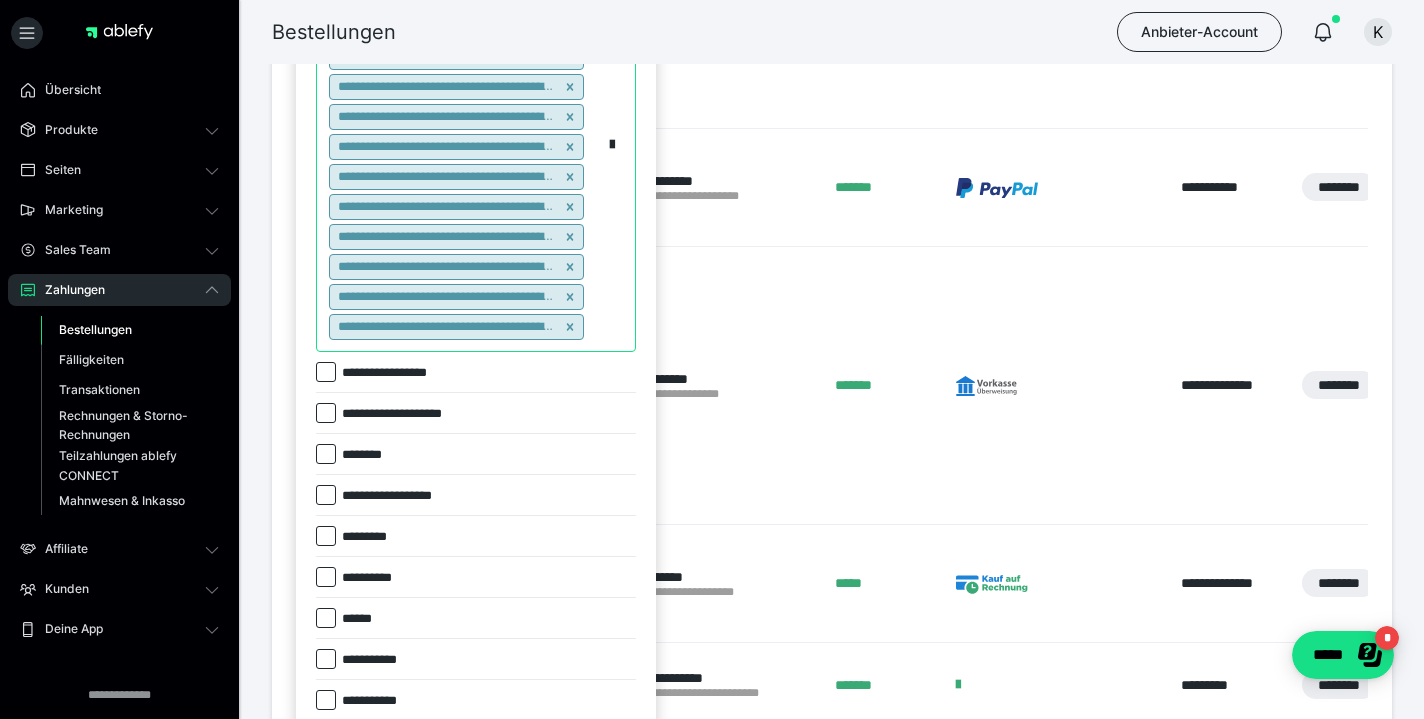 click on "**********" at bounding box center [459, 147] 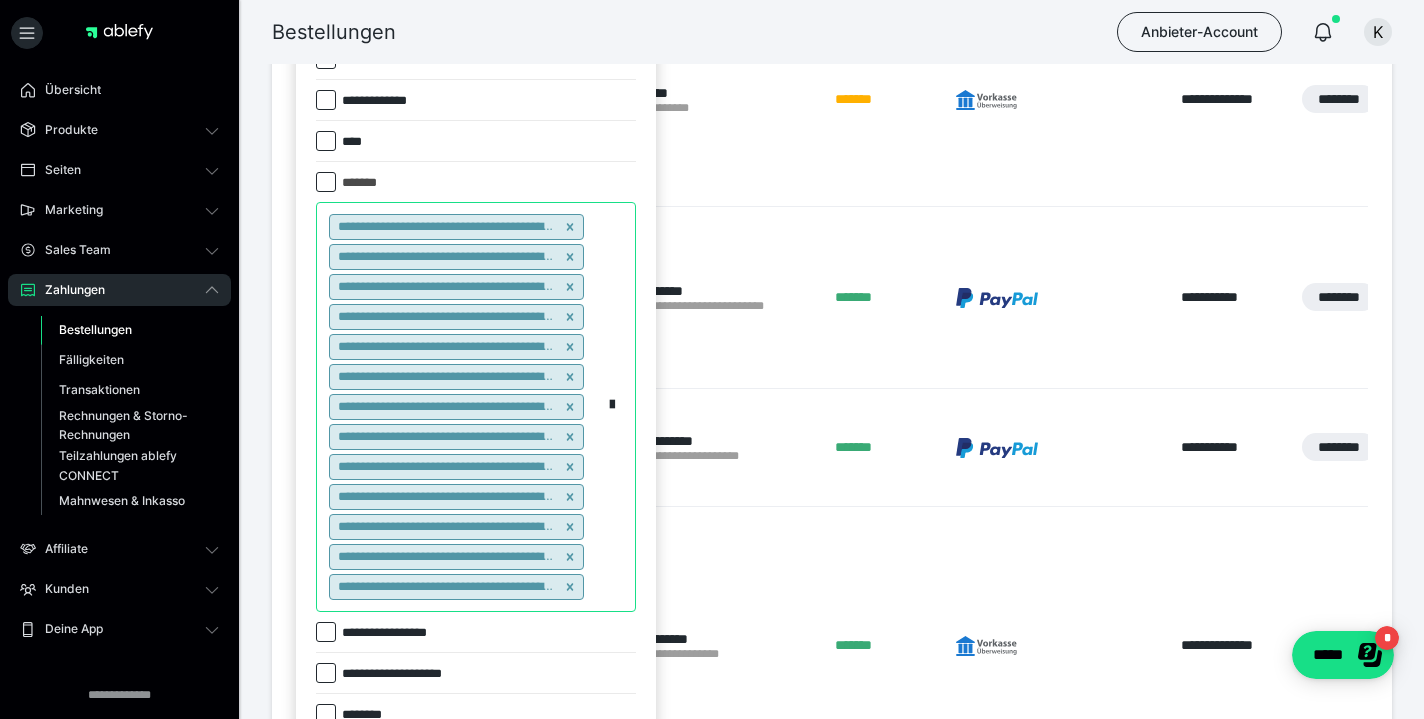 scroll, scrollTop: 706, scrollLeft: 0, axis: vertical 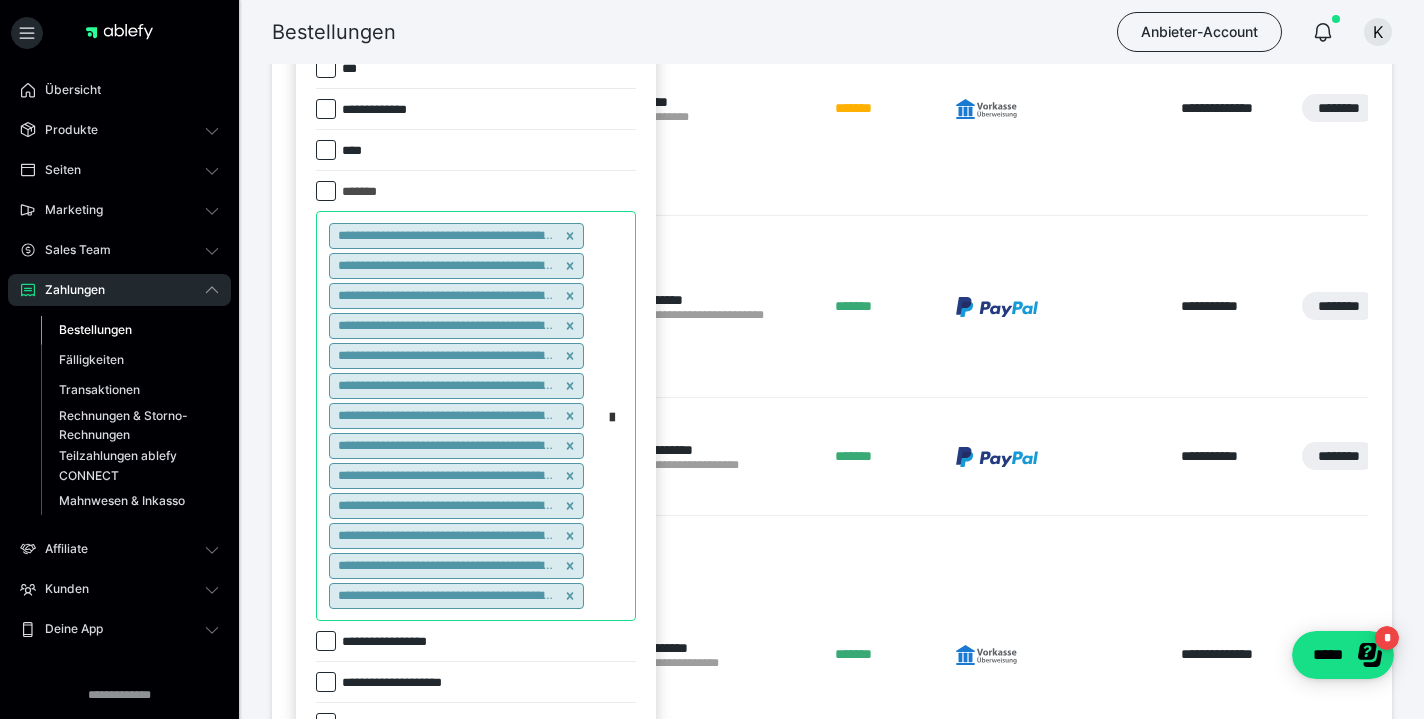 click at bounding box center [612, 414] 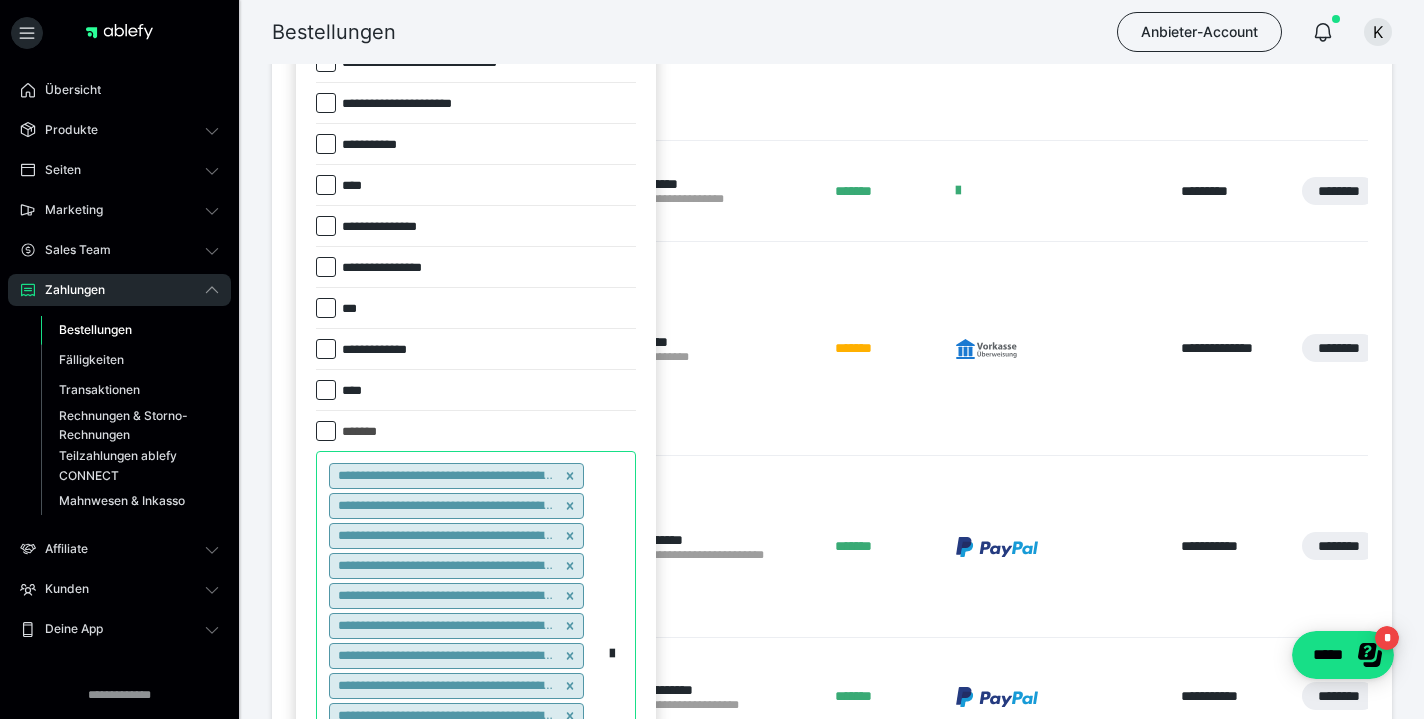 scroll, scrollTop: 470, scrollLeft: 0, axis: vertical 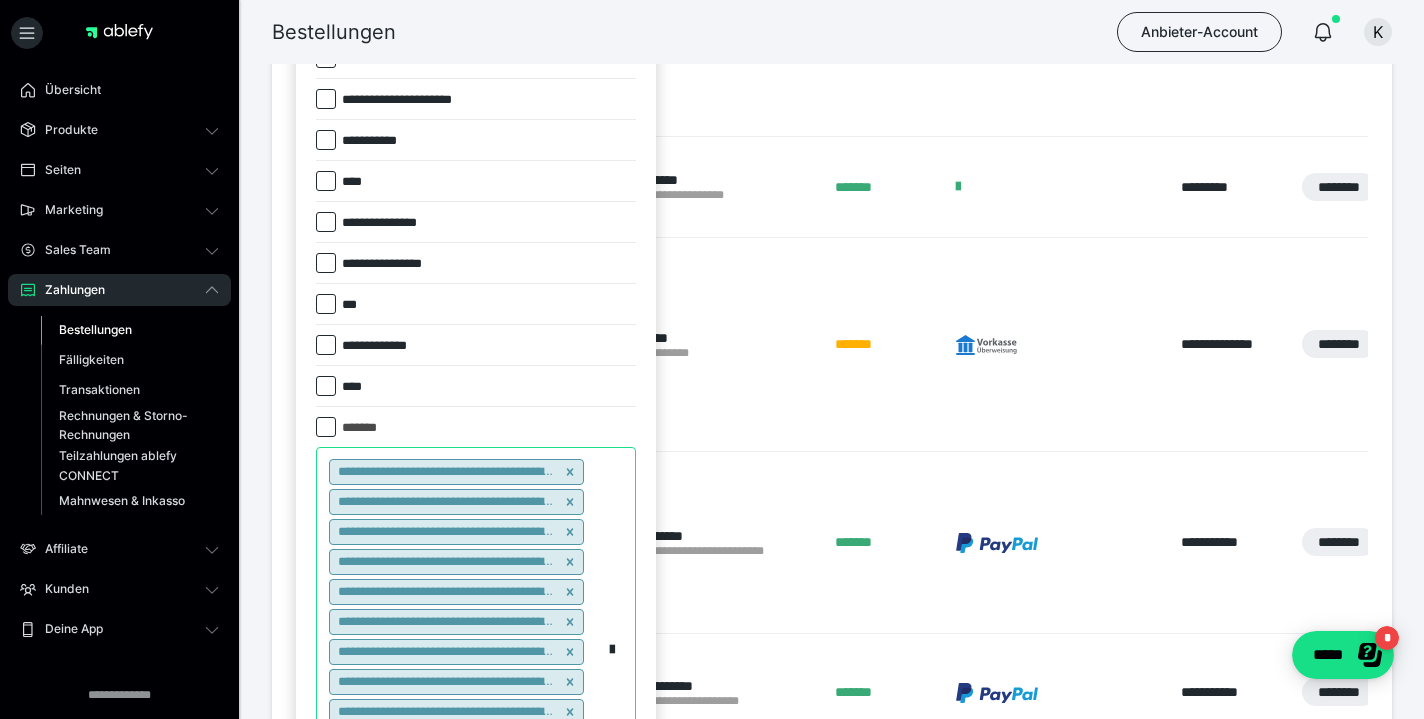 click at bounding box center (326, 427) 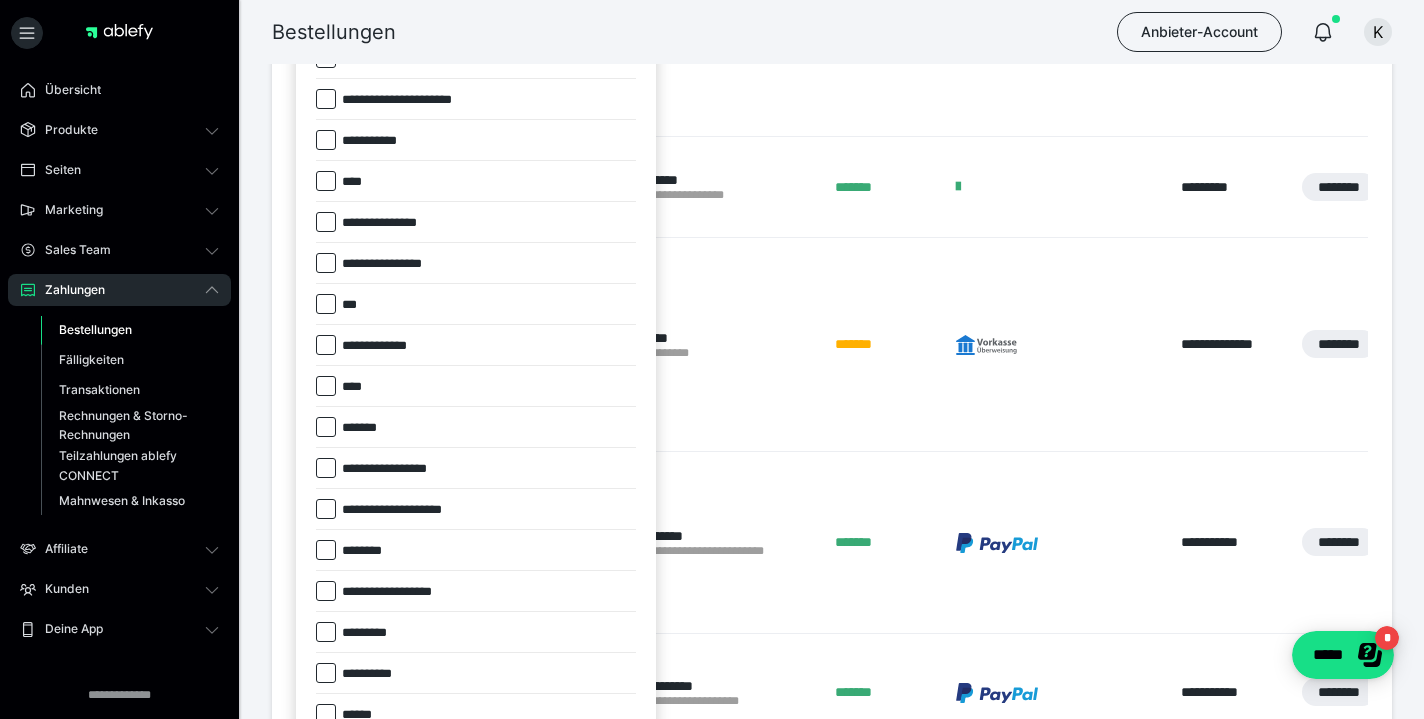 click at bounding box center [326, 427] 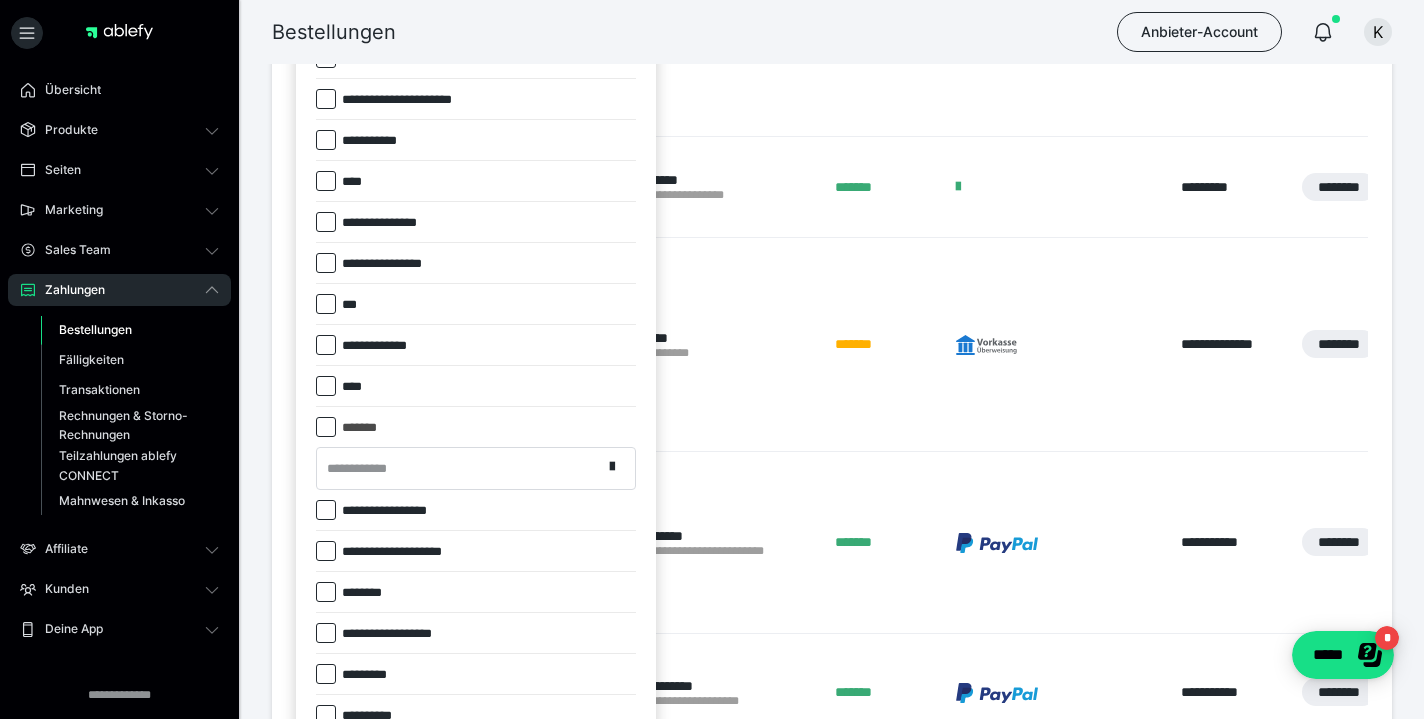 click at bounding box center [326, 427] 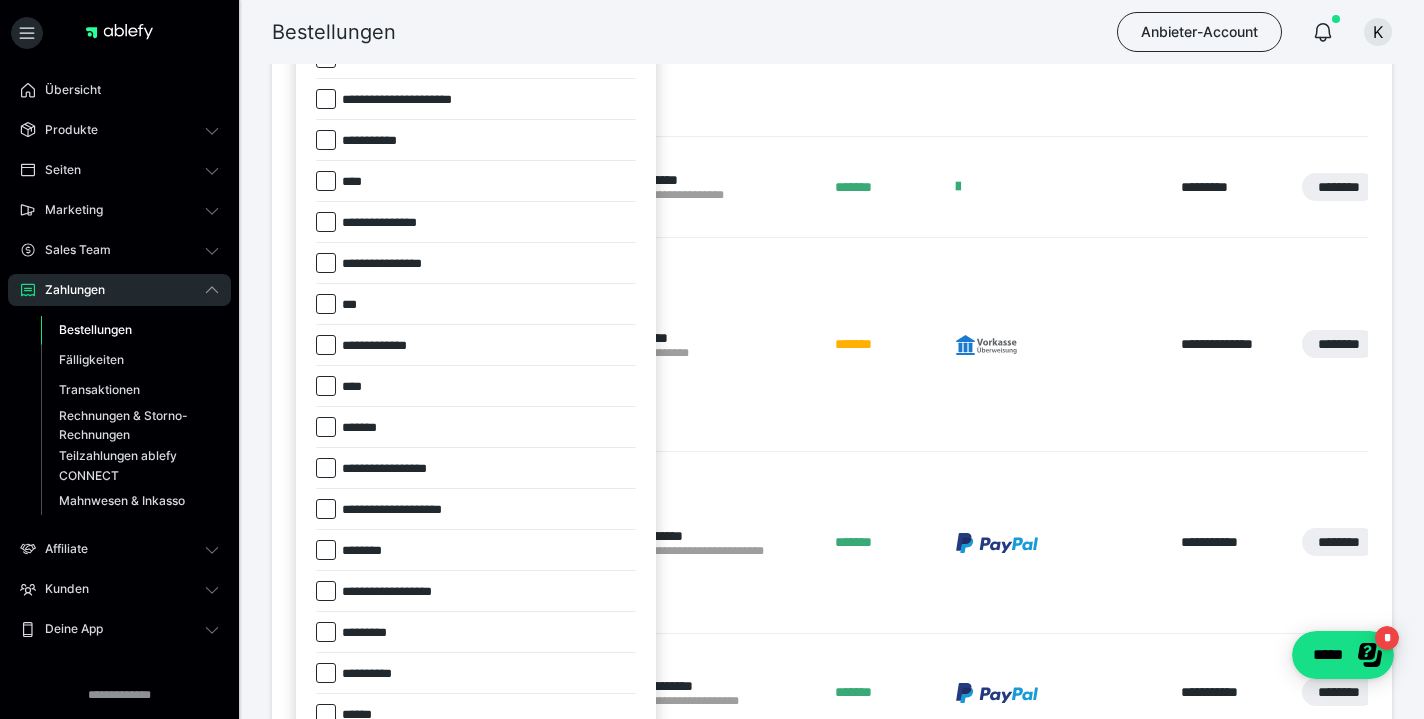 click at bounding box center (326, 427) 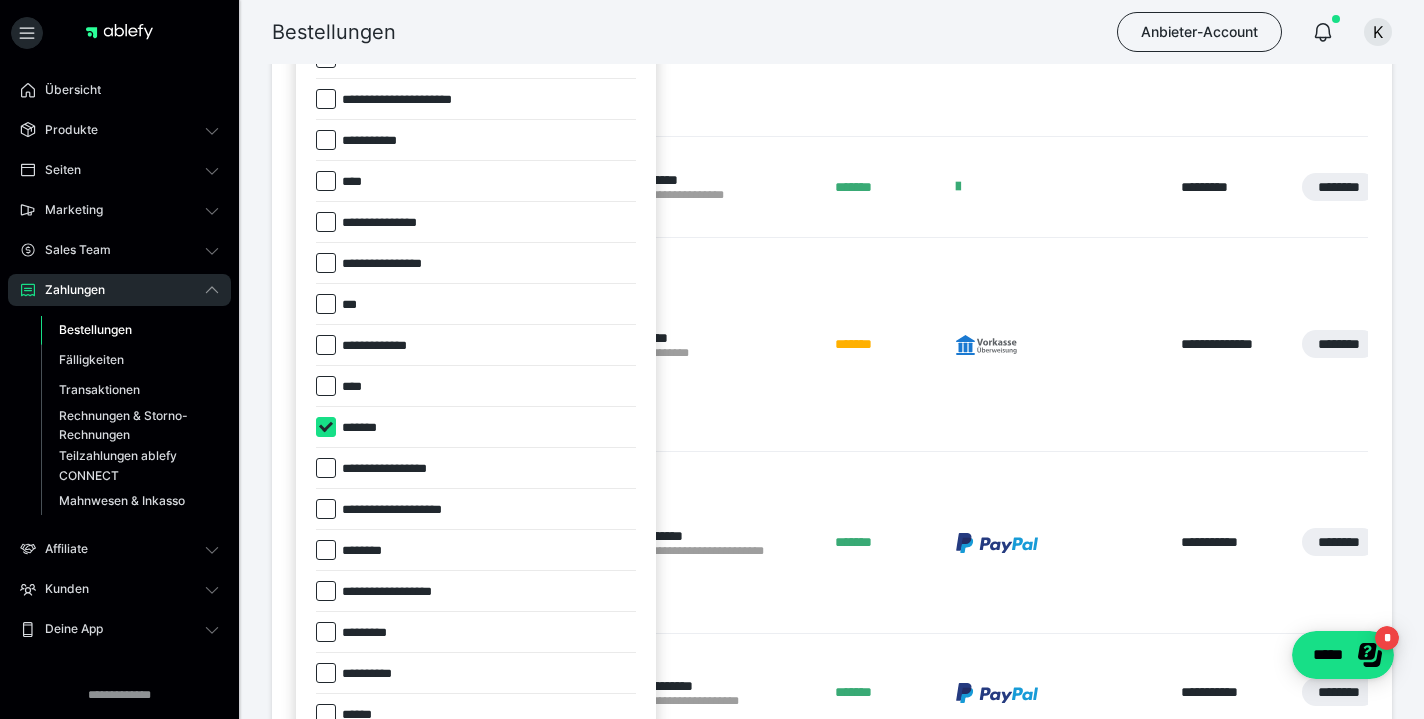checkbox on "****" 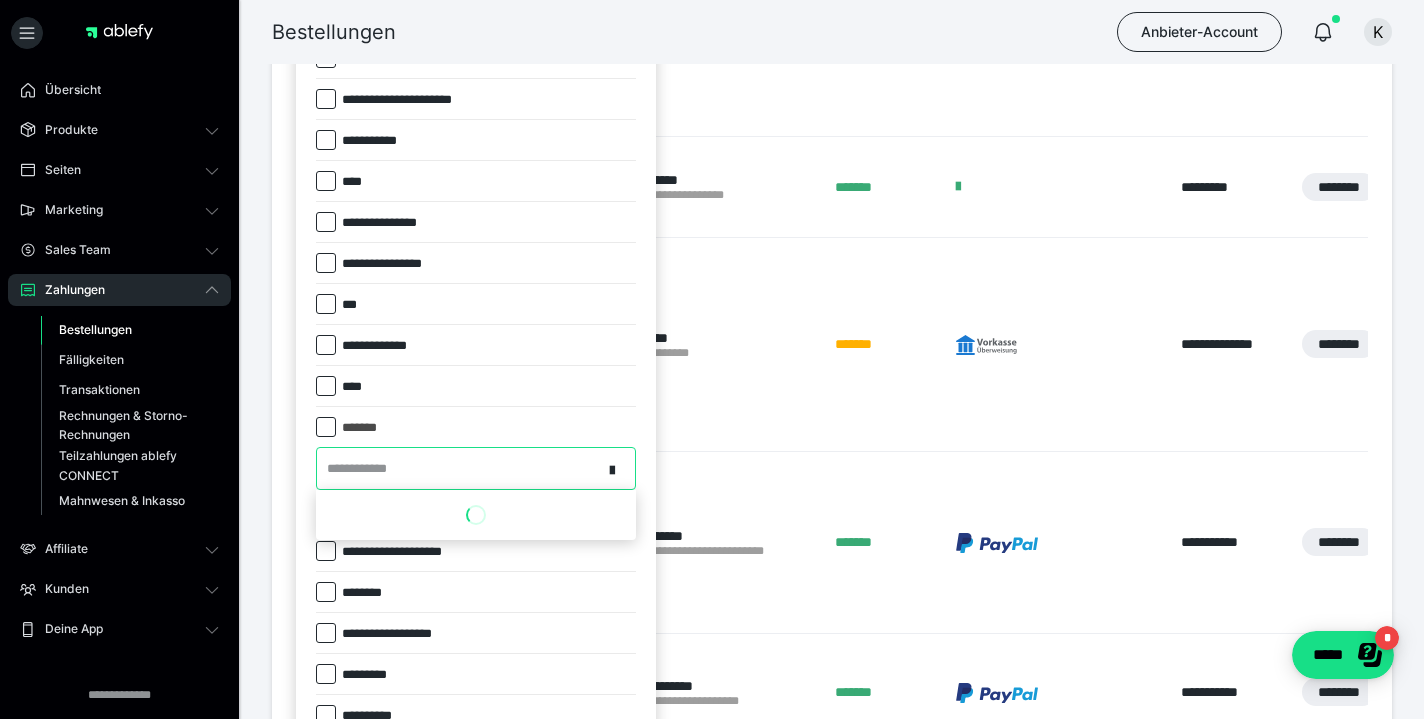 click on "**********" at bounding box center (363, 469) 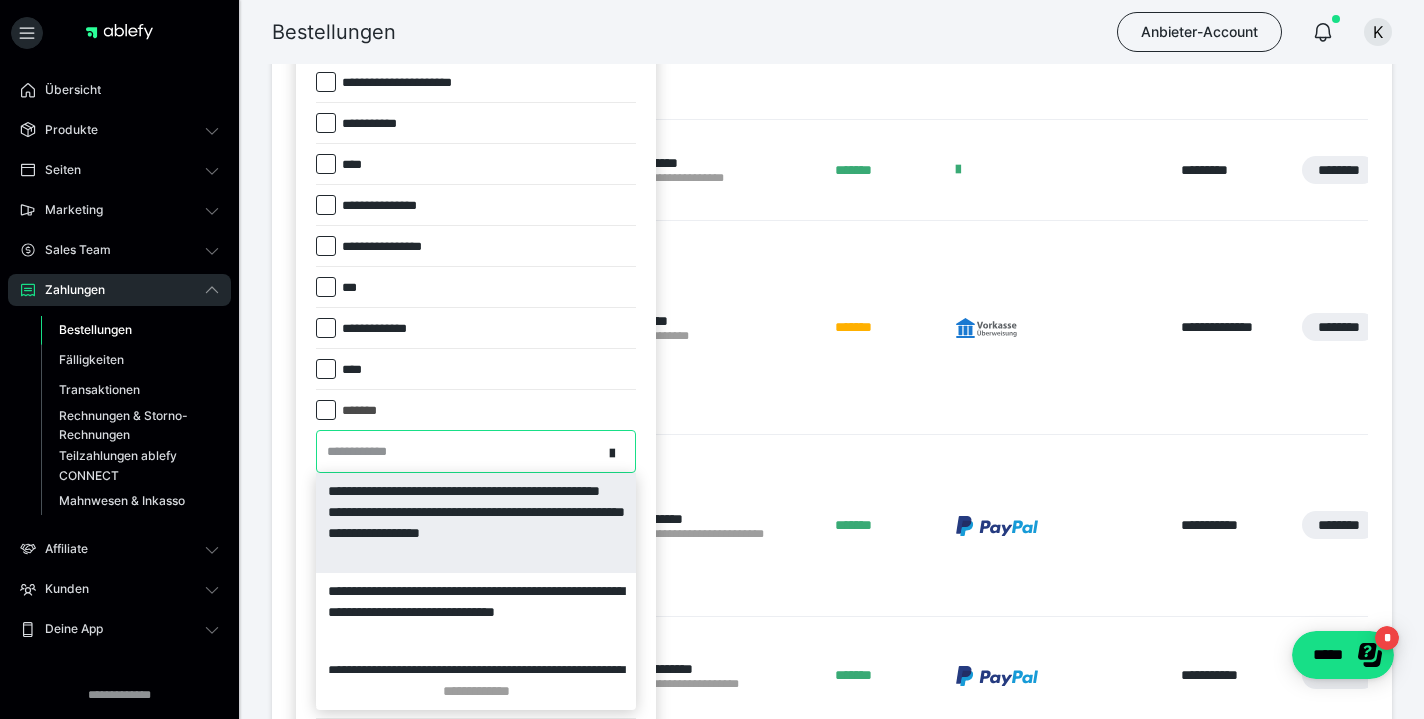 paste on "******" 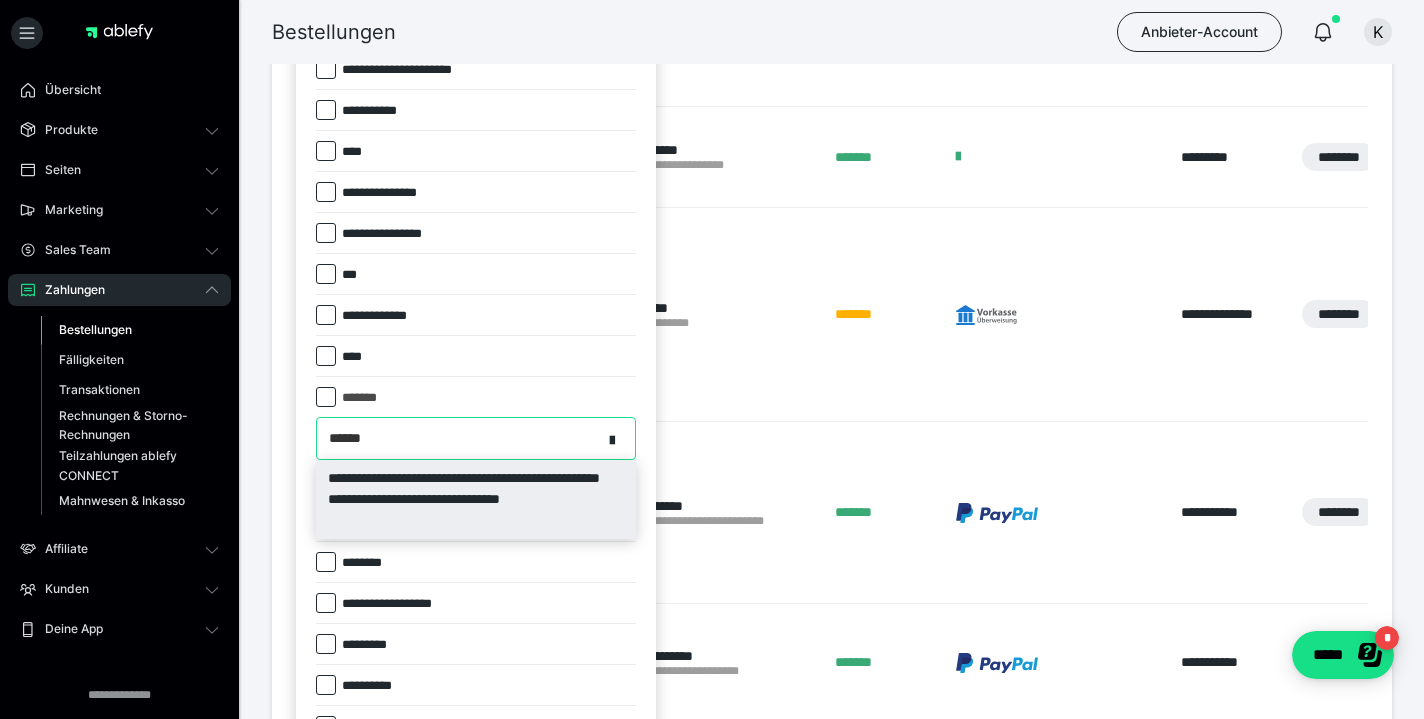 scroll, scrollTop: 501, scrollLeft: 0, axis: vertical 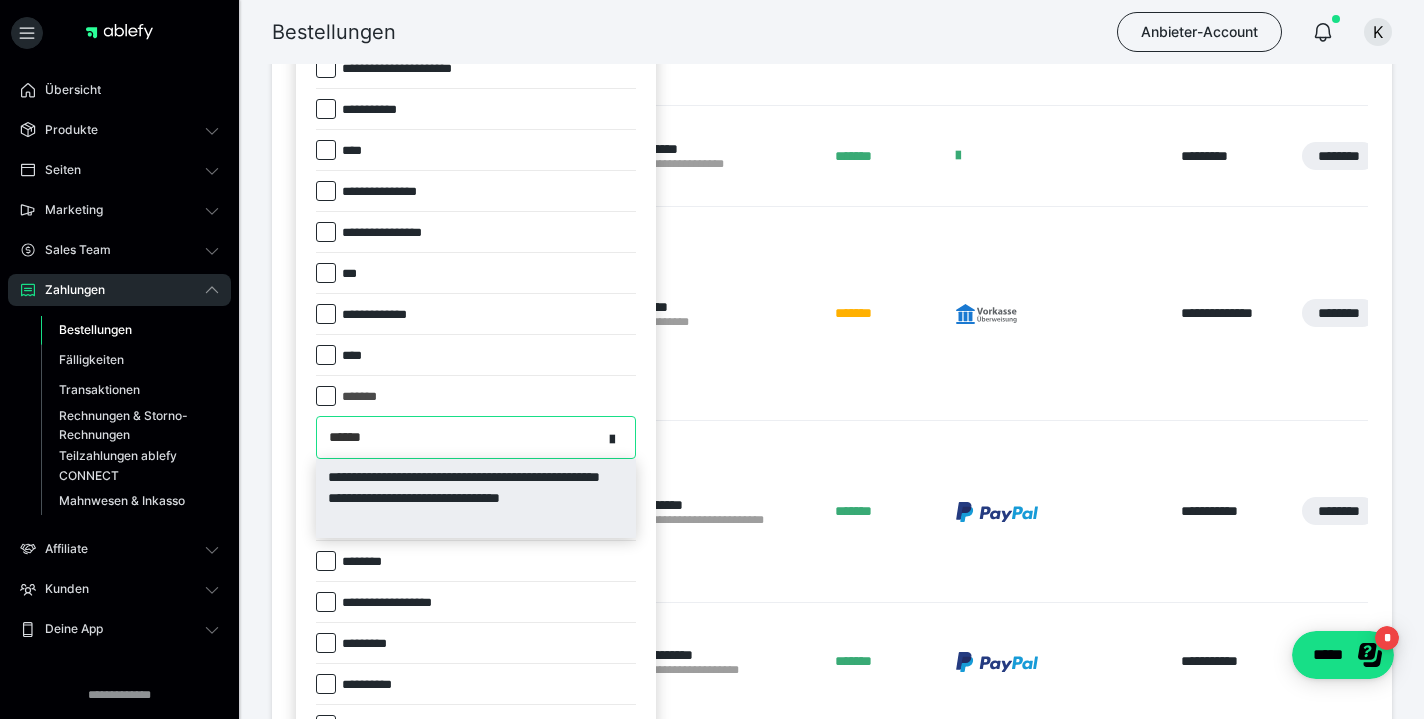 click on "**********" at bounding box center (476, 498) 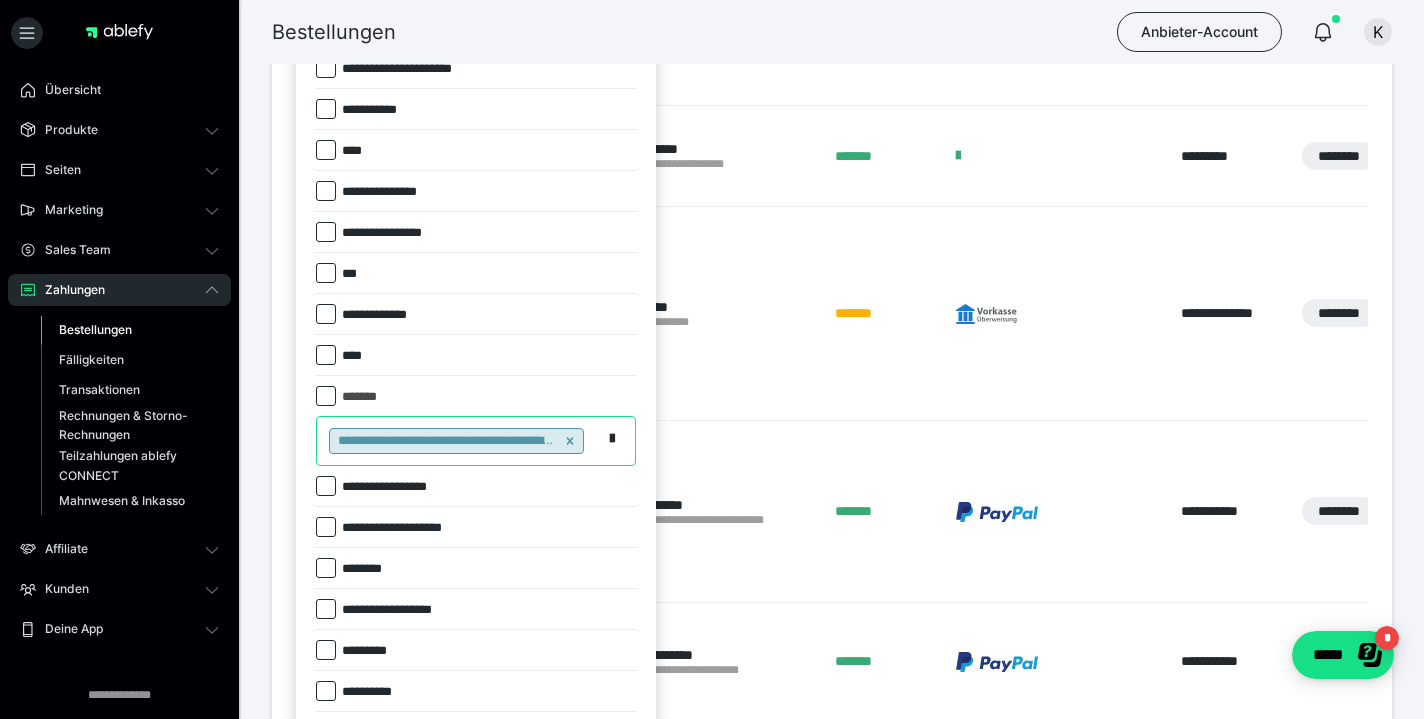 paste on "******" 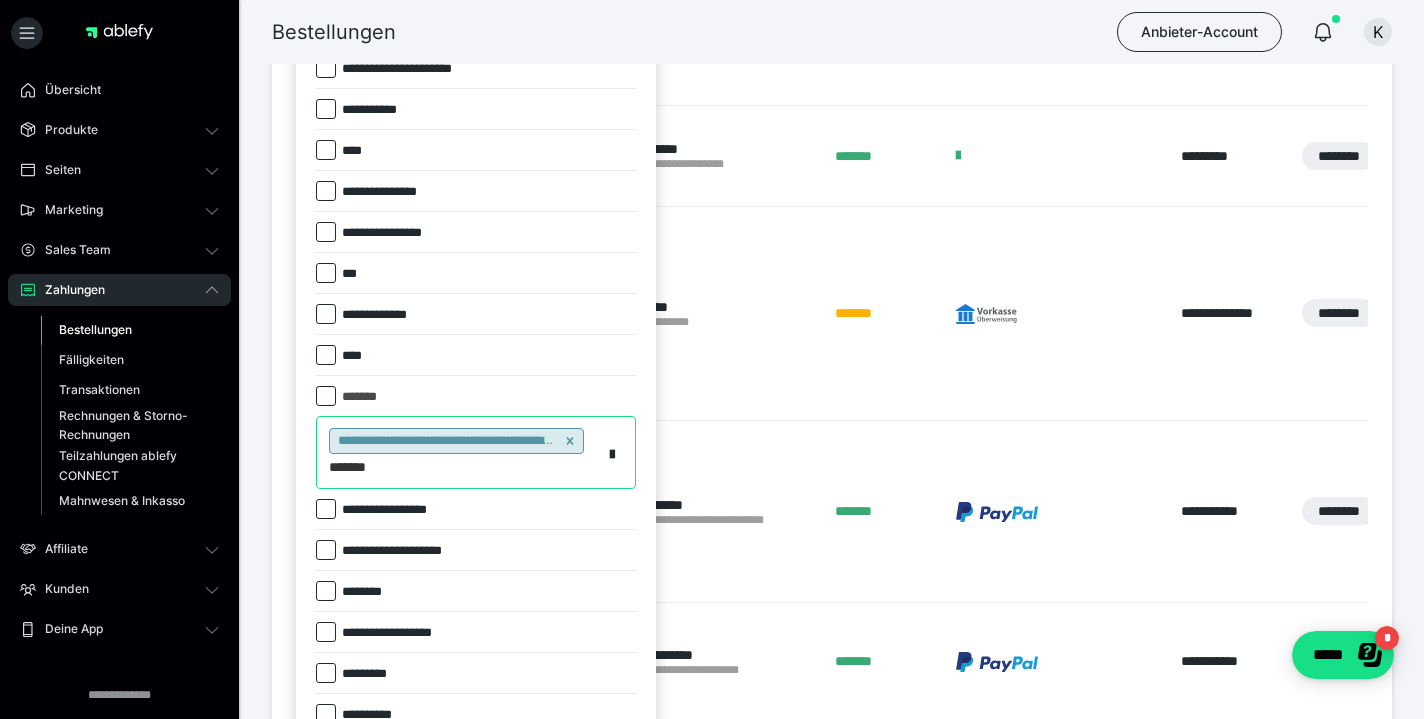 type on "******" 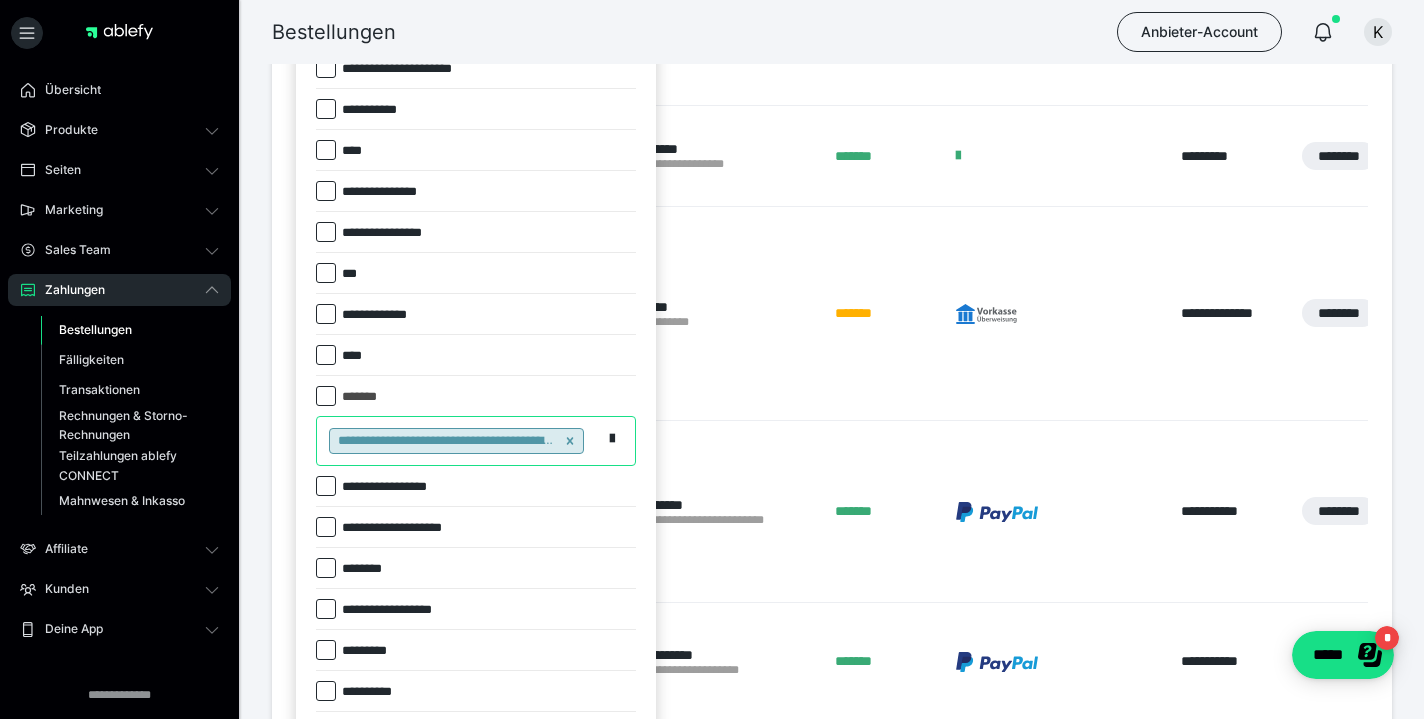 click on "**********" at bounding box center (459, 441) 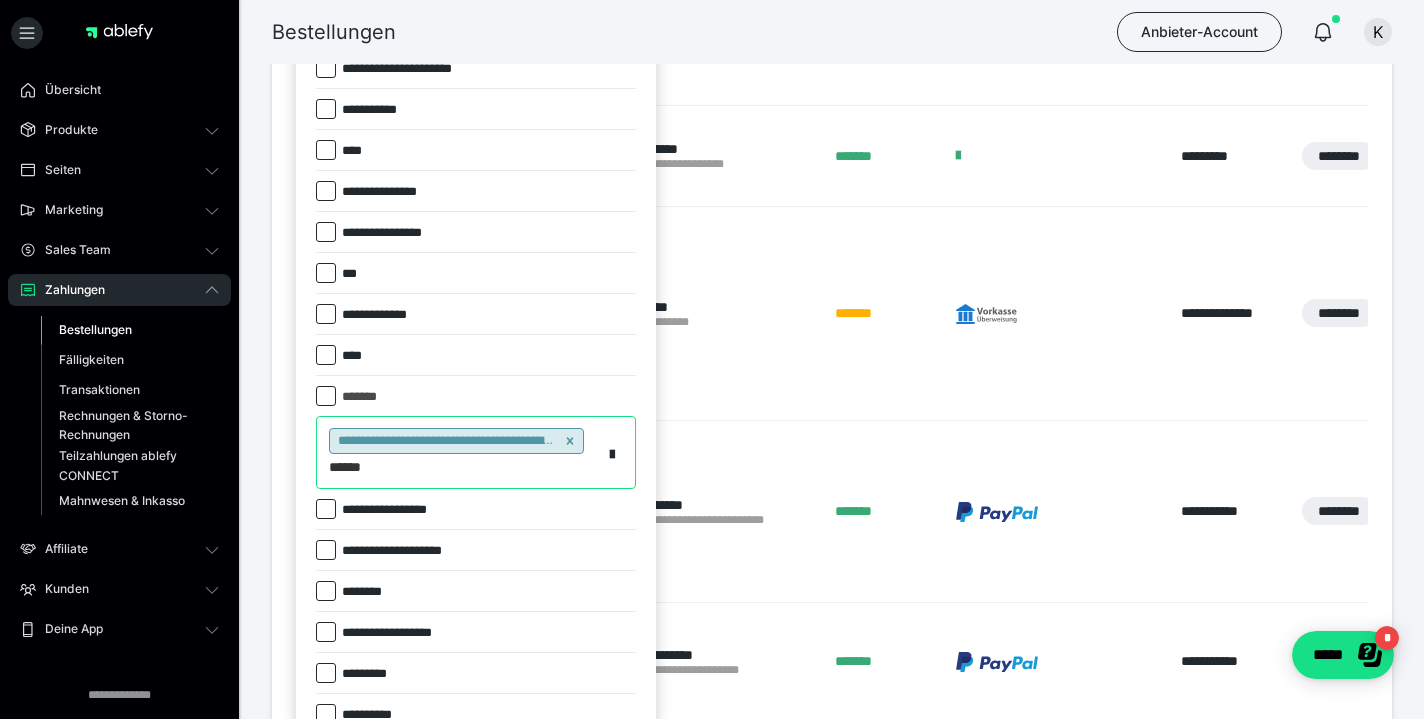 type 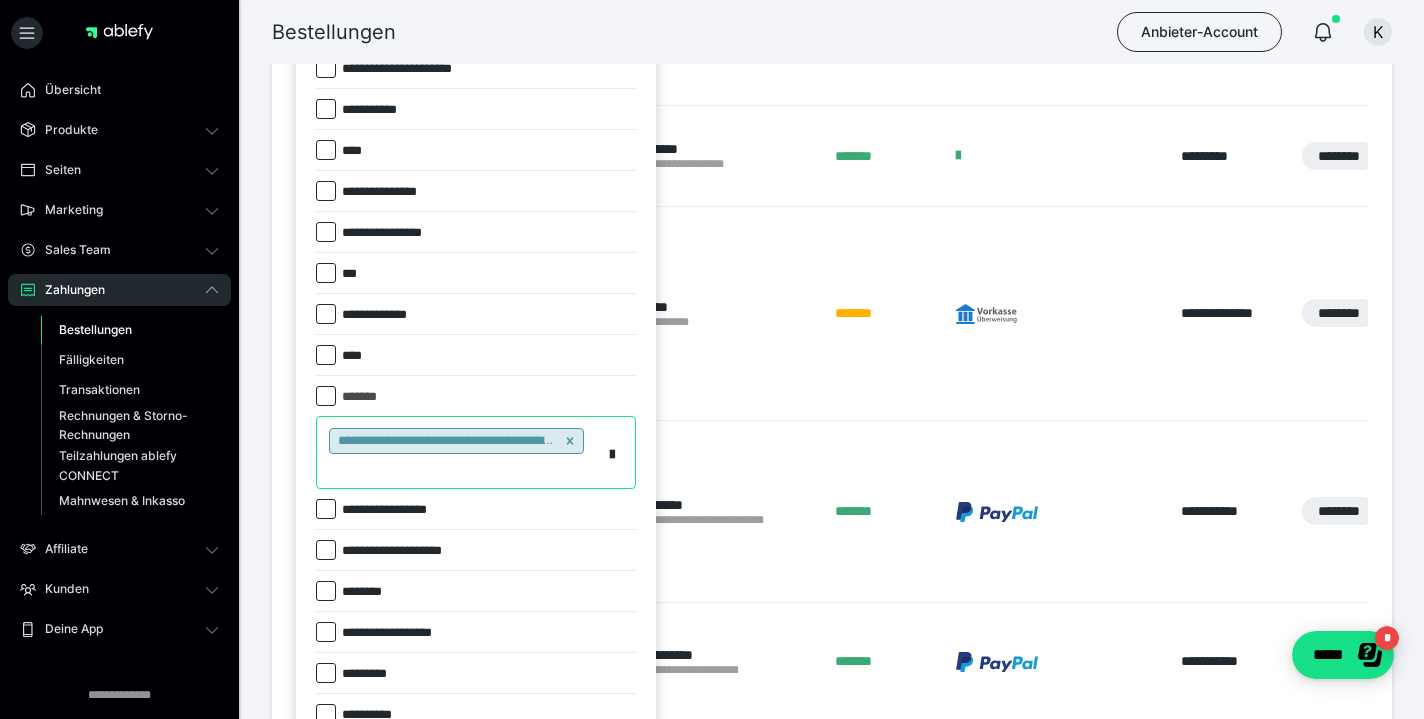 click on "**********" at bounding box center [459, 452] 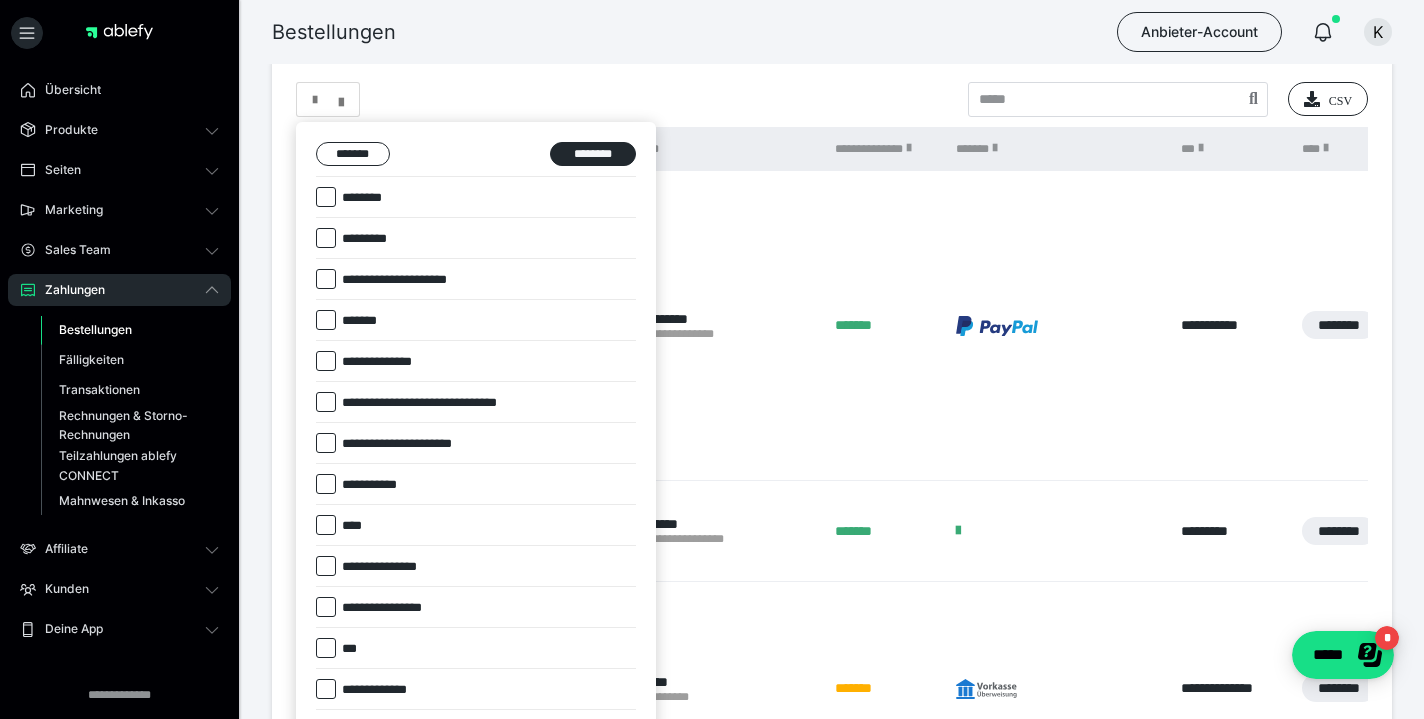 scroll, scrollTop: 155, scrollLeft: 0, axis: vertical 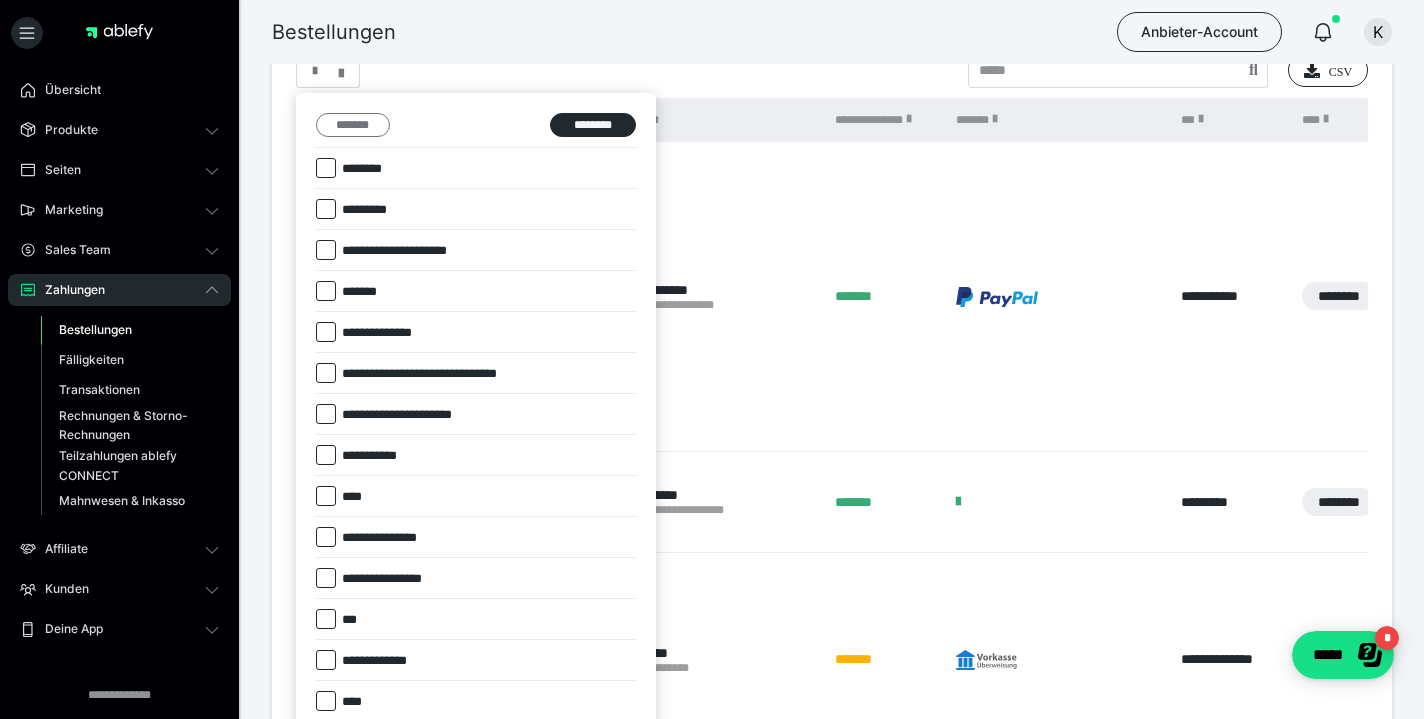 click on "*******" at bounding box center [353, 125] 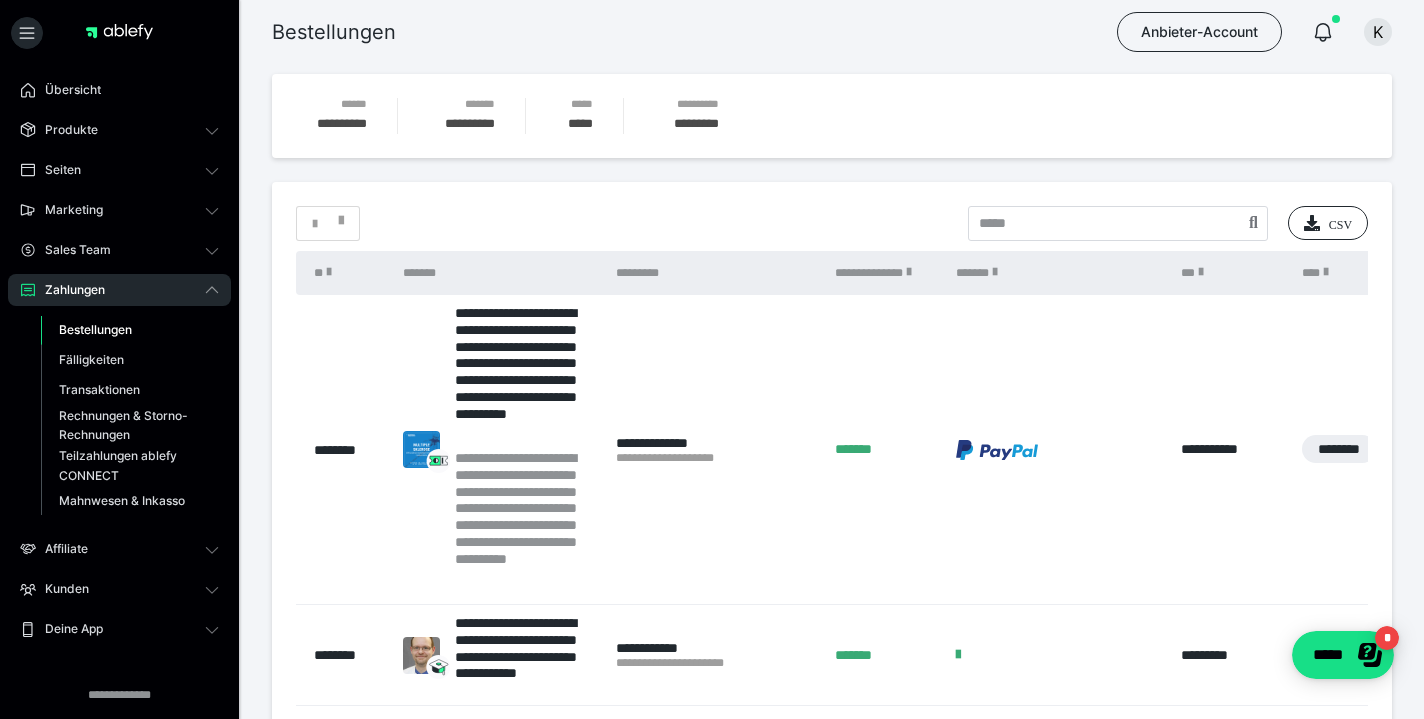 scroll, scrollTop: 0, scrollLeft: 0, axis: both 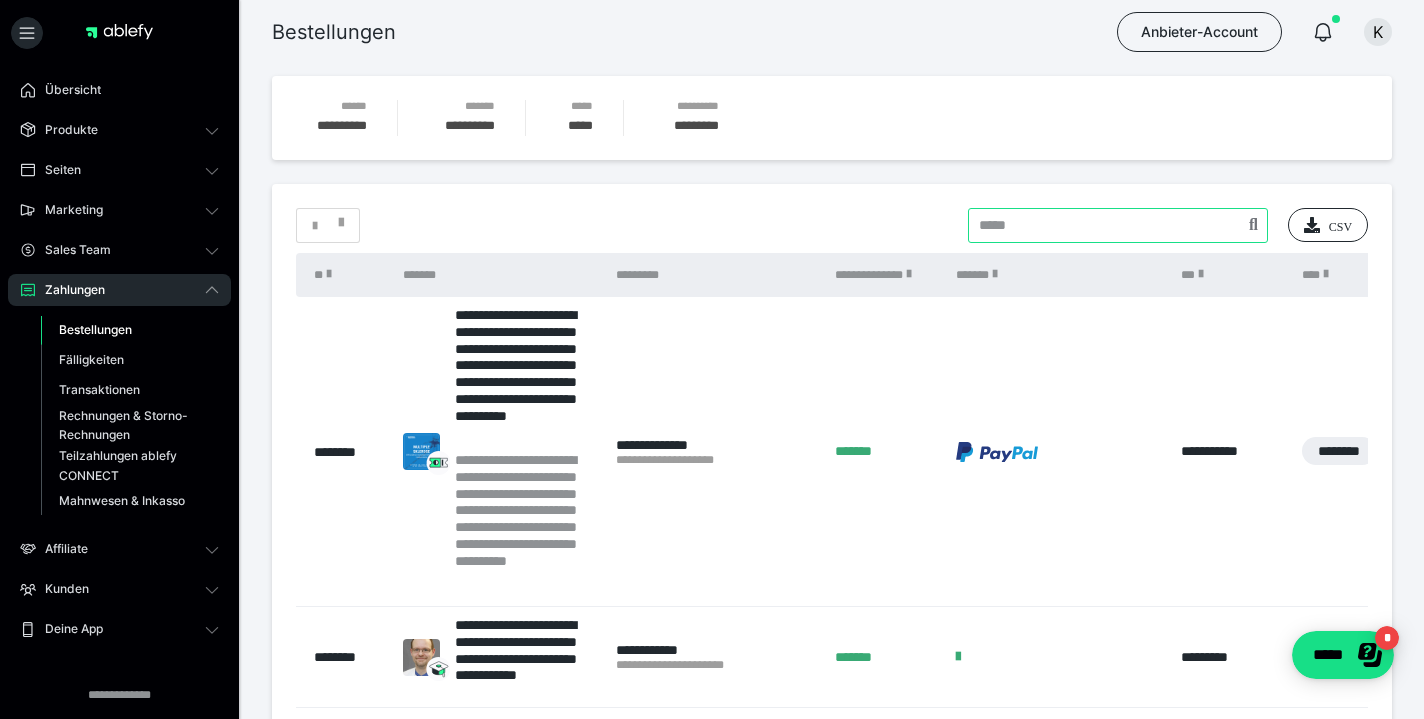 click at bounding box center (1118, 225) 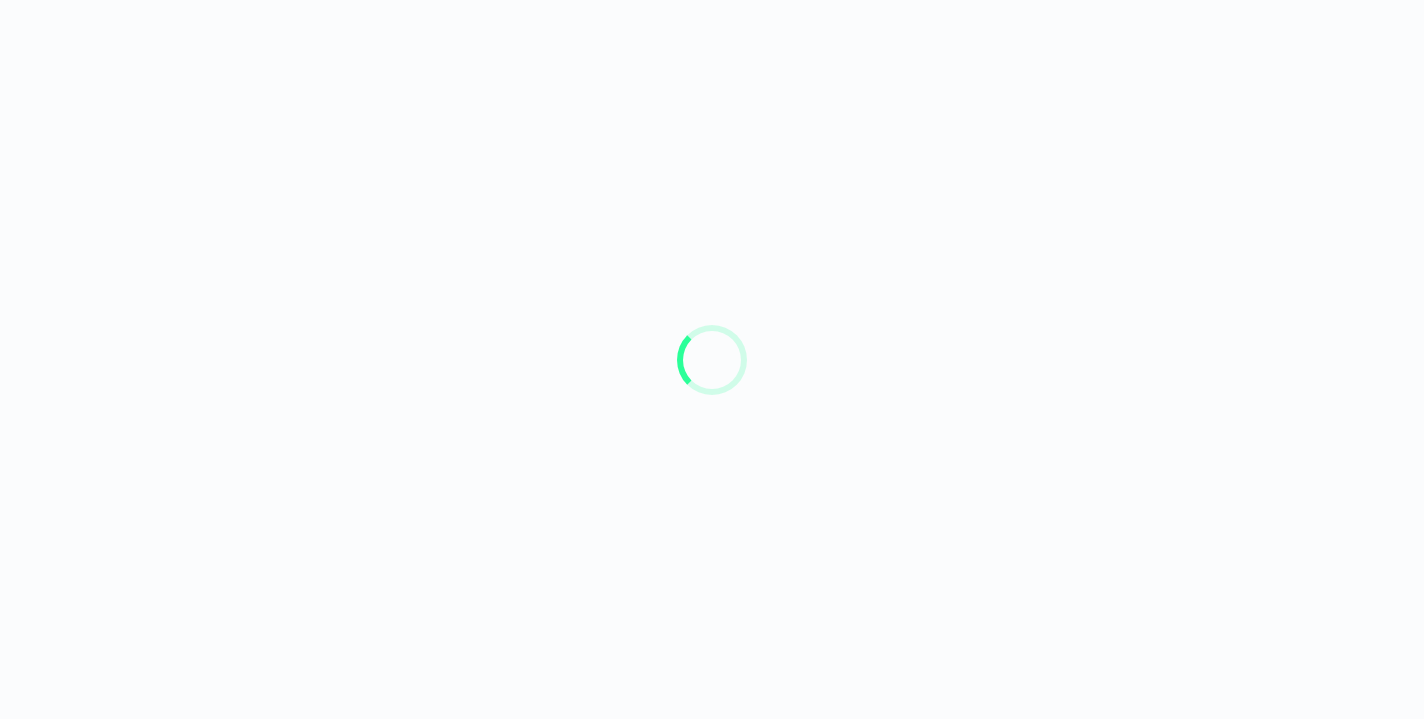 scroll, scrollTop: 0, scrollLeft: 0, axis: both 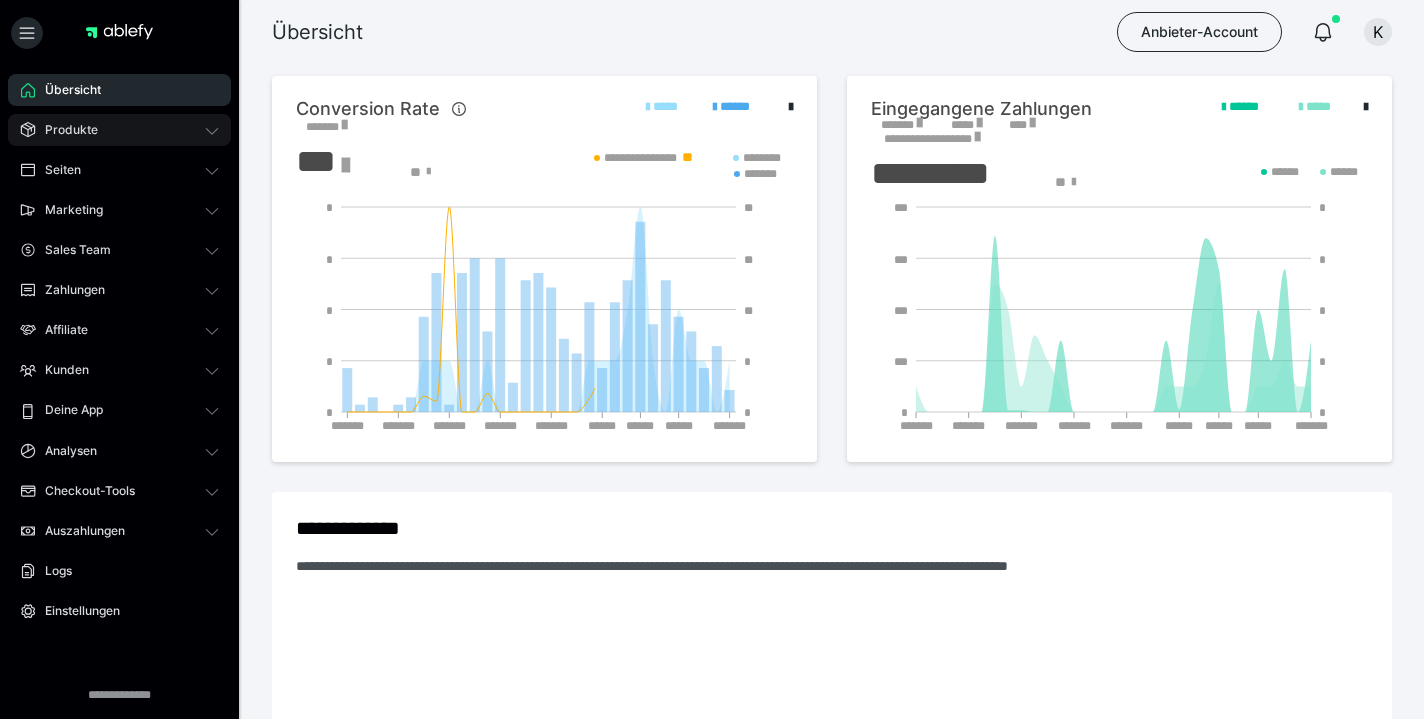 click on "Produkte" at bounding box center (64, 130) 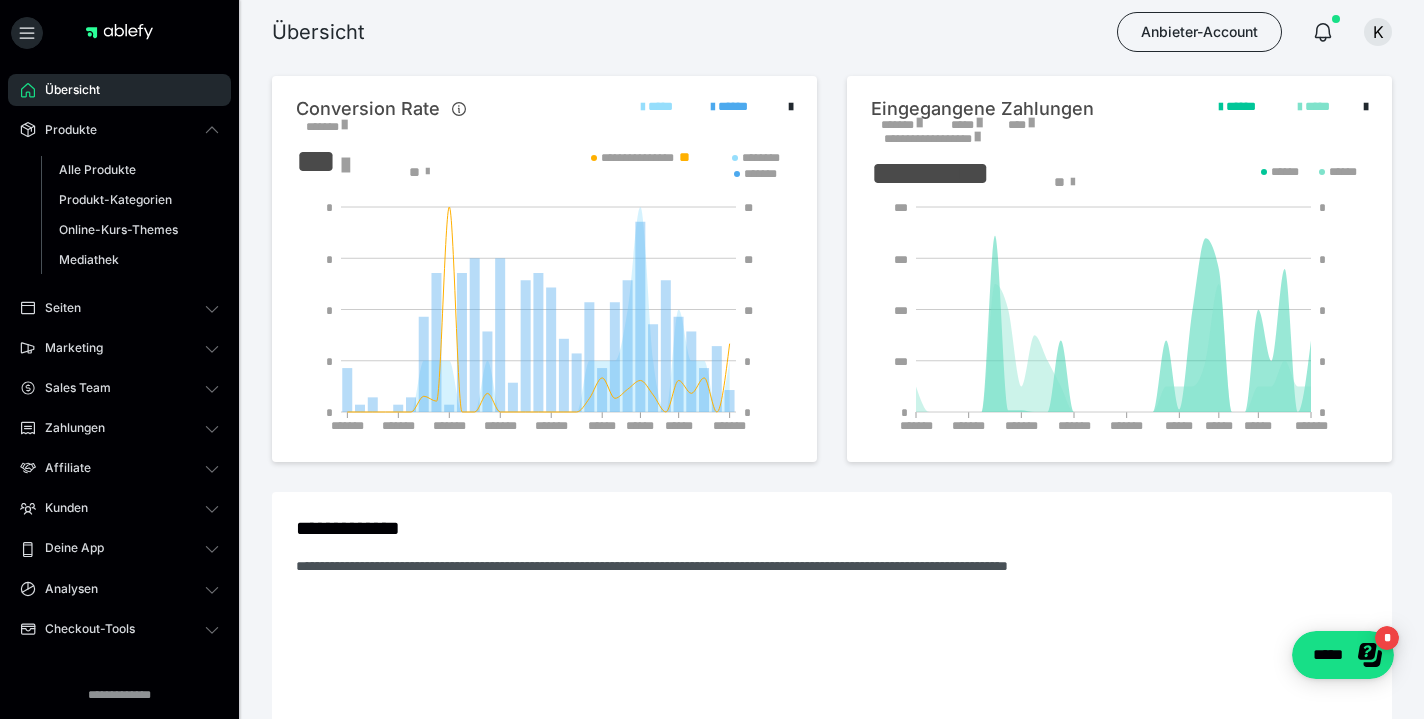 scroll, scrollTop: 0, scrollLeft: 0, axis: both 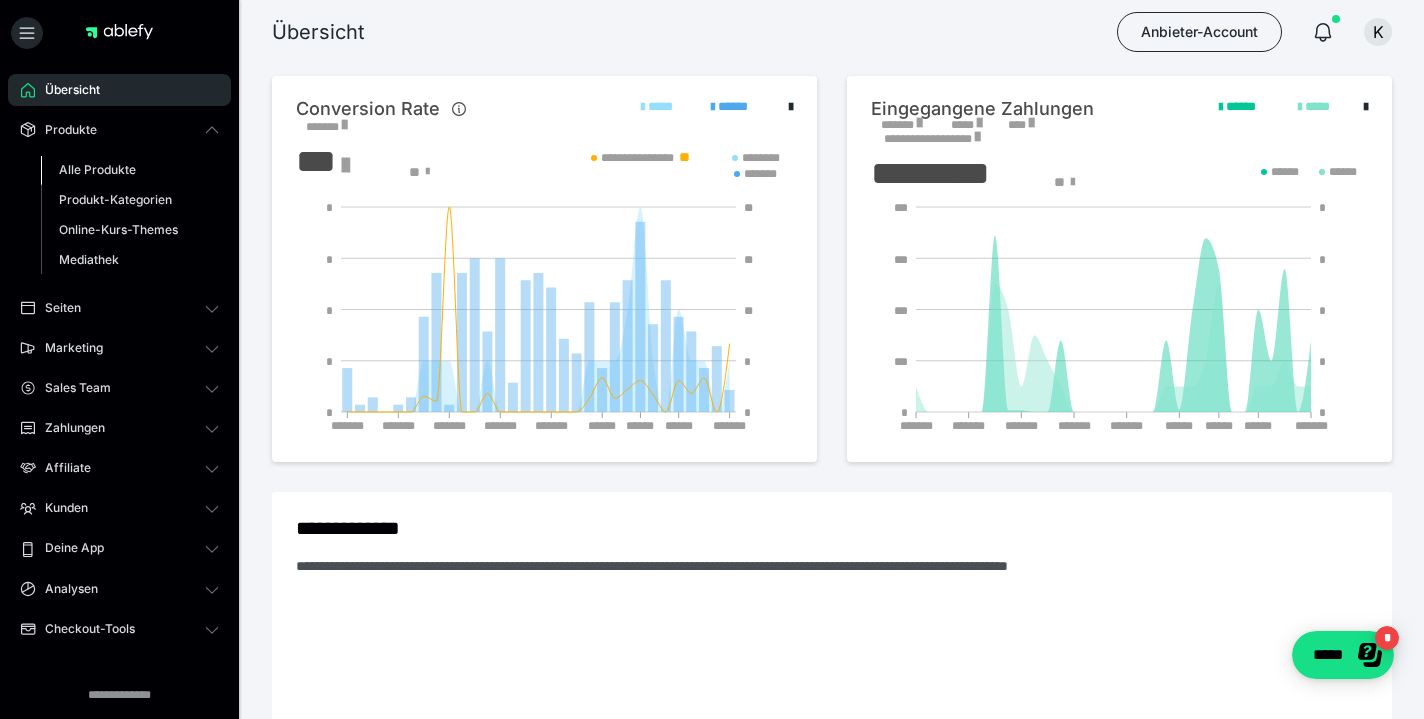 click on "Alle Produkte" at bounding box center (97, 169) 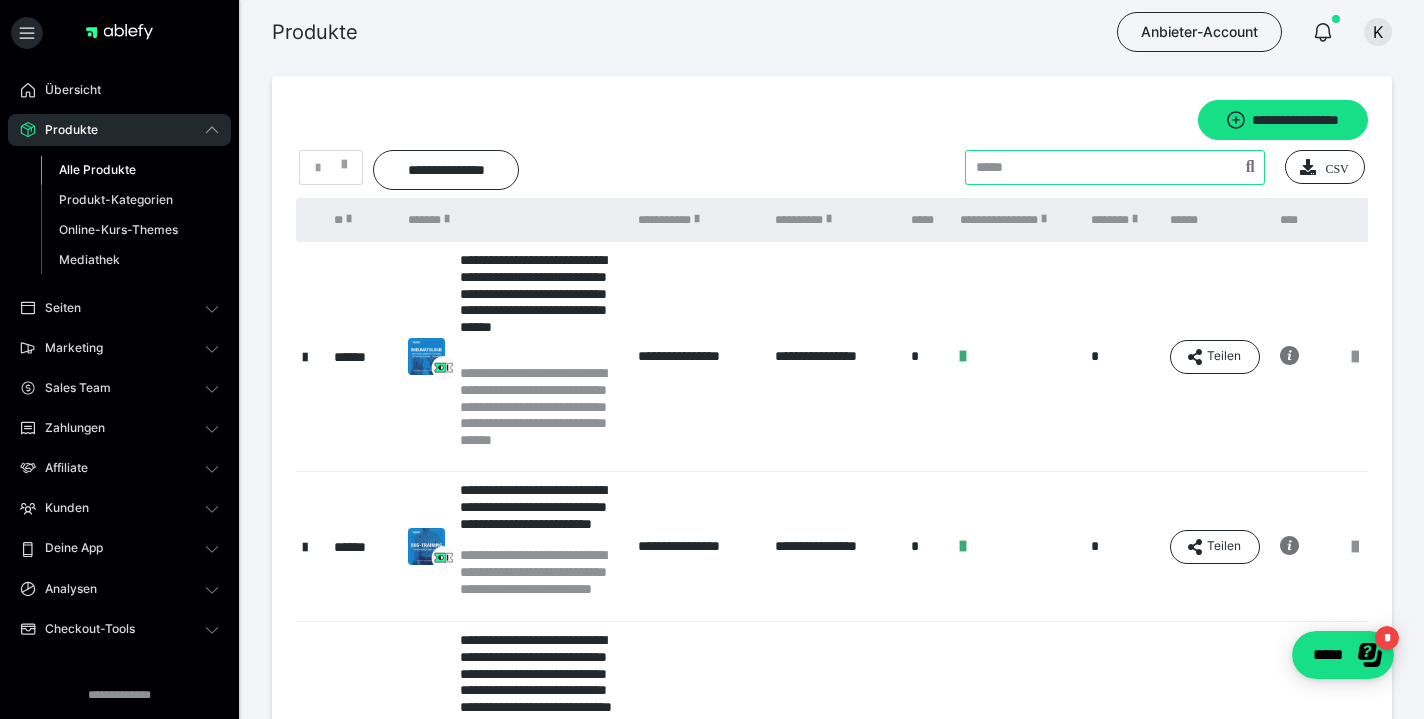 click at bounding box center [1115, 167] 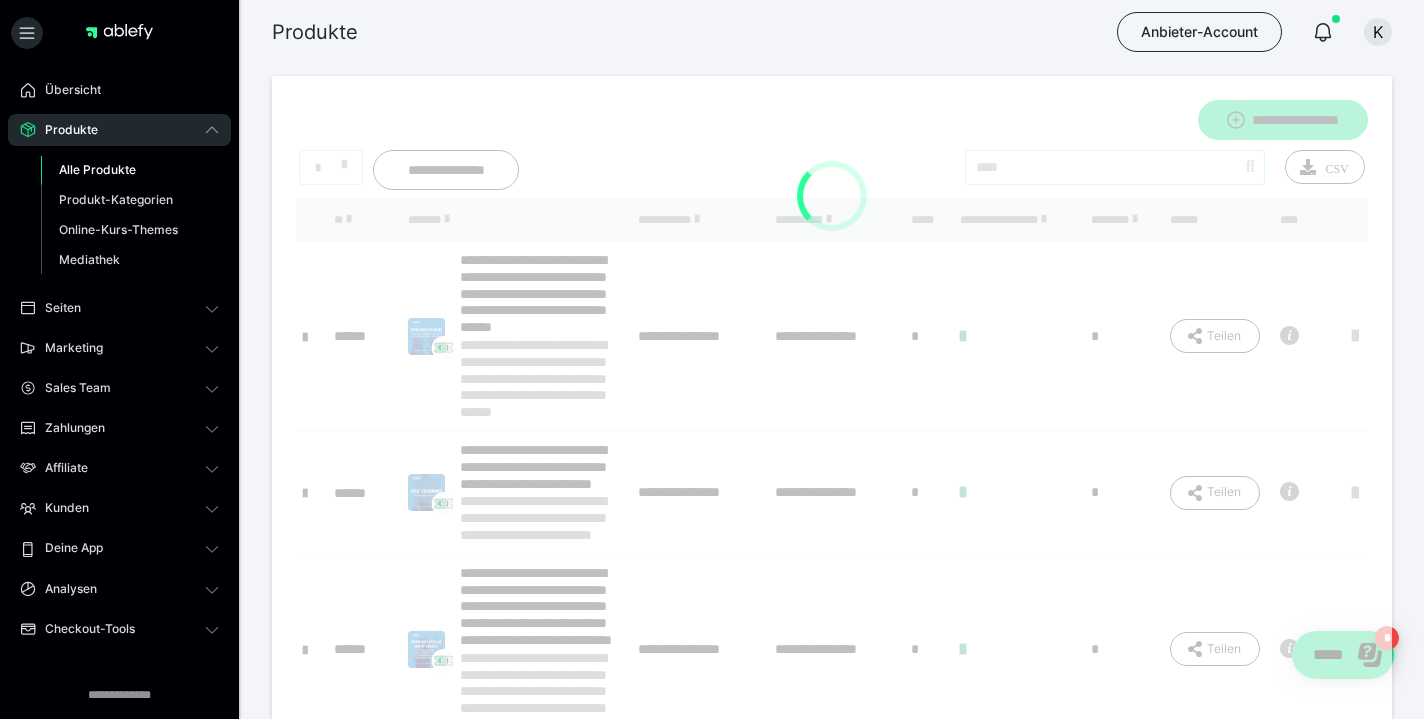 type on "****" 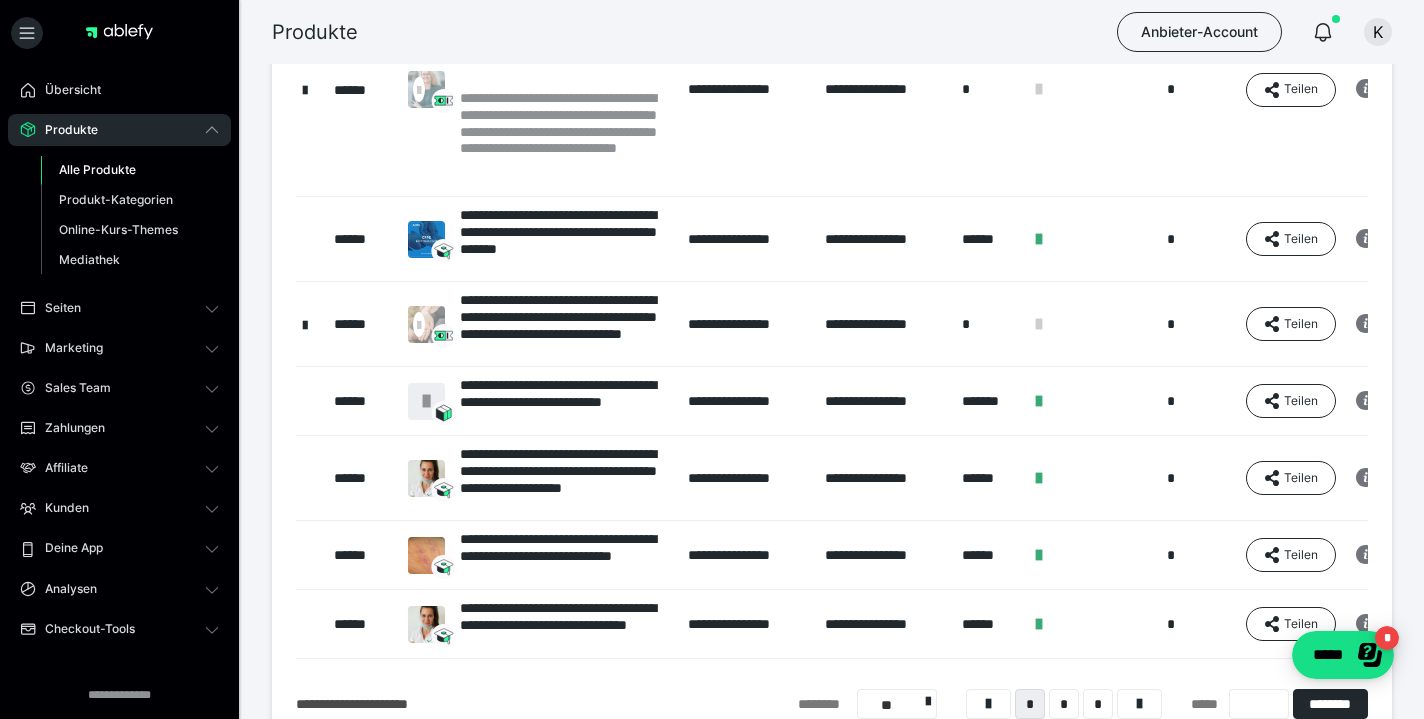 scroll, scrollTop: 727, scrollLeft: 0, axis: vertical 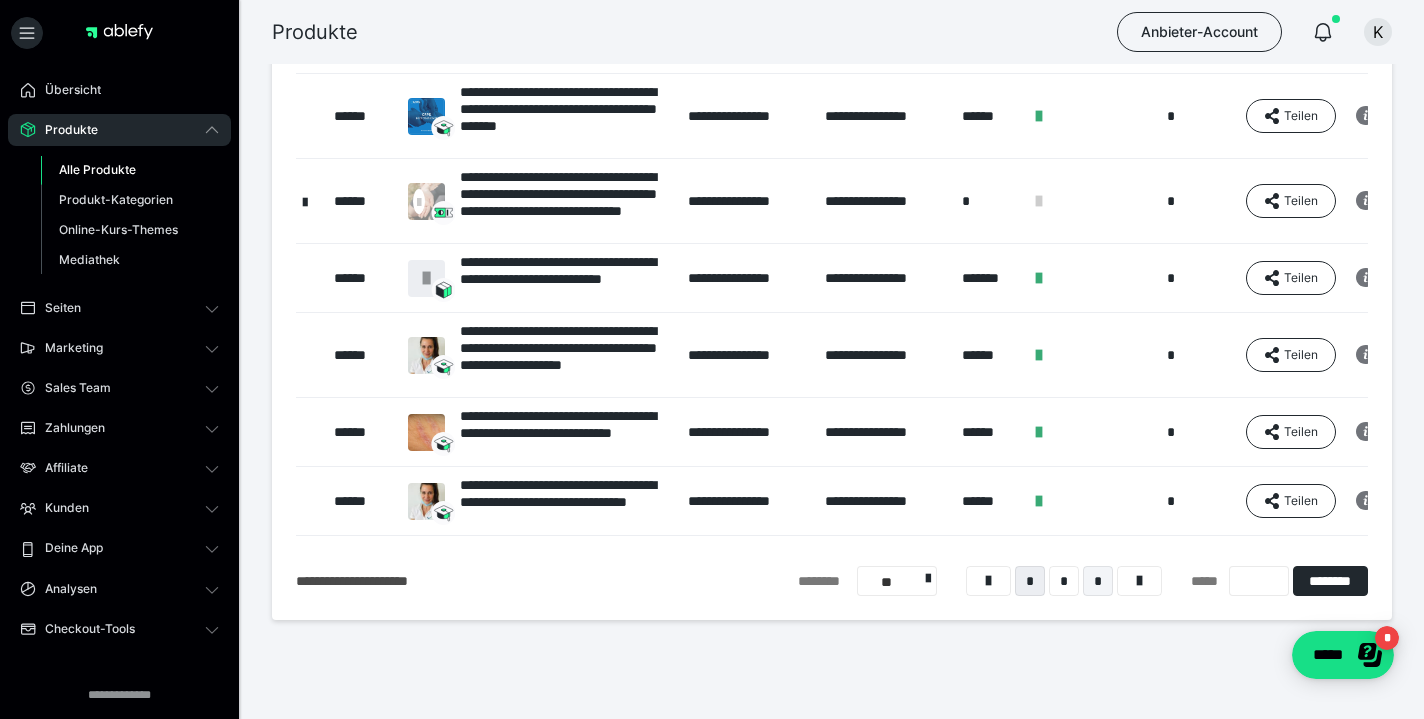 click on "*" at bounding box center [1098, 581] 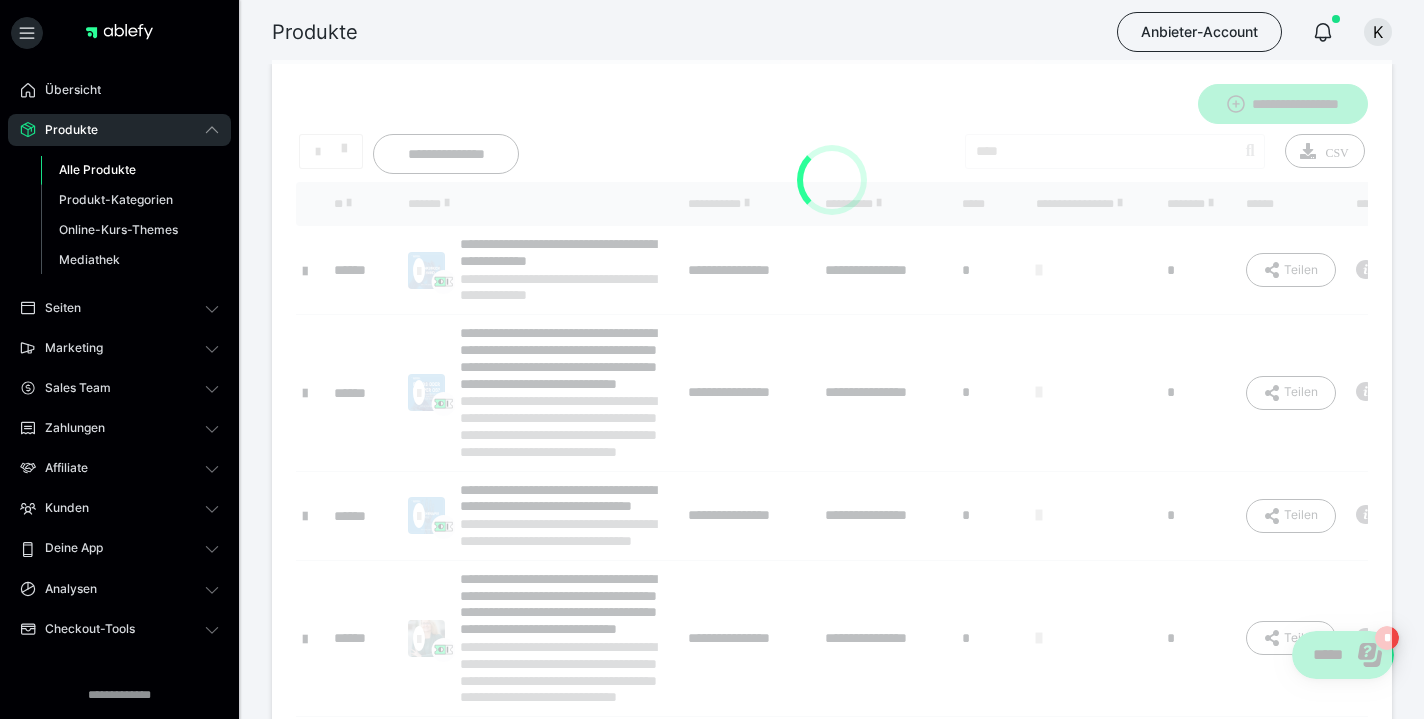 scroll, scrollTop: 0, scrollLeft: 0, axis: both 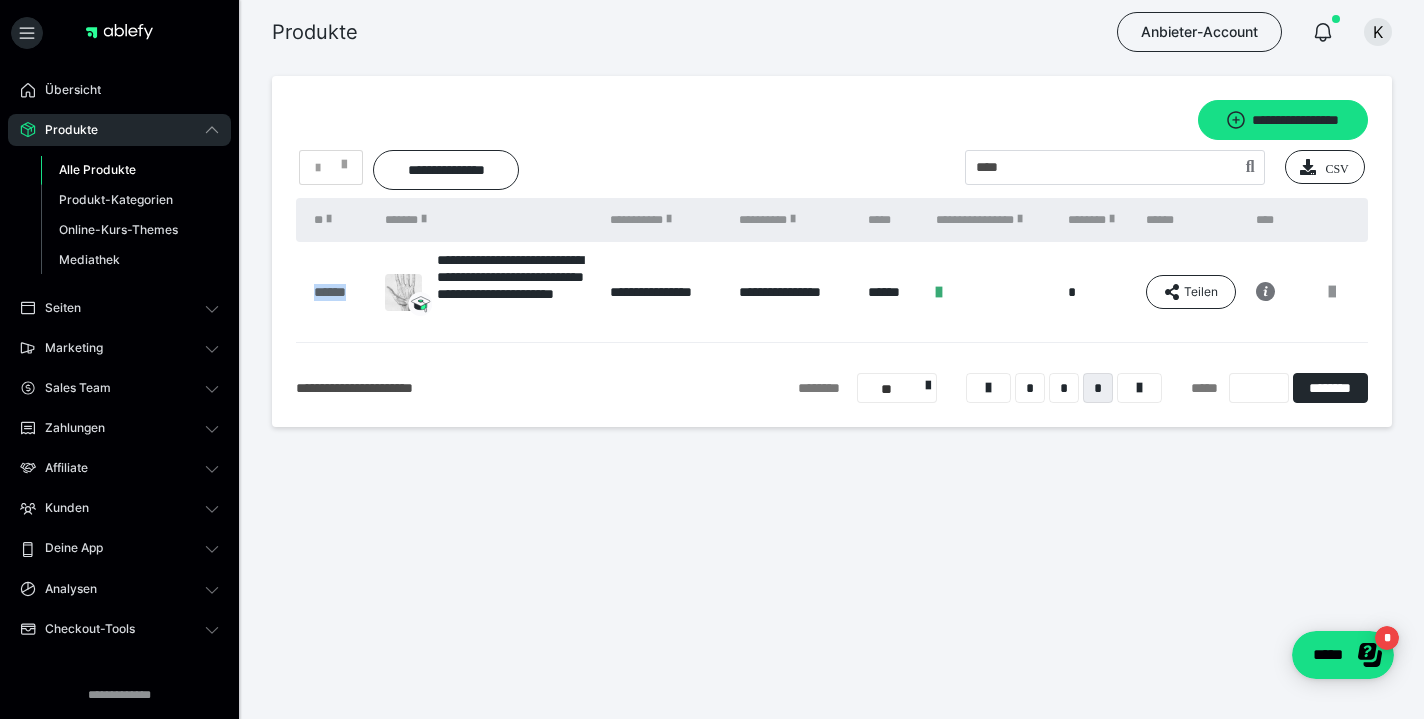 drag, startPoint x: 307, startPoint y: 297, endPoint x: 365, endPoint y: 298, distance: 58.00862 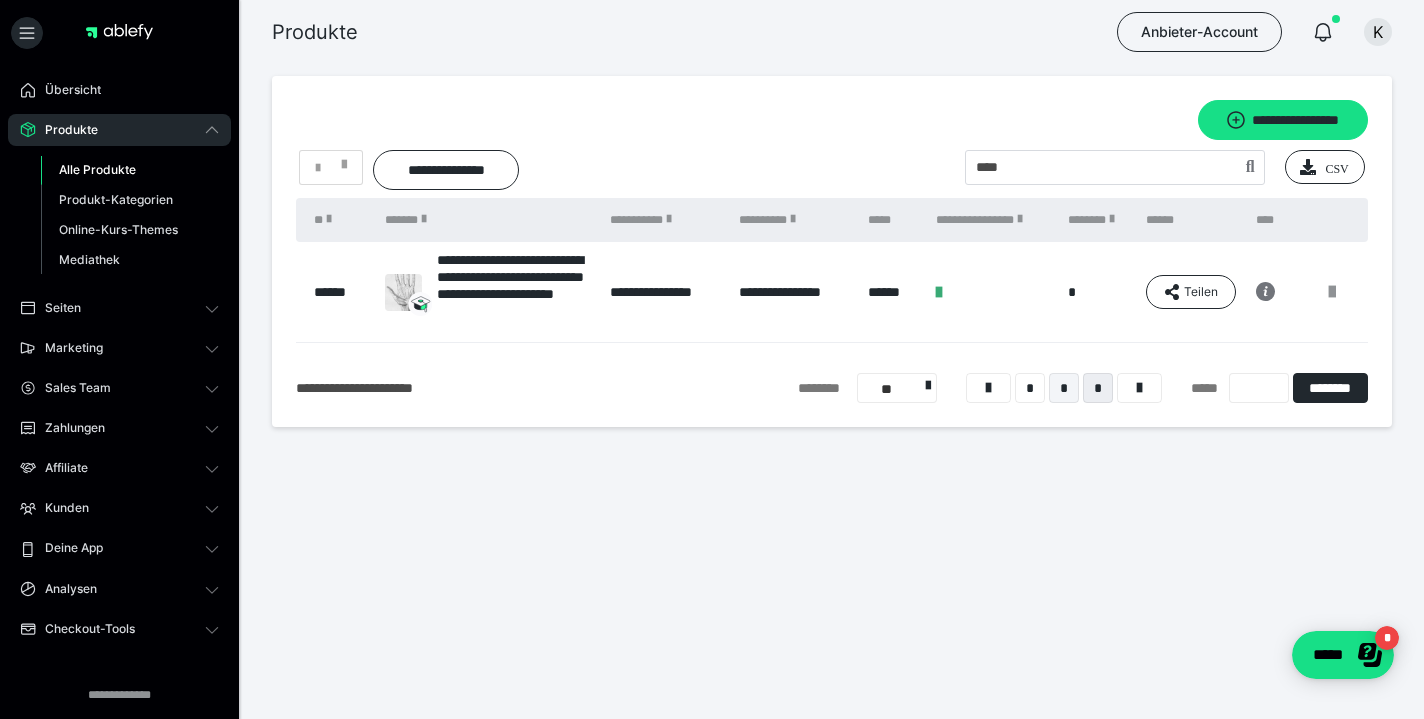 click on "*" at bounding box center [1064, 388] 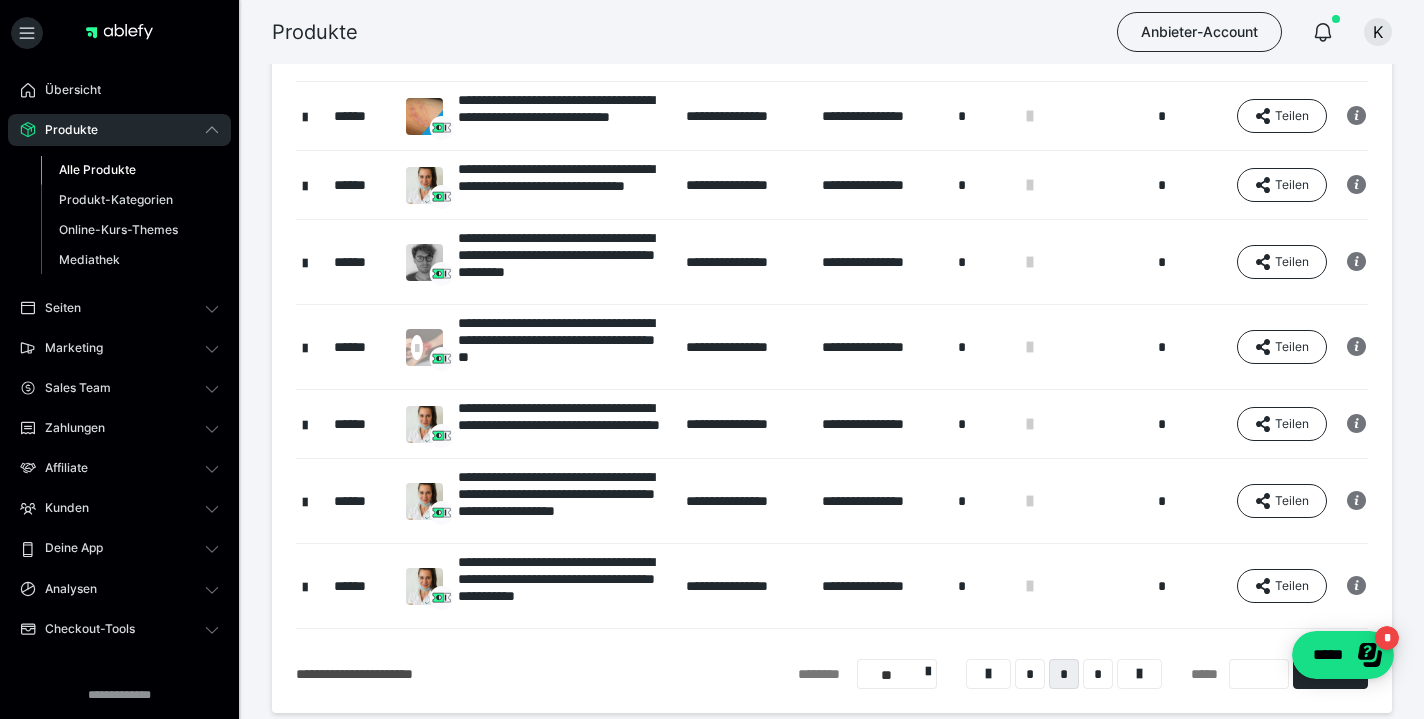 scroll, scrollTop: 419, scrollLeft: 0, axis: vertical 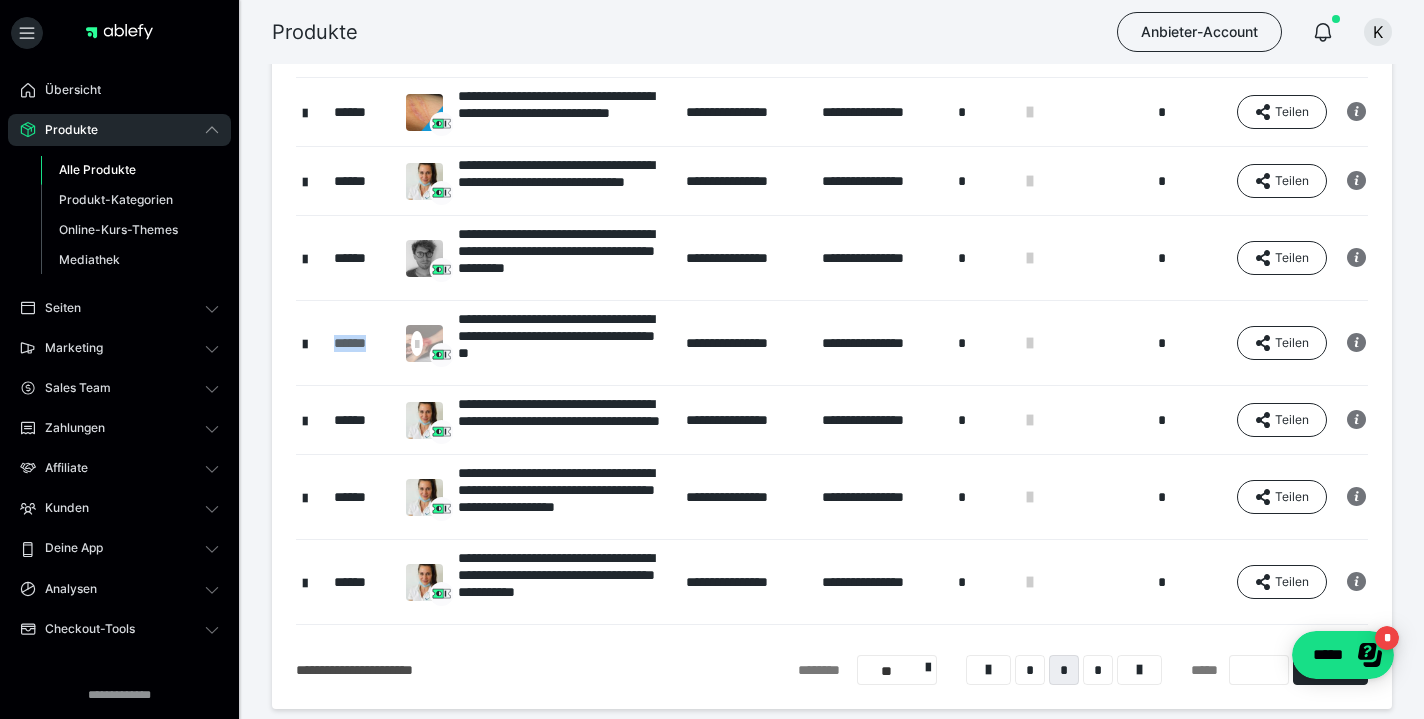 drag, startPoint x: 390, startPoint y: 344, endPoint x: 335, endPoint y: 347, distance: 55.081757 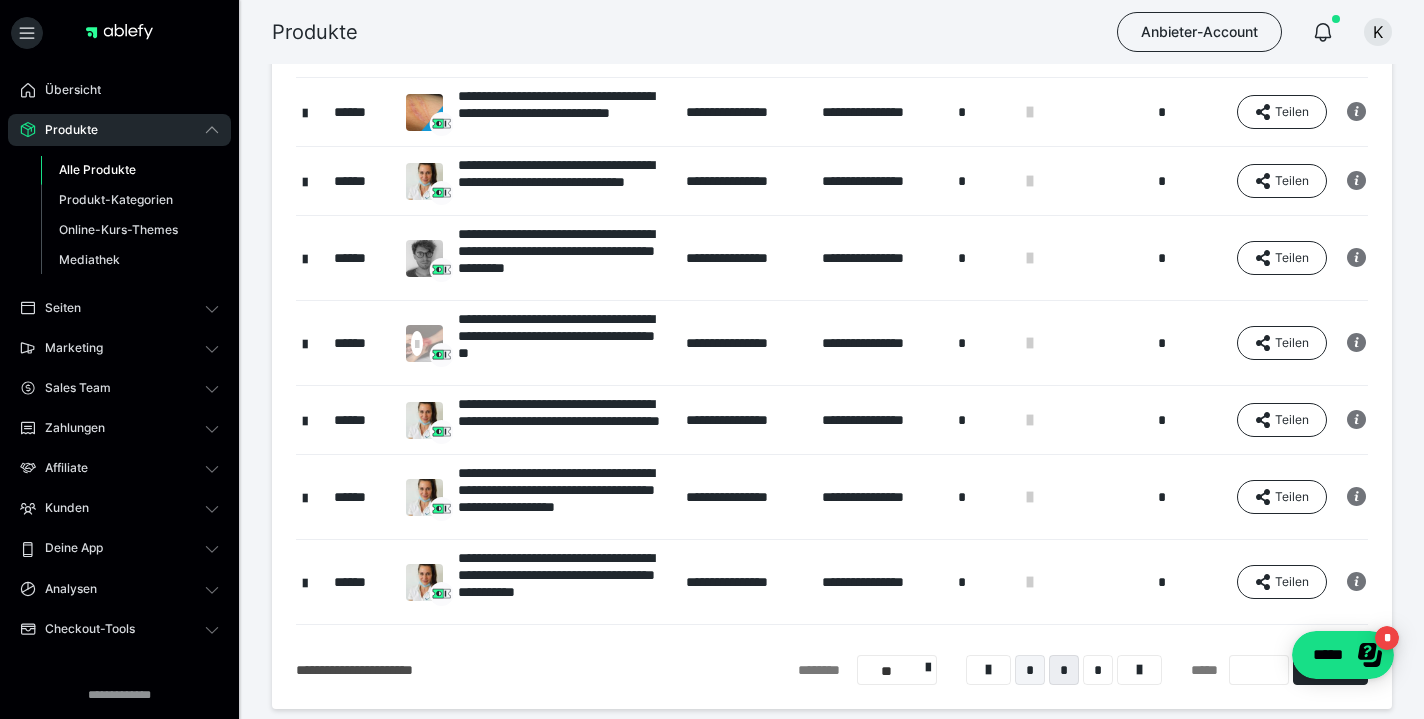 click on "*" at bounding box center (1030, 670) 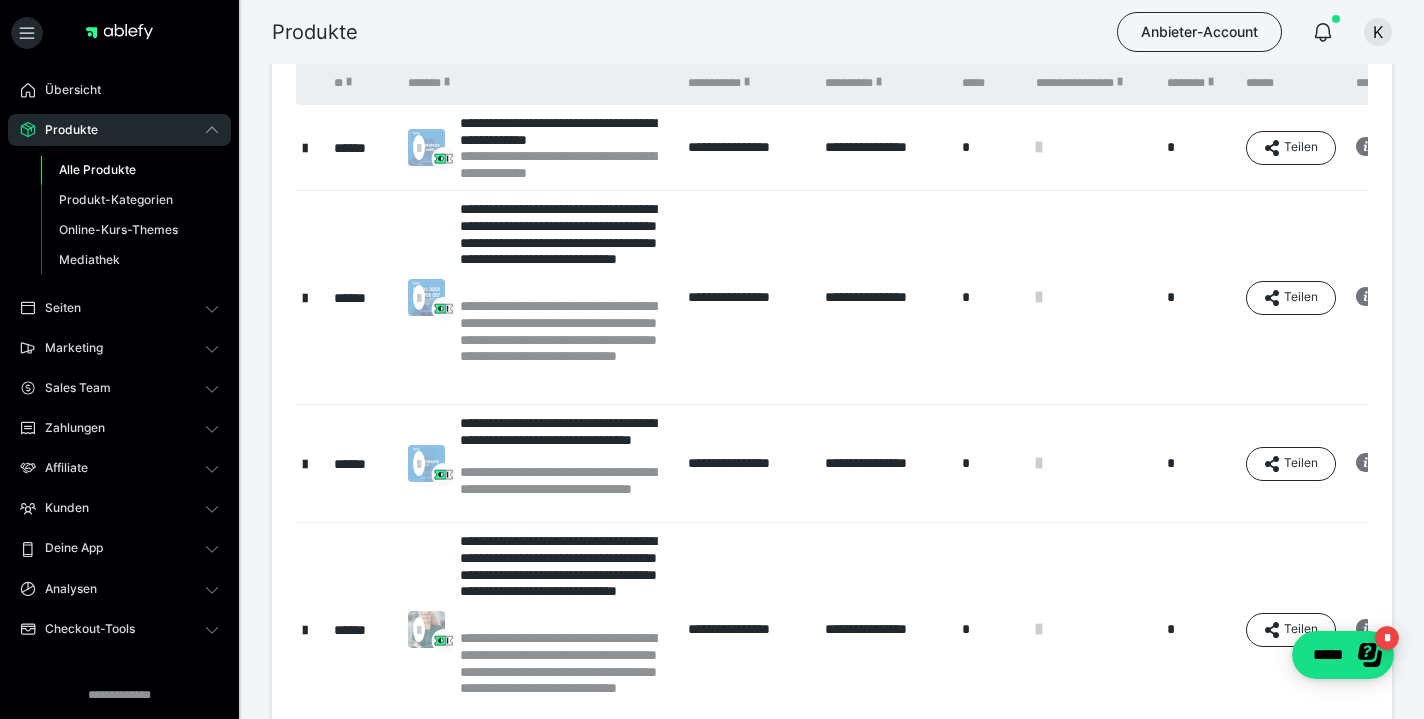 scroll, scrollTop: 142, scrollLeft: 0, axis: vertical 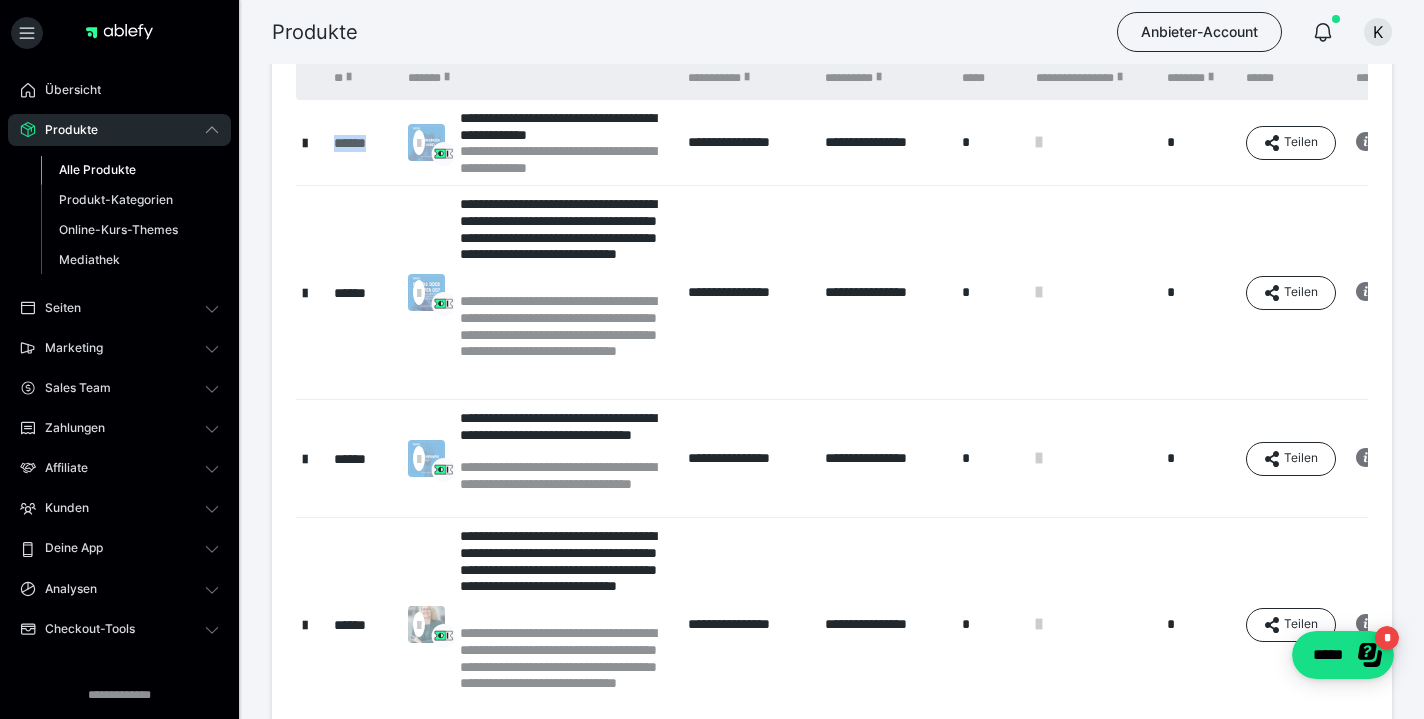 drag, startPoint x: 389, startPoint y: 143, endPoint x: 334, endPoint y: 143, distance: 55 